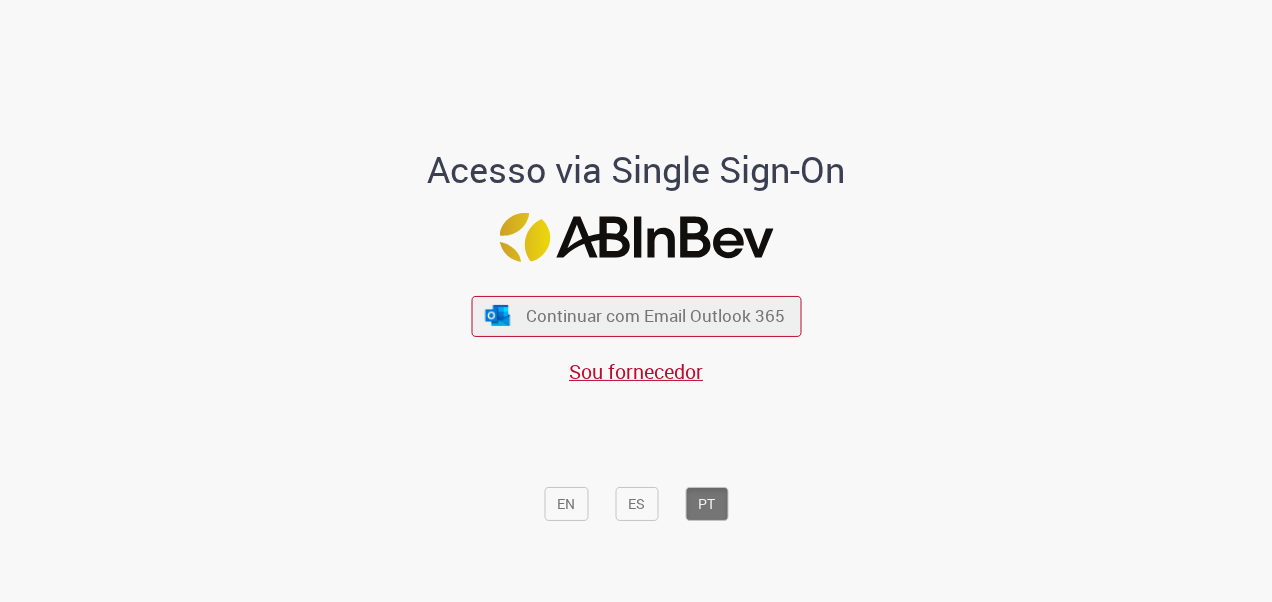 scroll, scrollTop: 0, scrollLeft: 0, axis: both 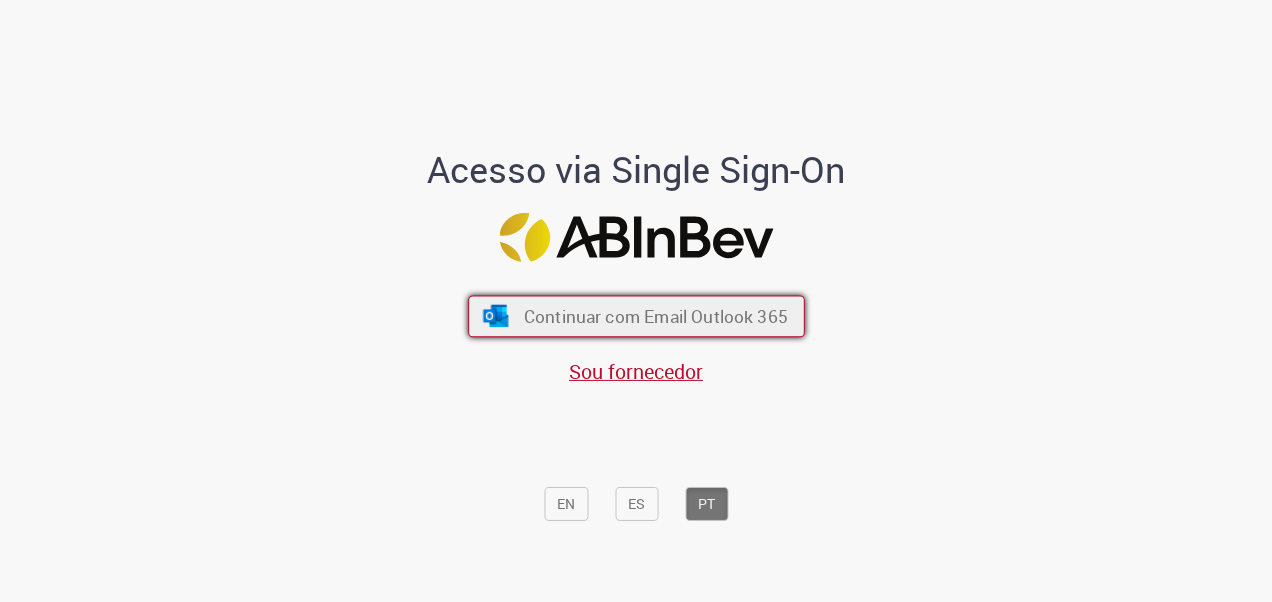 click on "Continuar com Email Outlook 365" at bounding box center [655, 315] 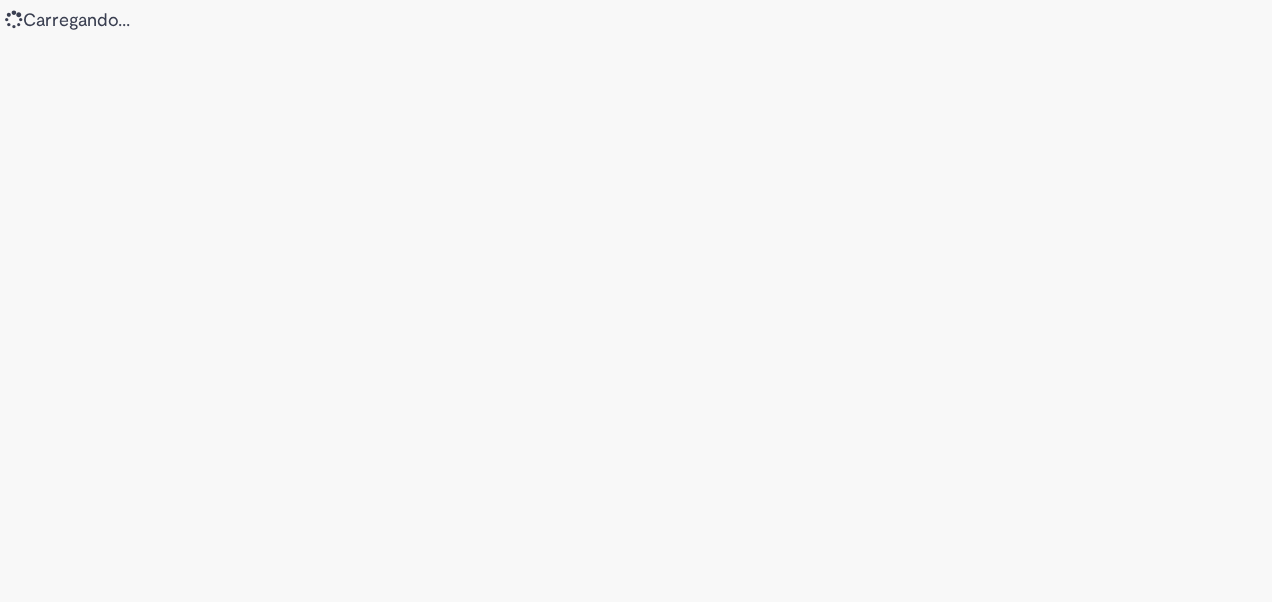 scroll, scrollTop: 0, scrollLeft: 0, axis: both 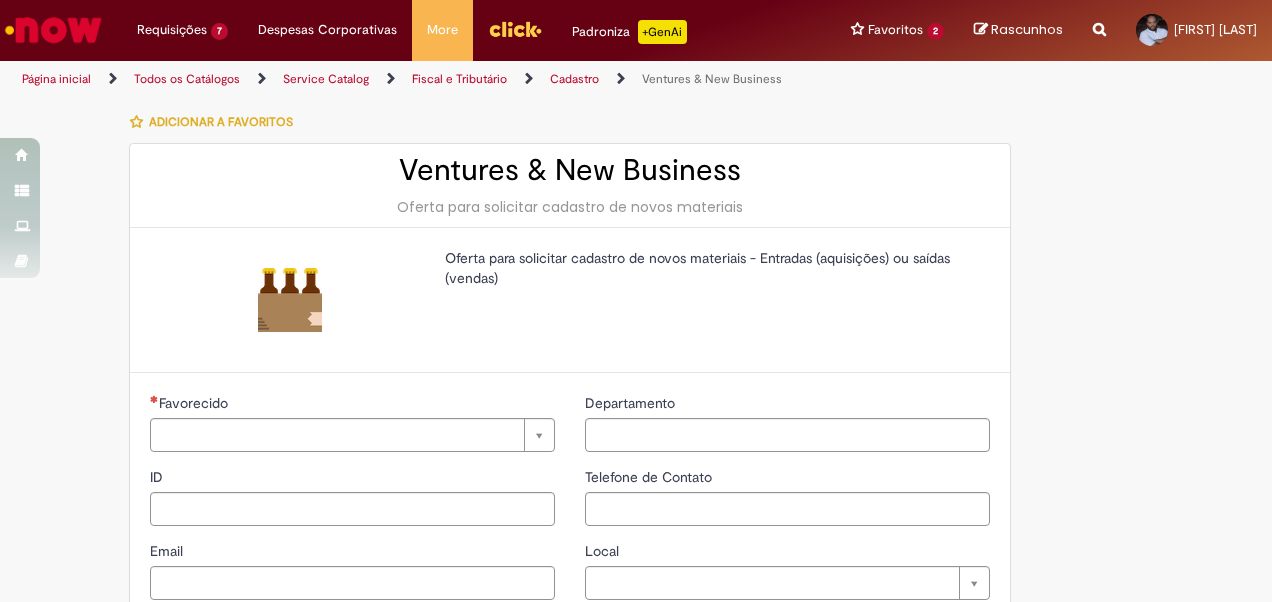type on "********" 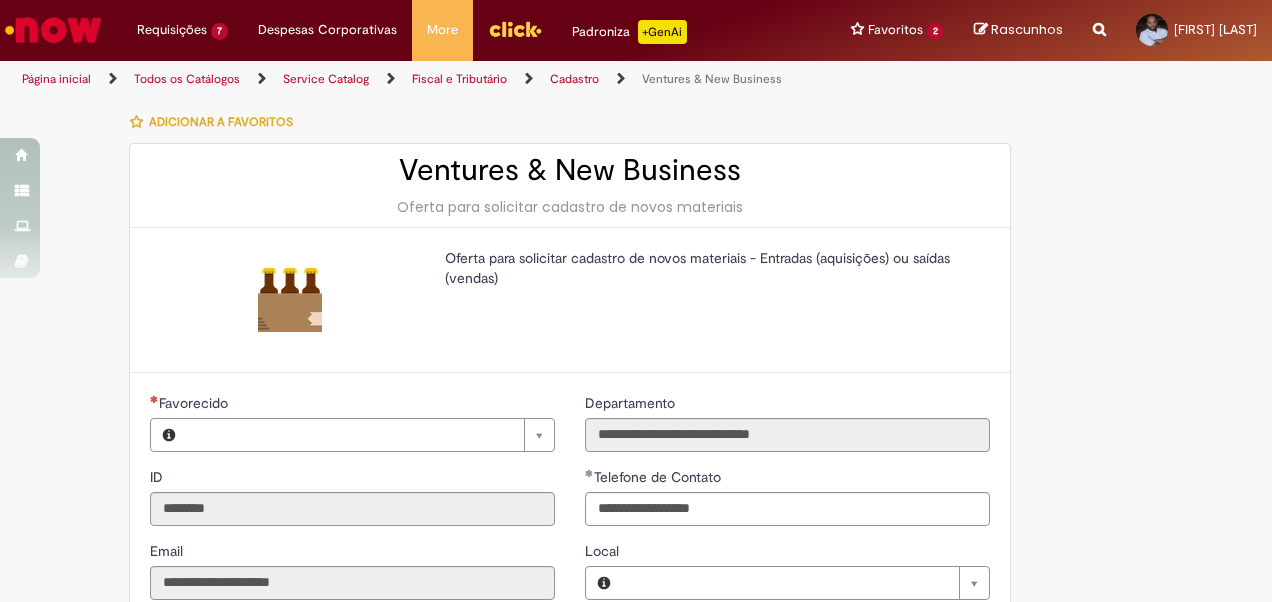 type on "**********" 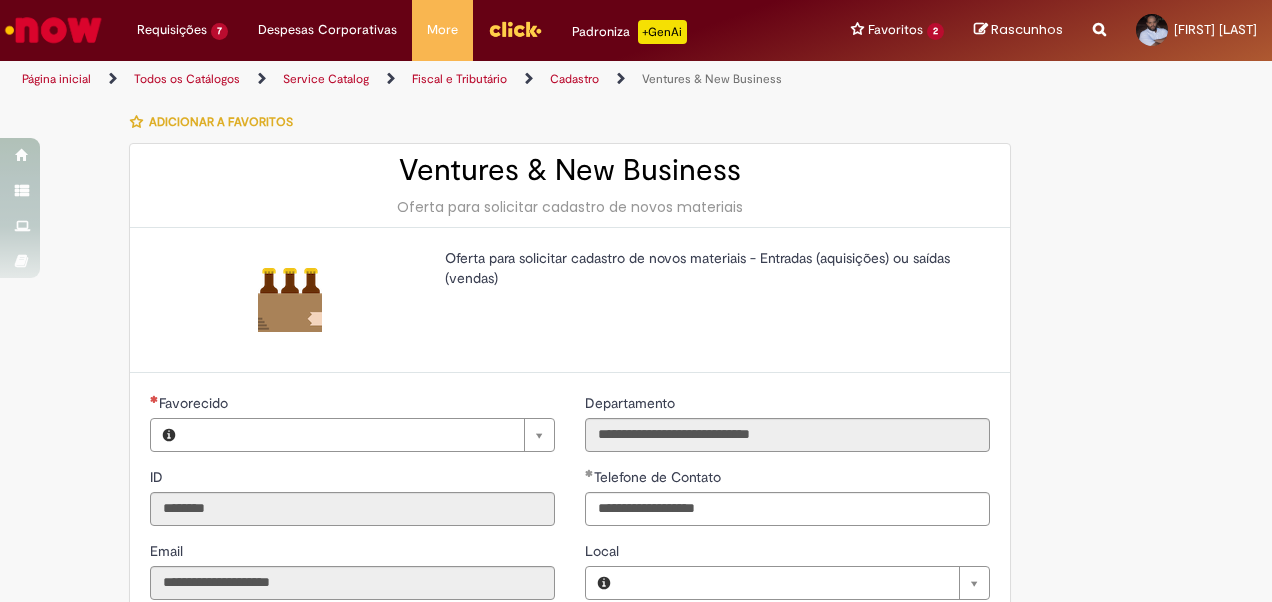 type on "**********" 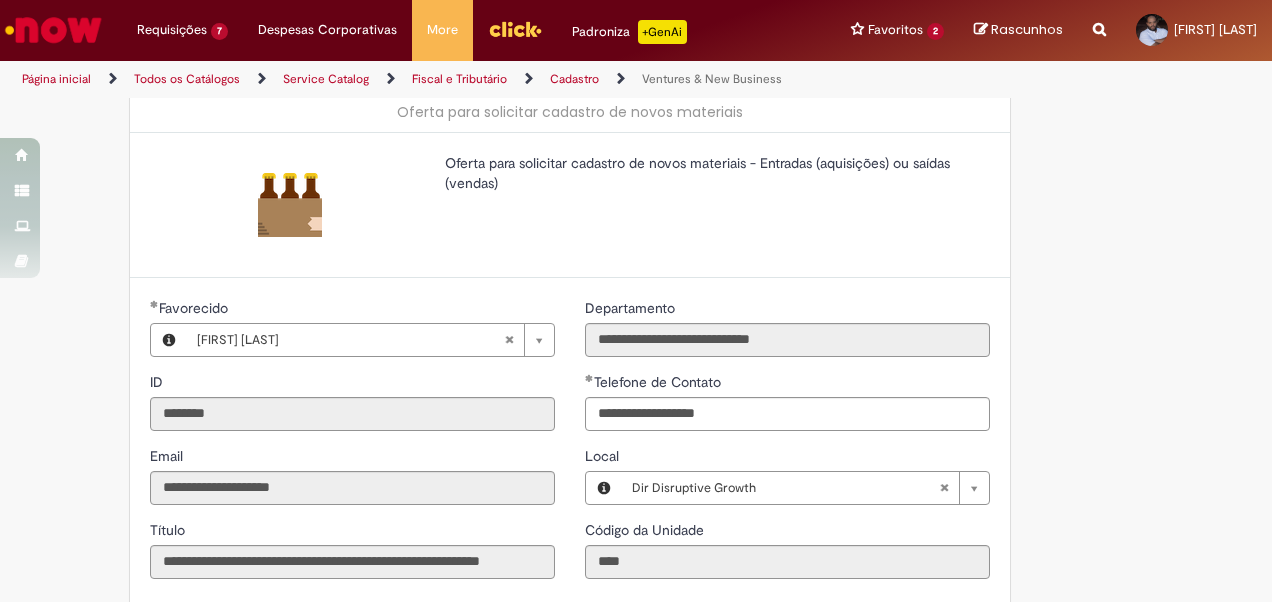 scroll, scrollTop: 400, scrollLeft: 0, axis: vertical 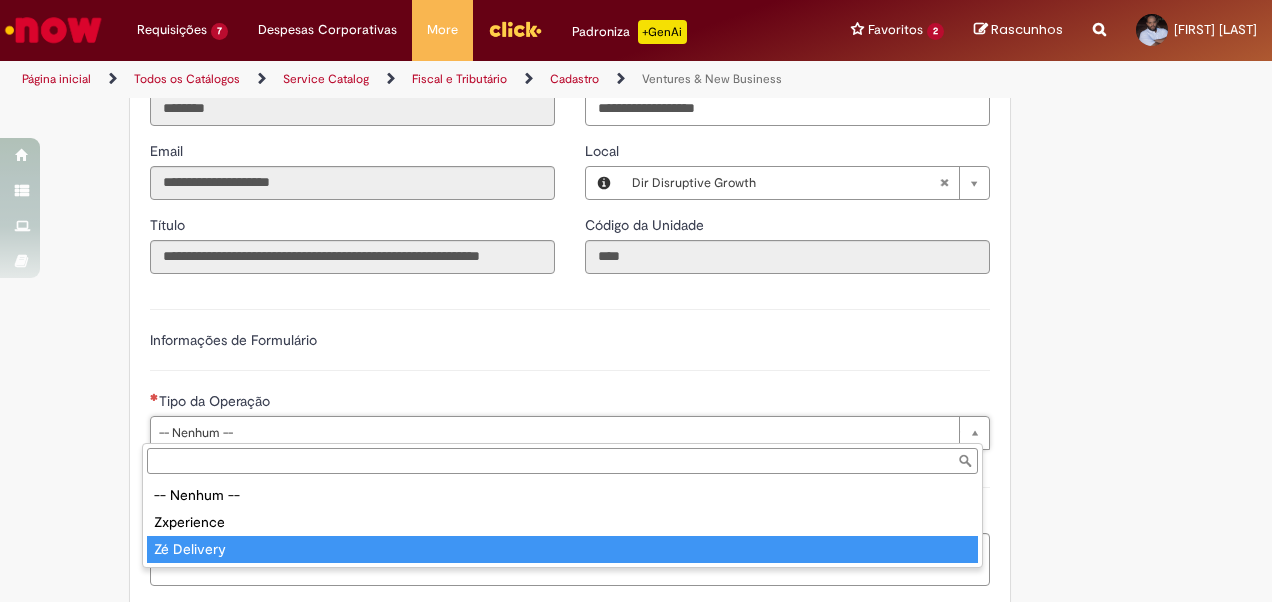 type on "**********" 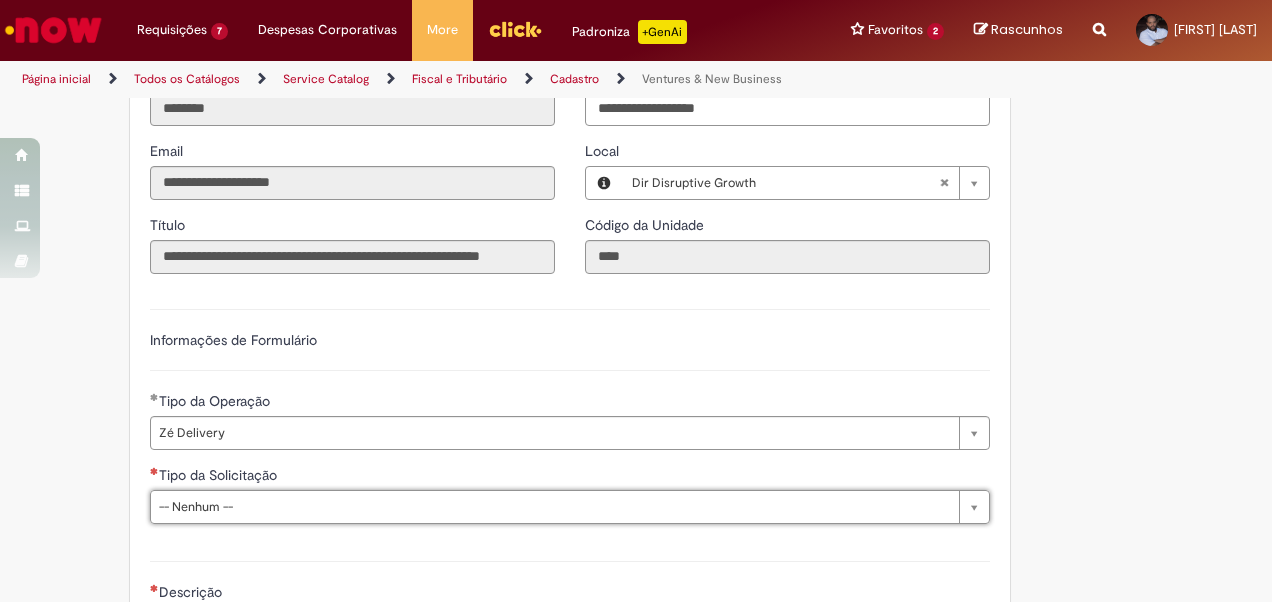type on "*" 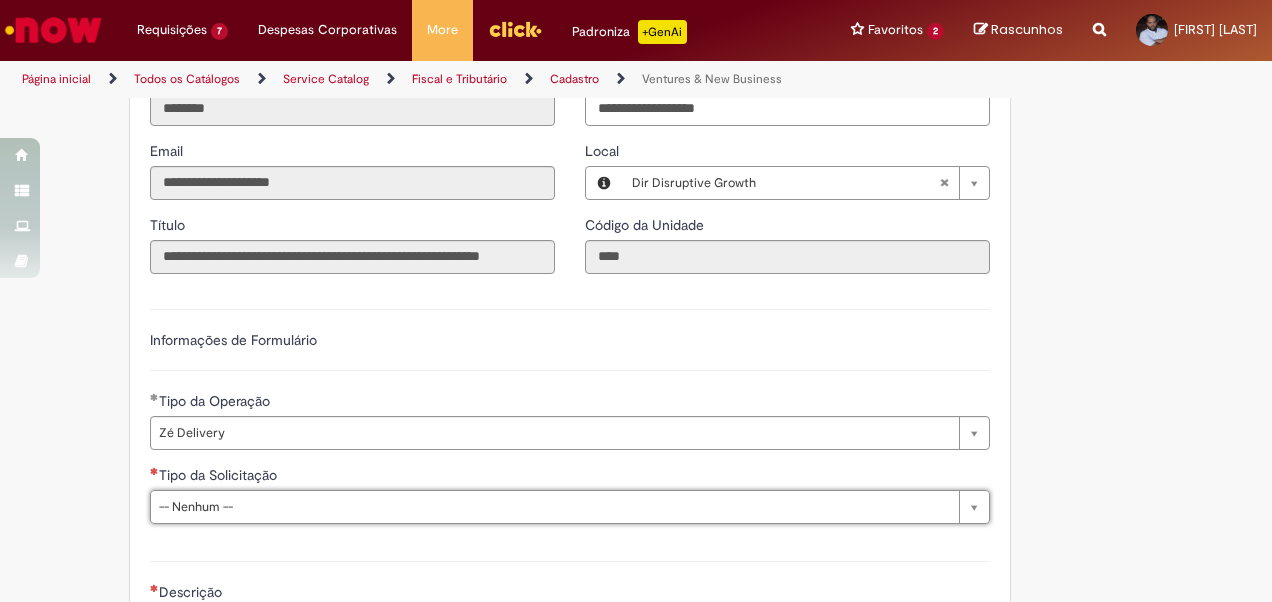 type 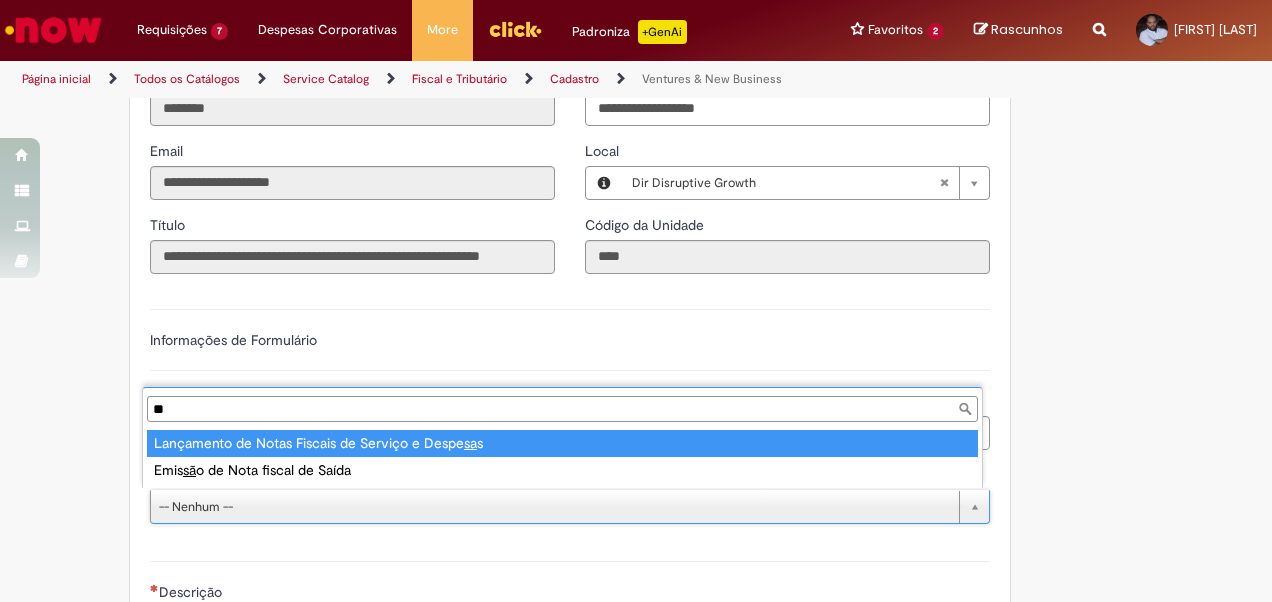 type on "***" 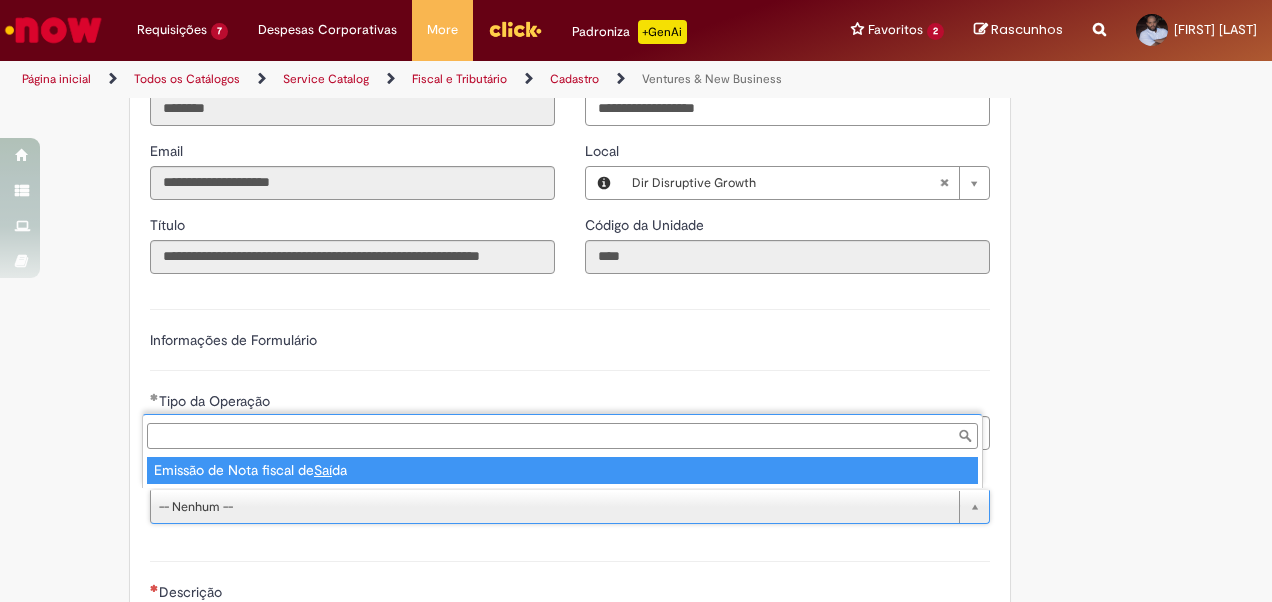 type on "**********" 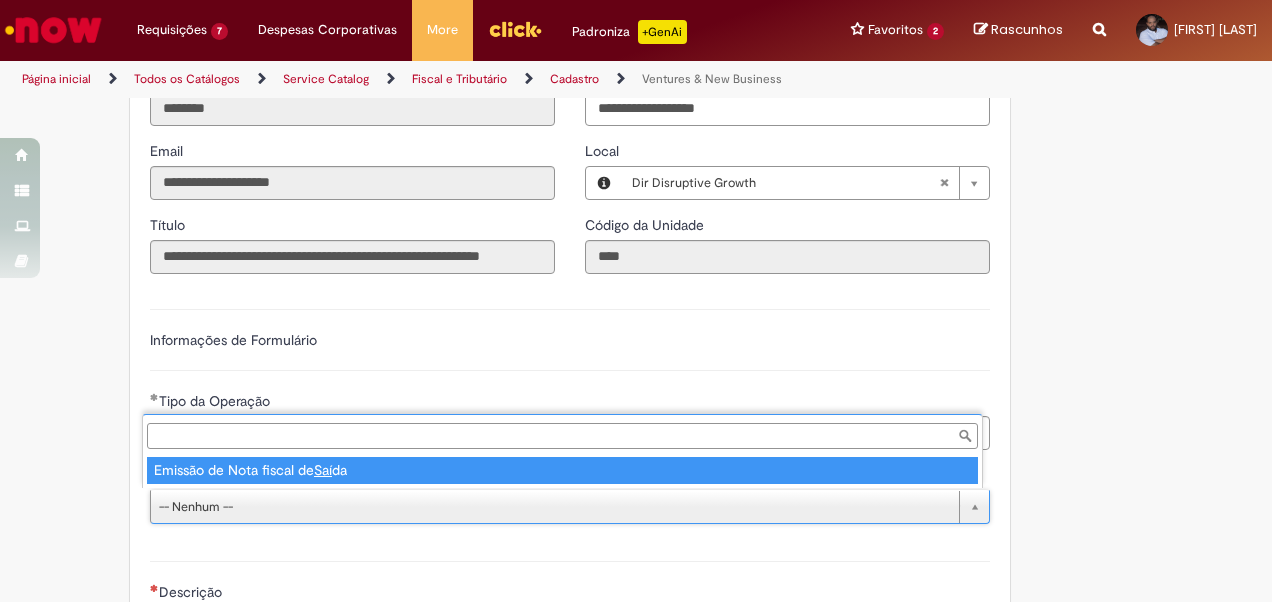 select on "**********" 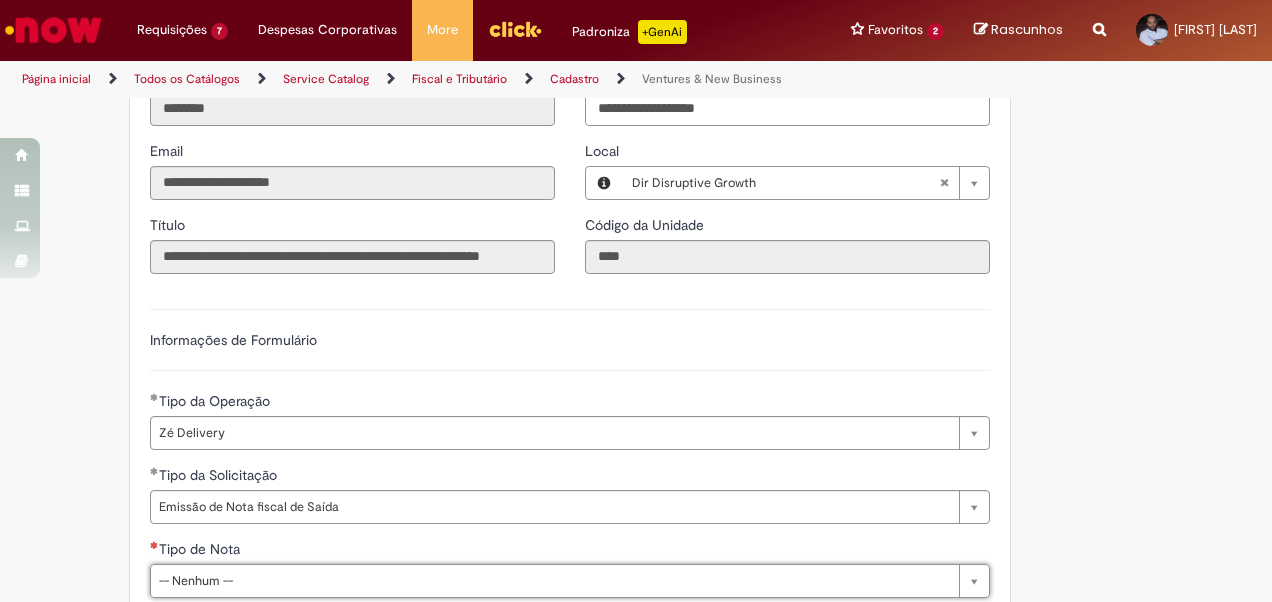 type on "*" 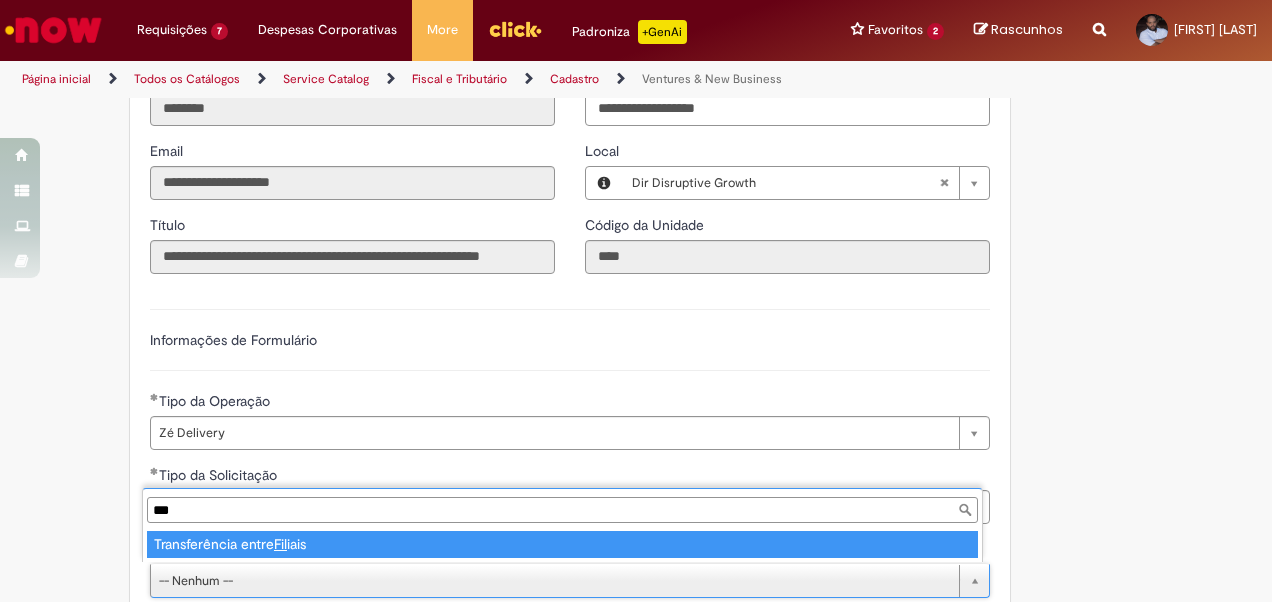type on "****" 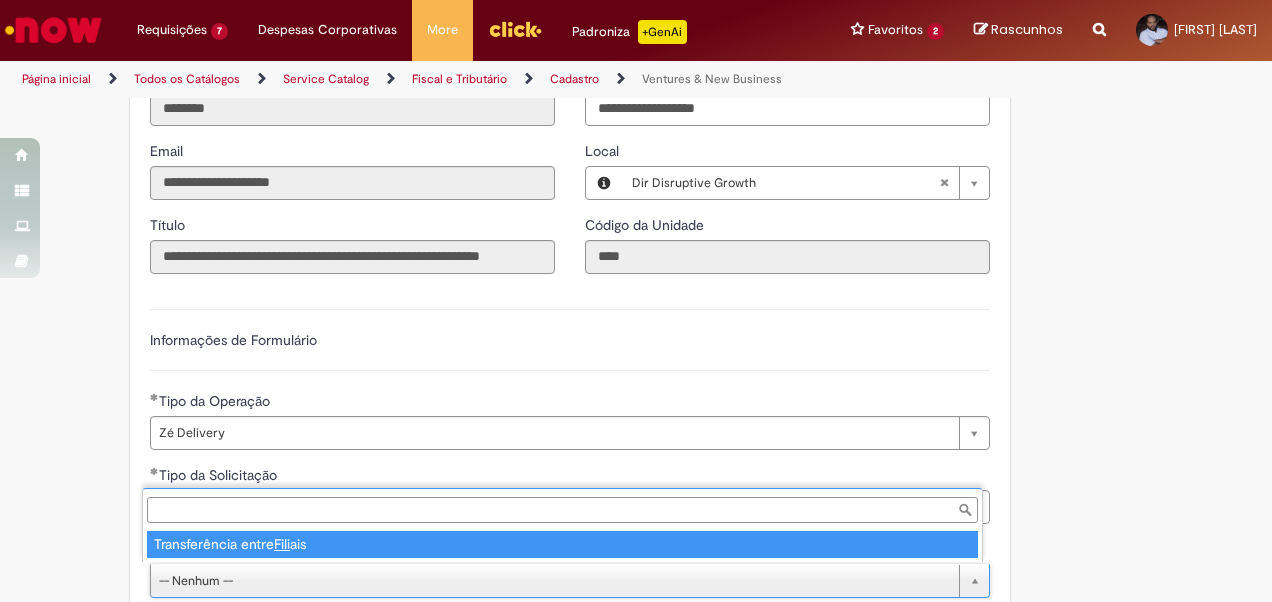 type on "**********" 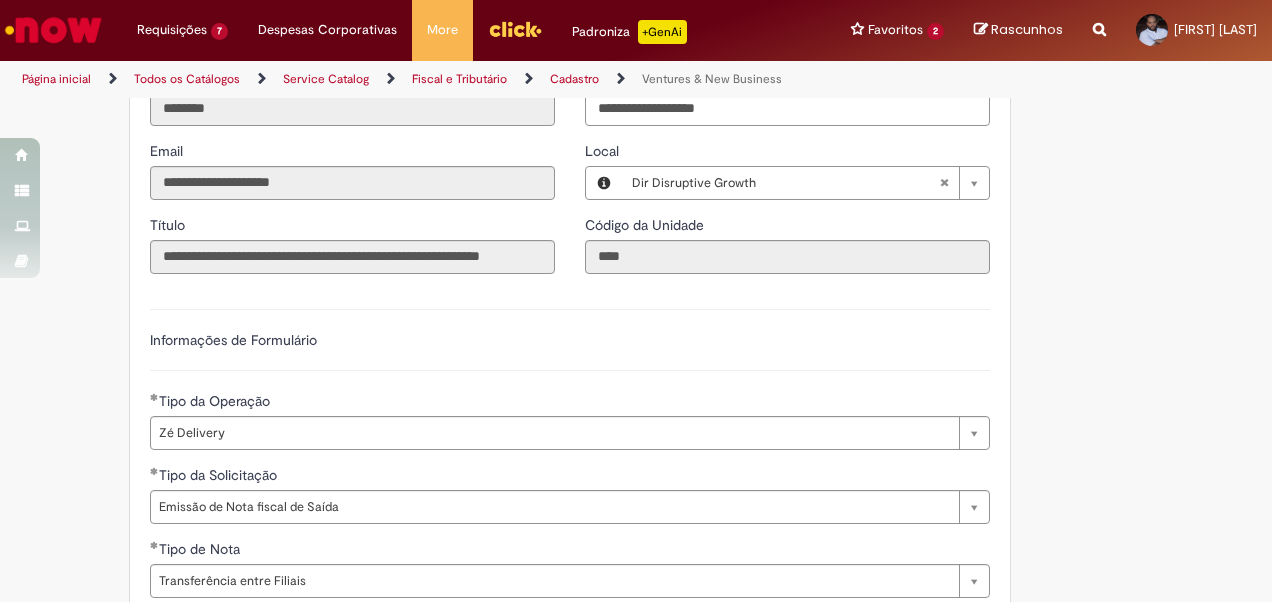 scroll, scrollTop: 686, scrollLeft: 0, axis: vertical 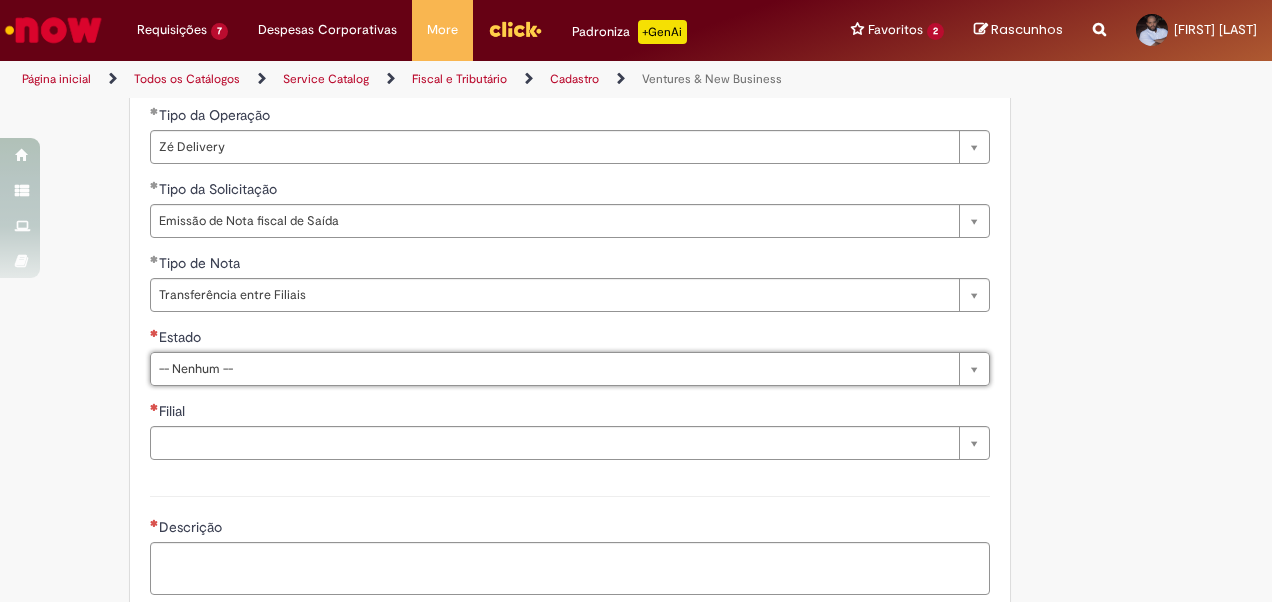 type on "*" 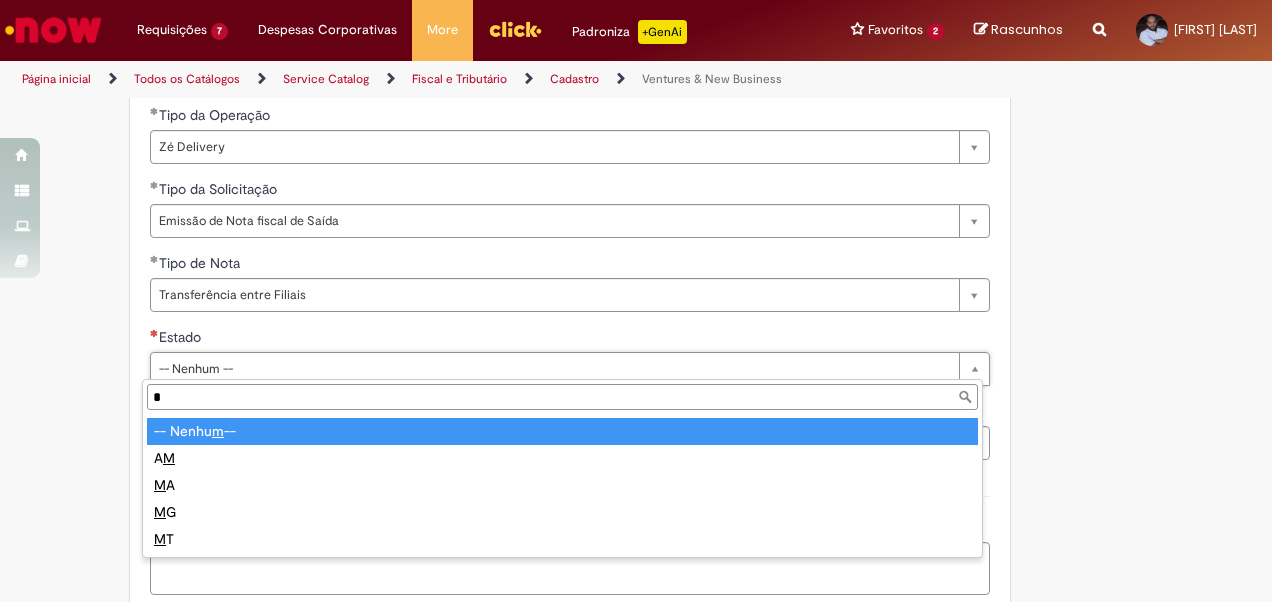 type on "**" 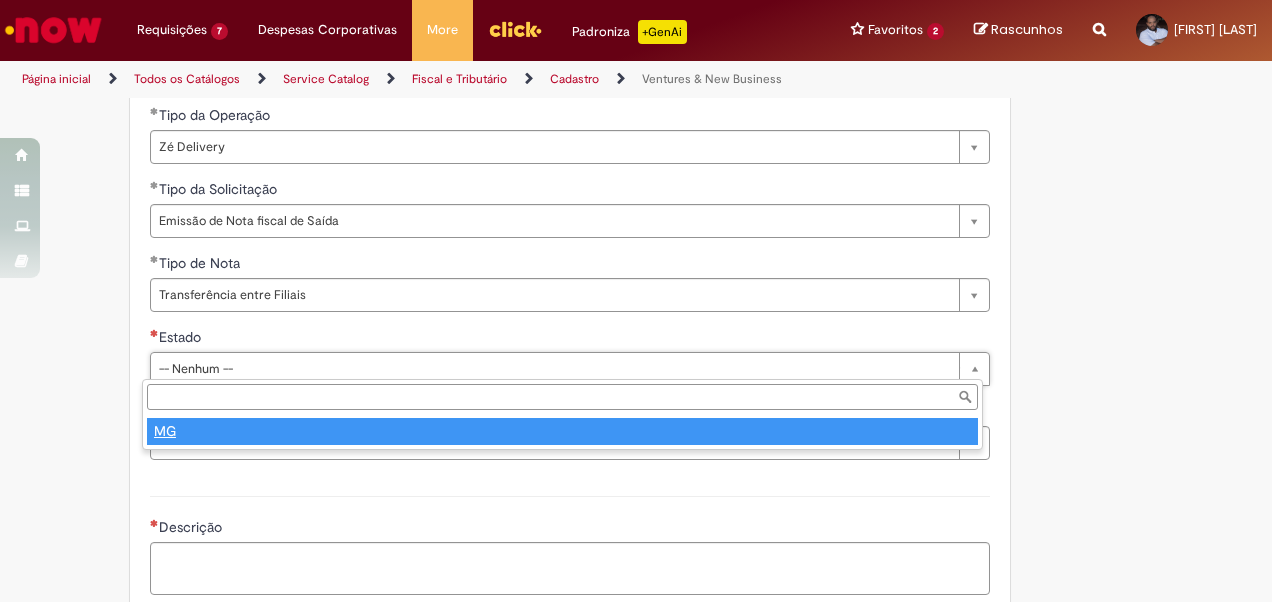 type on "**" 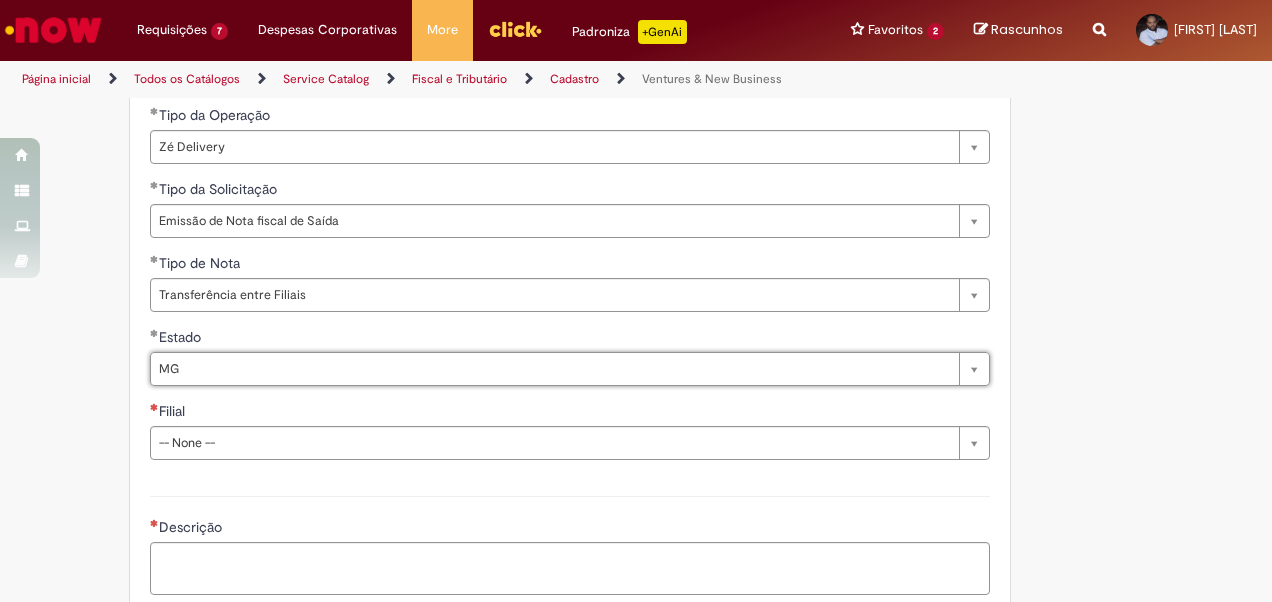 select 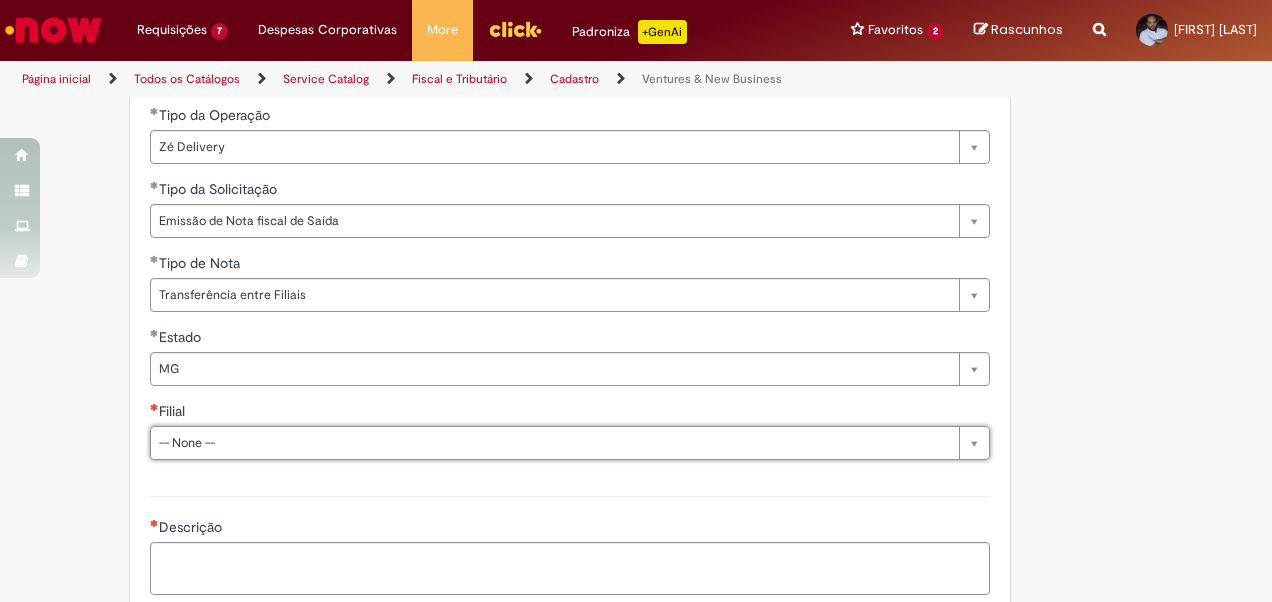 type on "*" 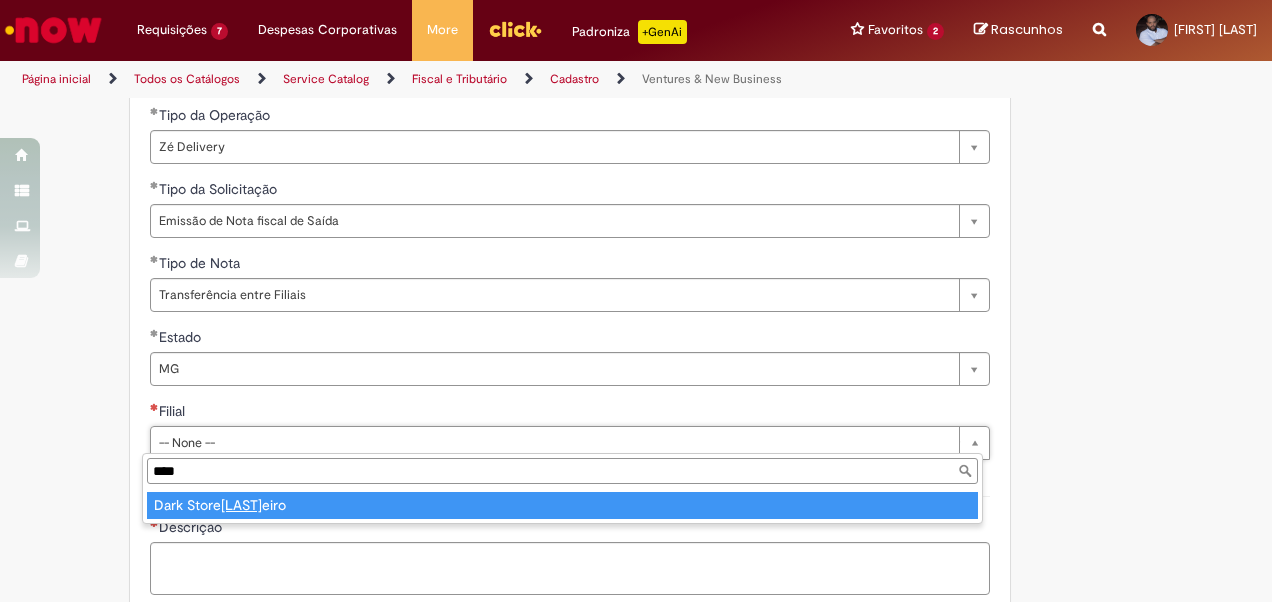 type on "*****" 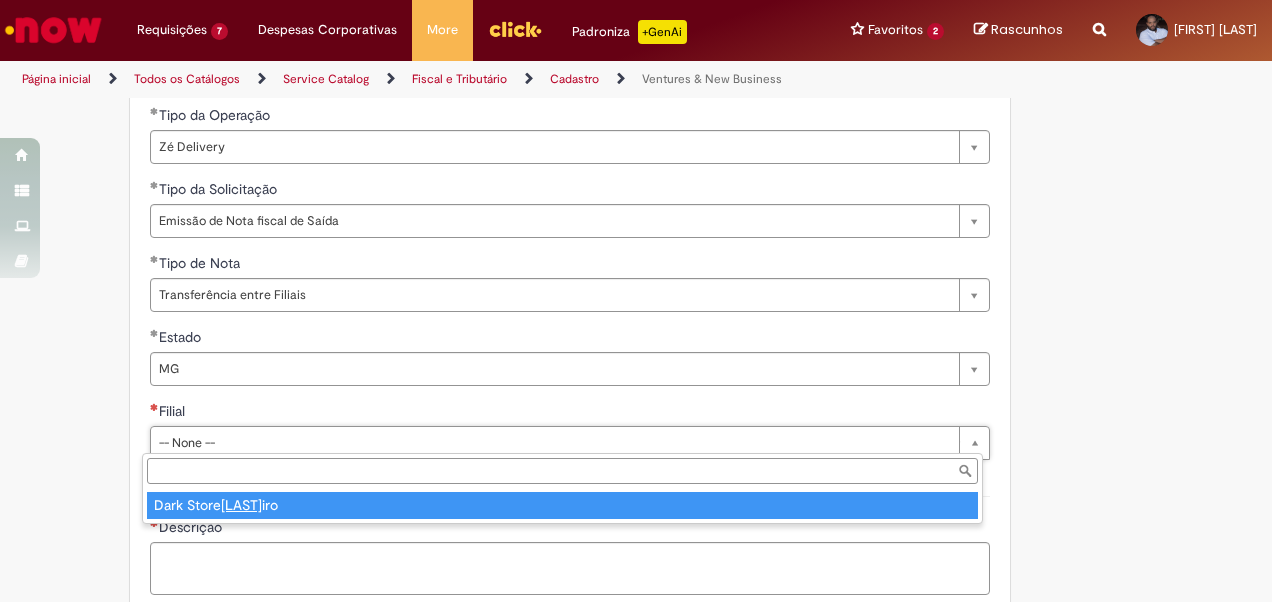 type on "**********" 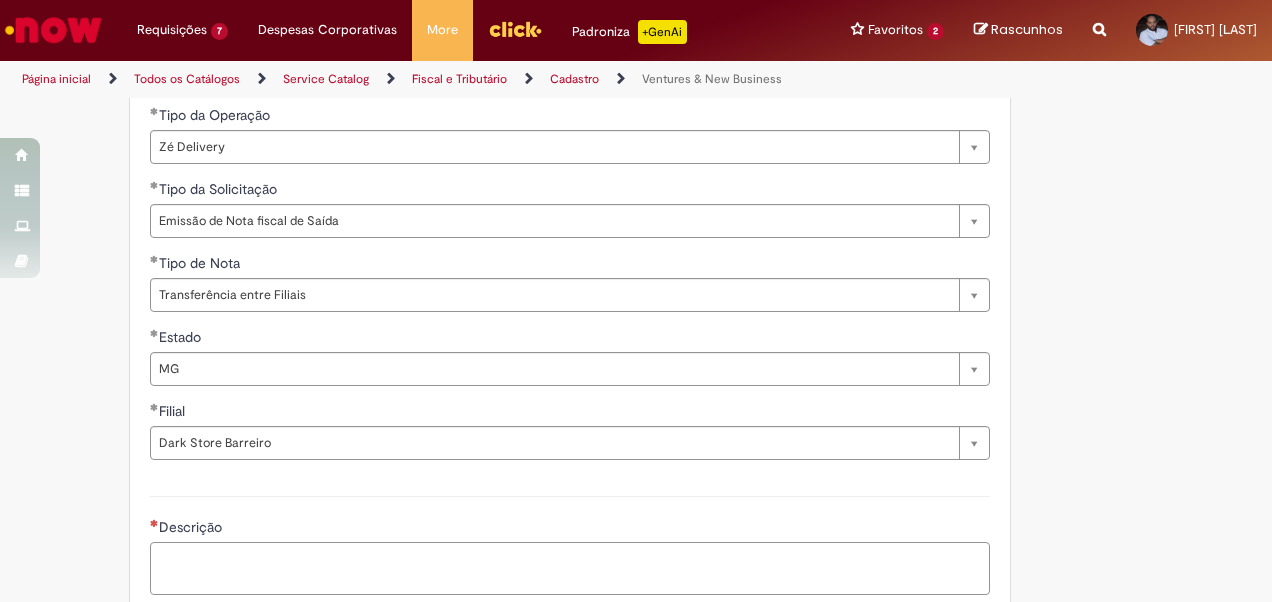 click on "Descrição" at bounding box center [570, 568] 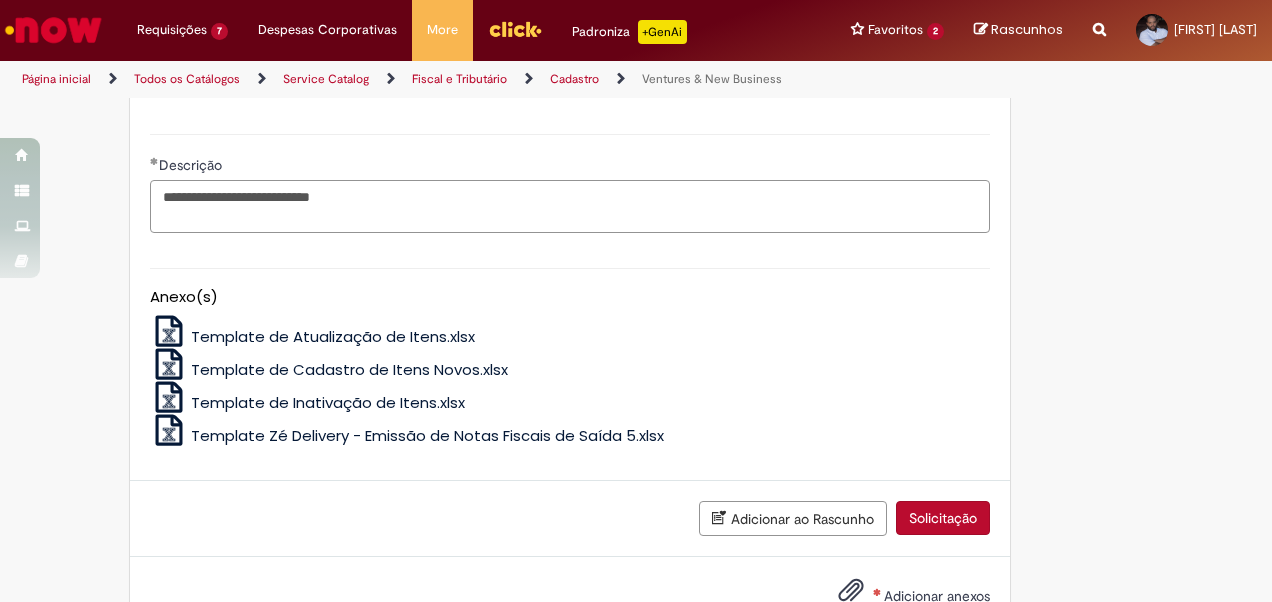 scroll, scrollTop: 1106, scrollLeft: 0, axis: vertical 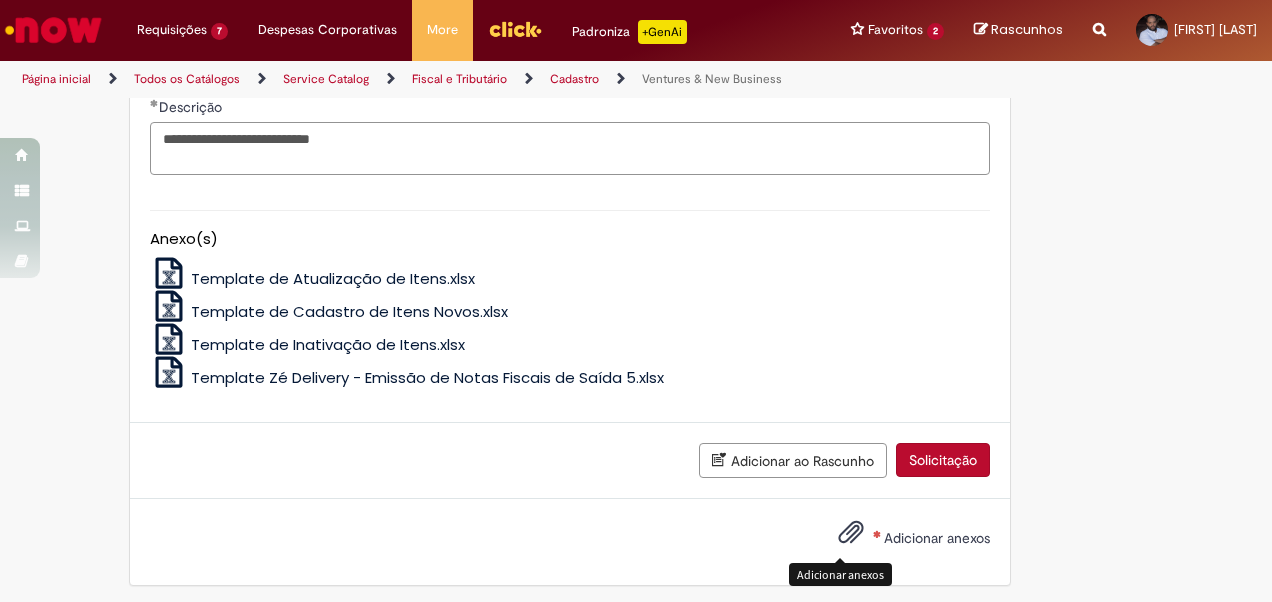 type on "**********" 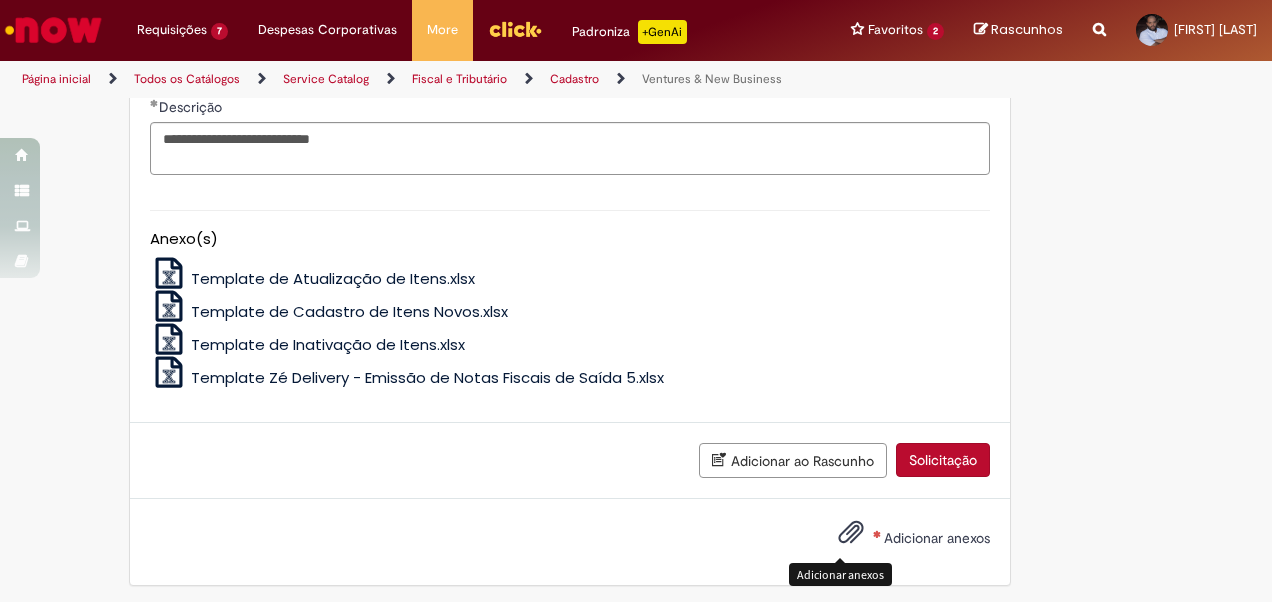 click at bounding box center [851, 533] 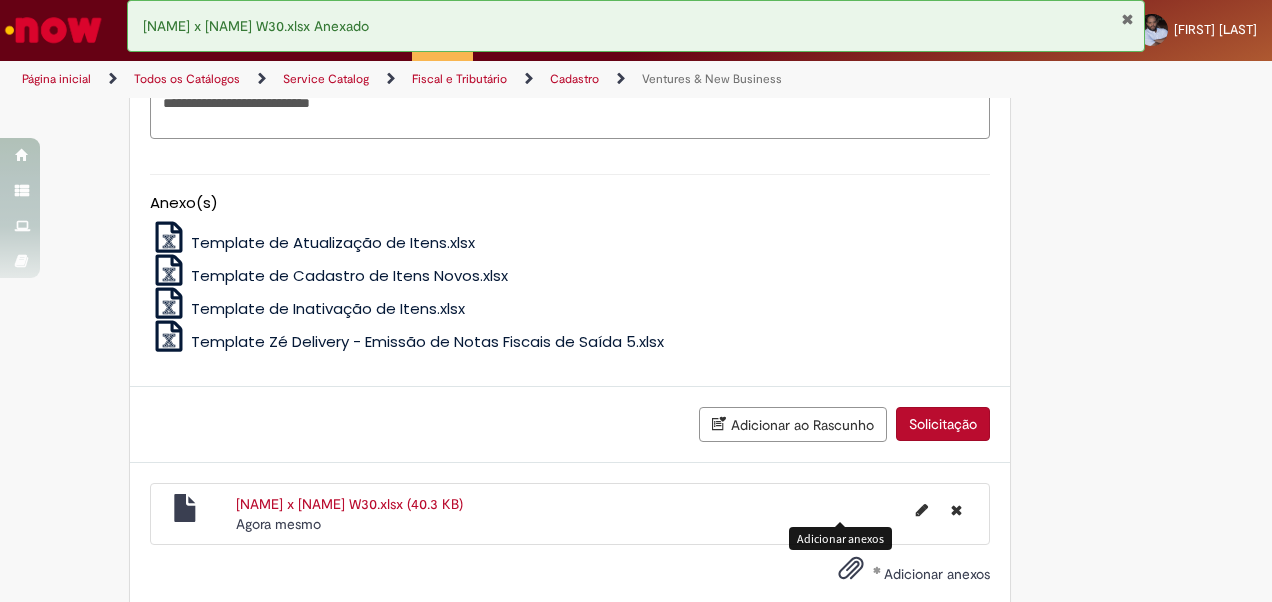 scroll, scrollTop: 1178, scrollLeft: 0, axis: vertical 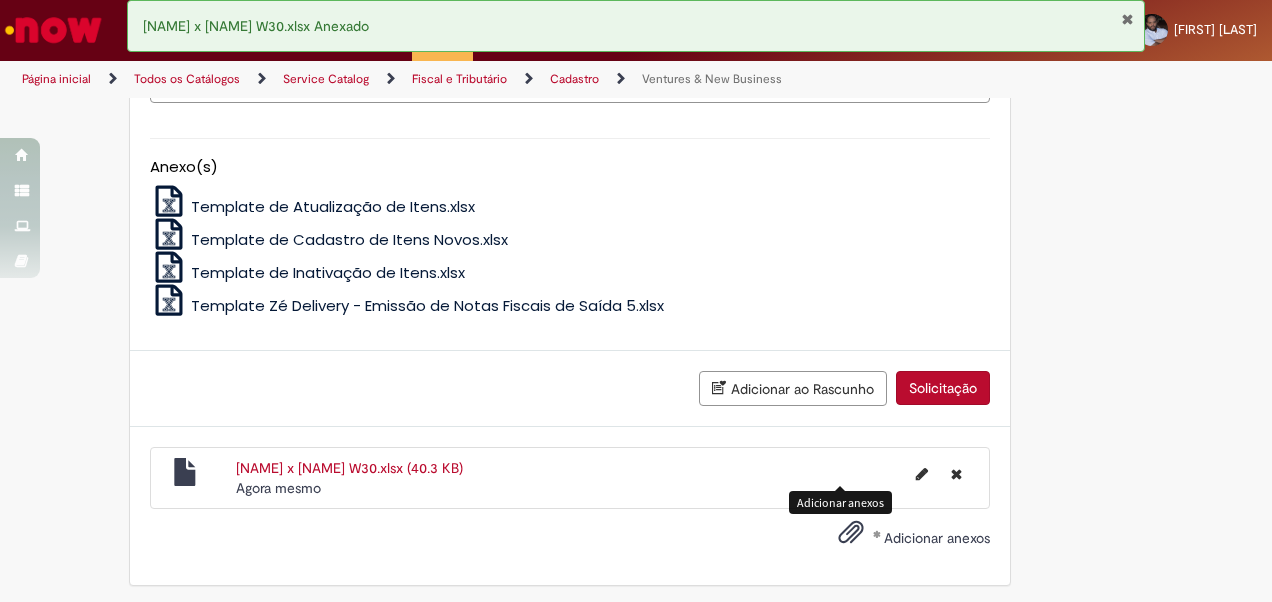click on "Solicitação" at bounding box center [943, 388] 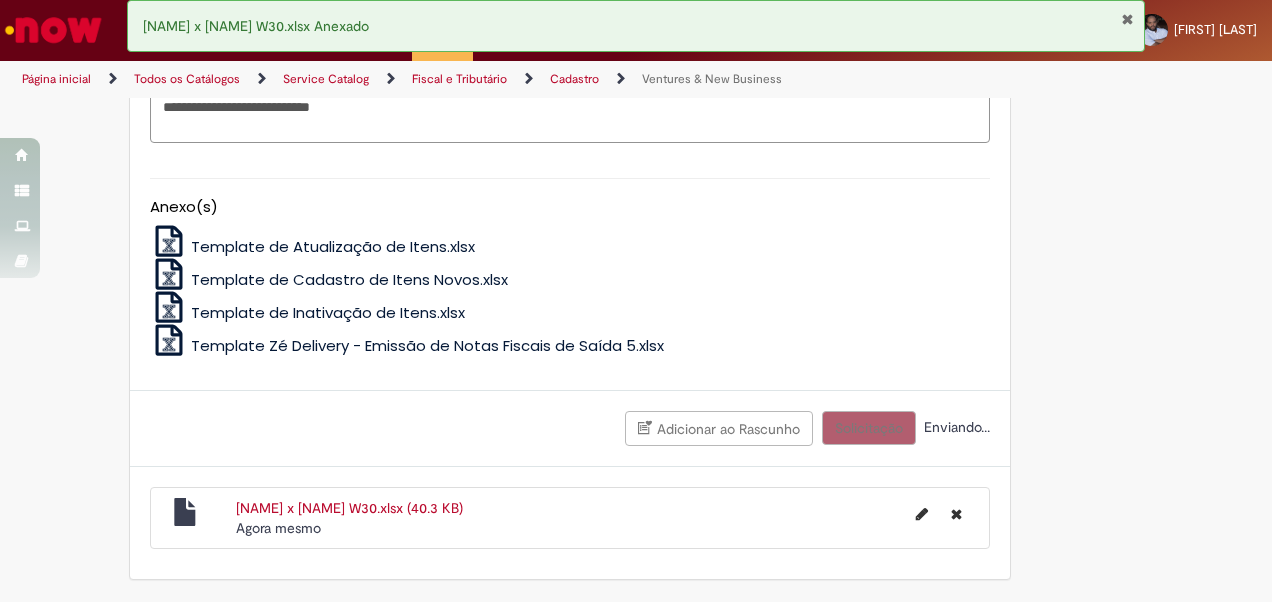 scroll, scrollTop: 1132, scrollLeft: 0, axis: vertical 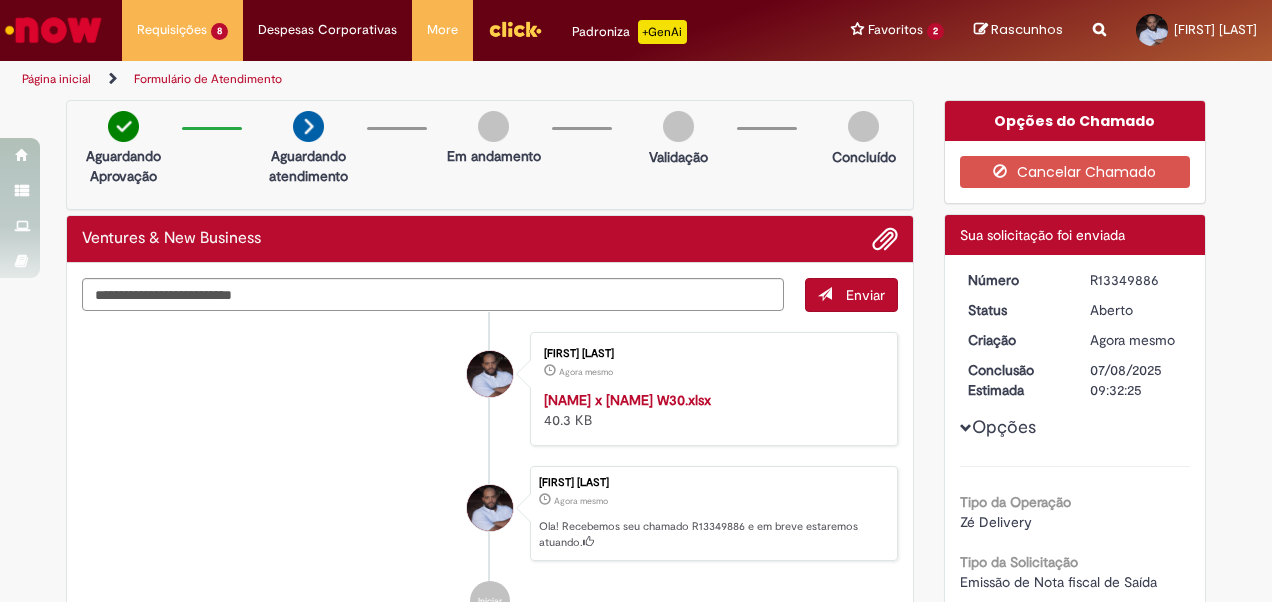 drag, startPoint x: 1083, startPoint y: 275, endPoint x: 1140, endPoint y: 272, distance: 57.07889 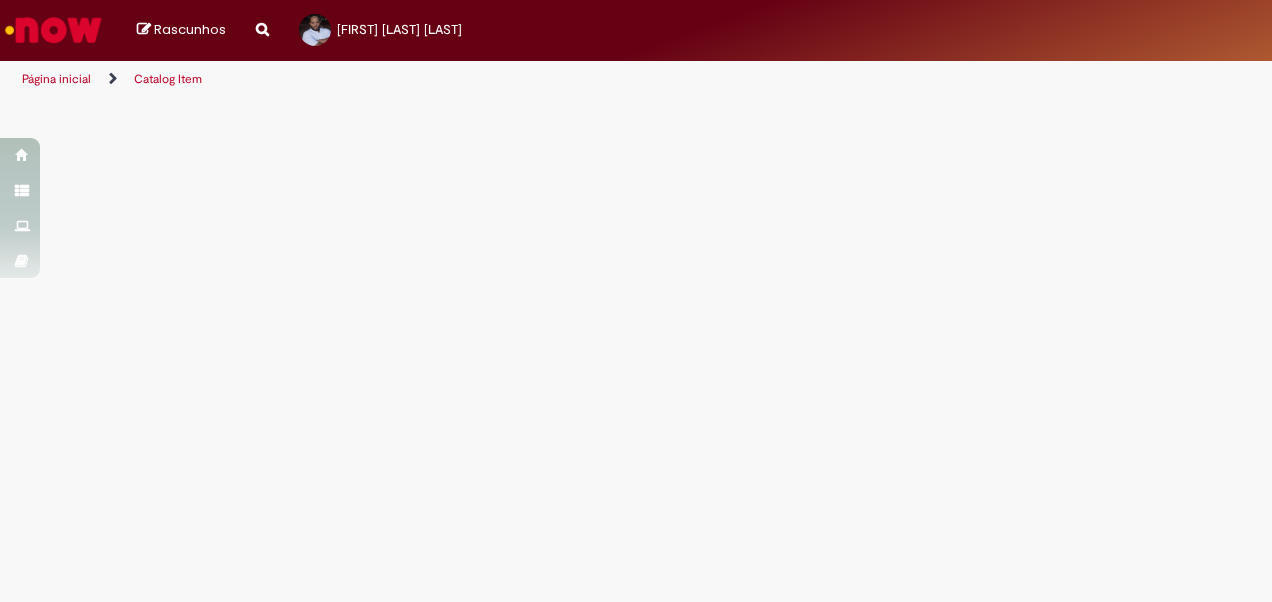 scroll, scrollTop: 0, scrollLeft: 0, axis: both 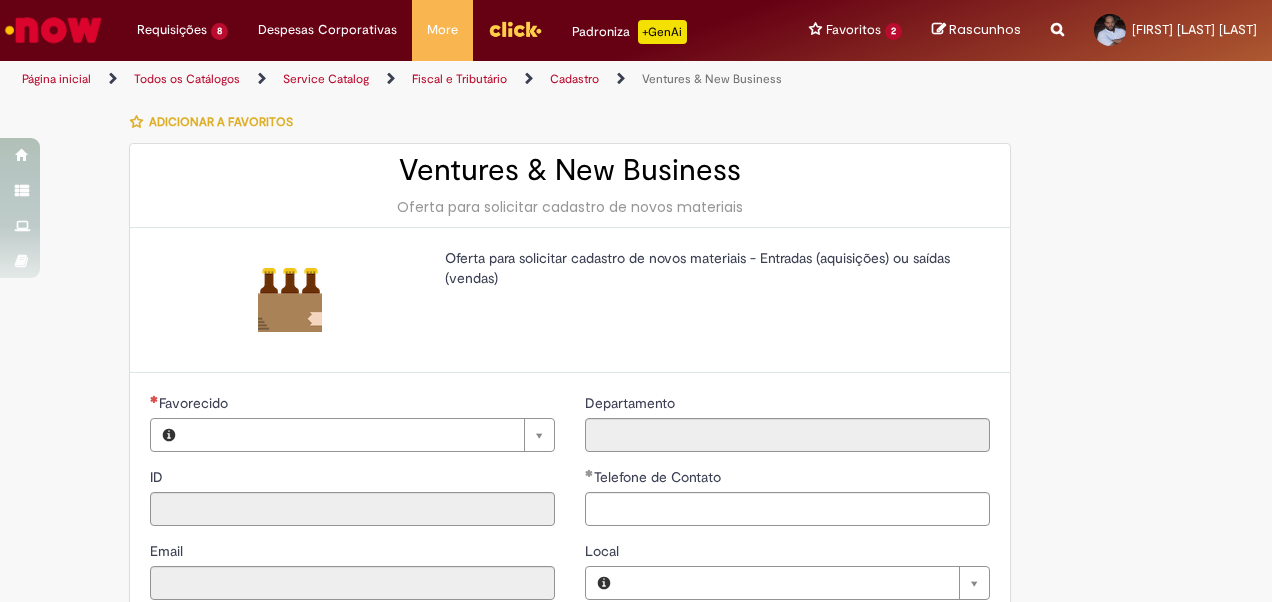 type on "********" 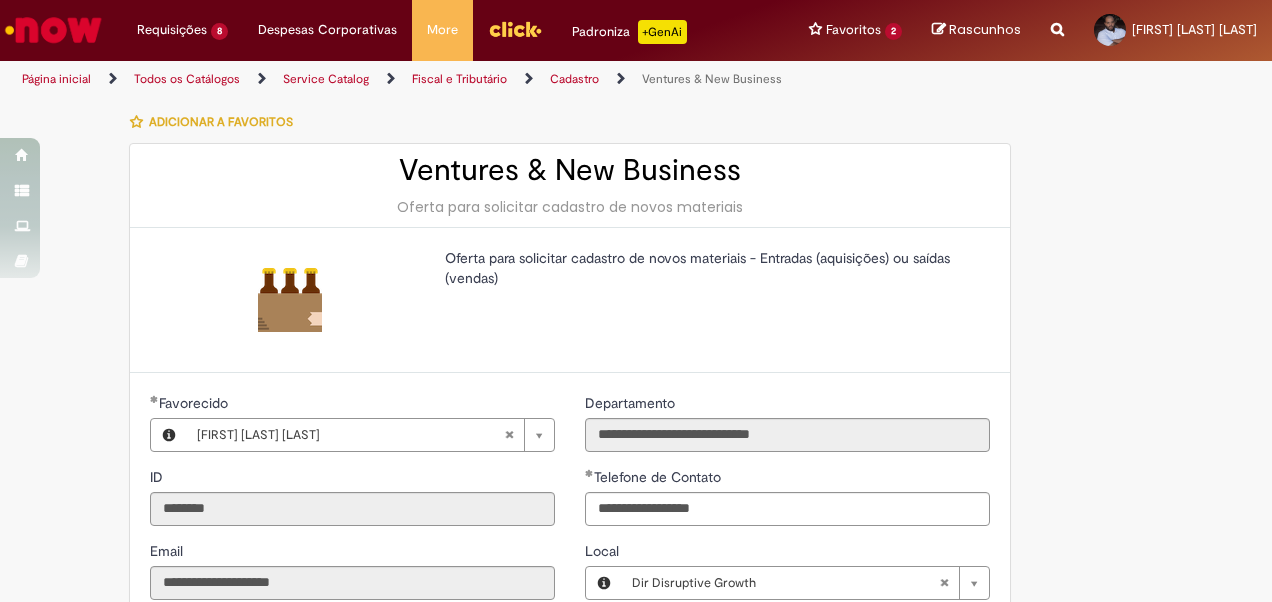 type on "**********" 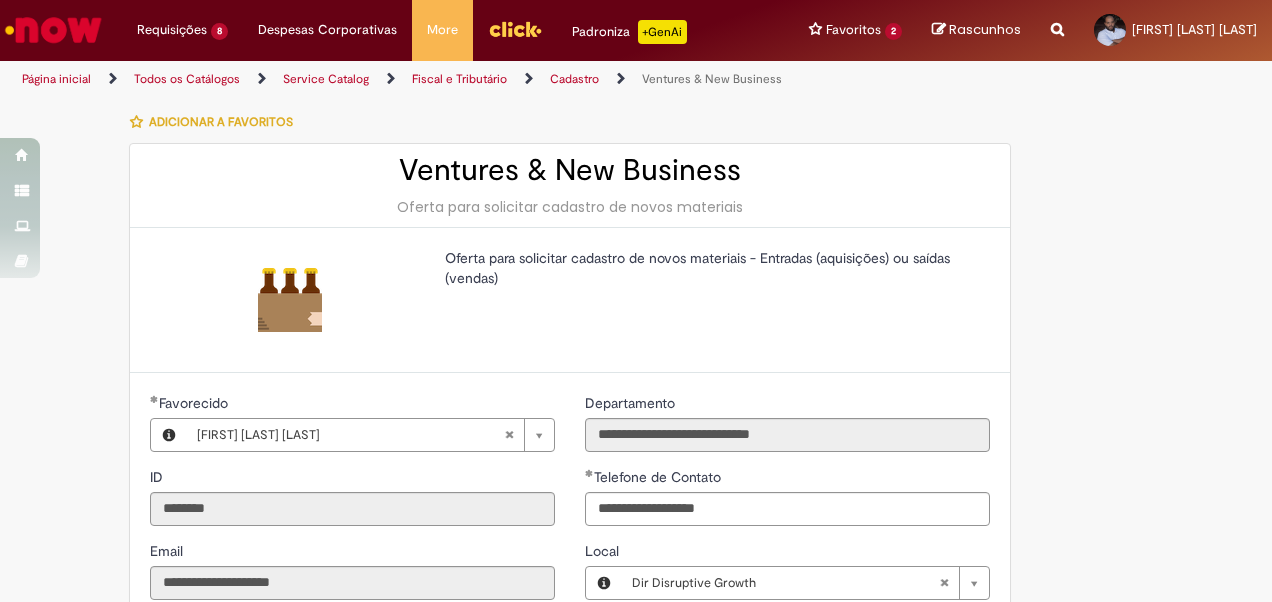 type on "**********" 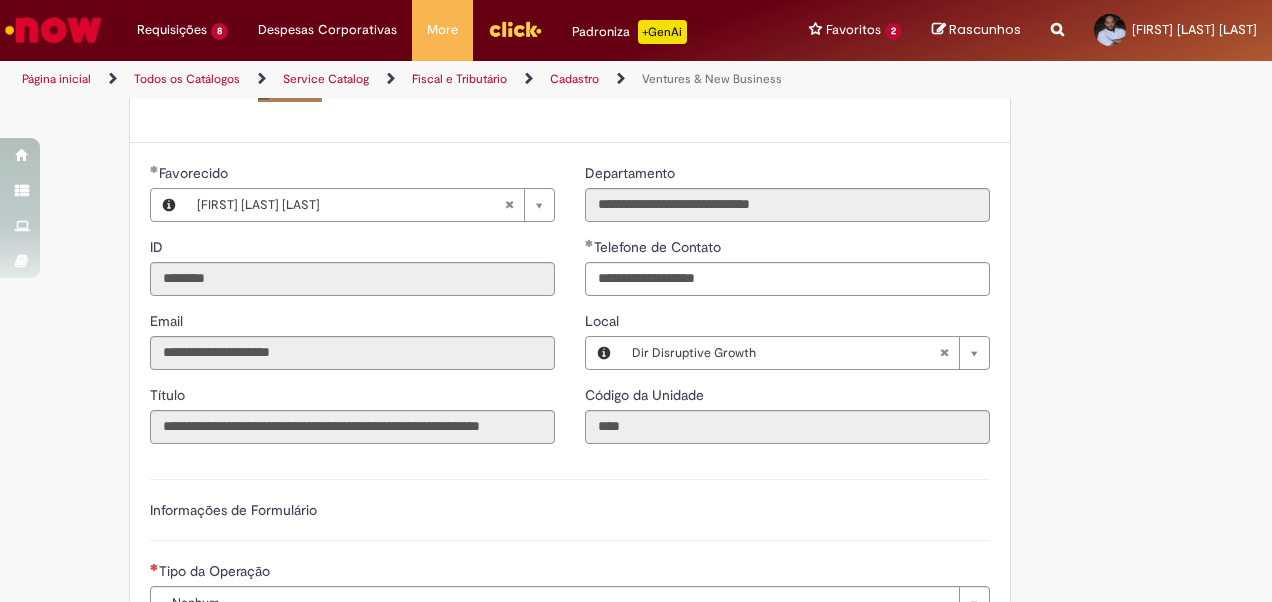scroll, scrollTop: 400, scrollLeft: 0, axis: vertical 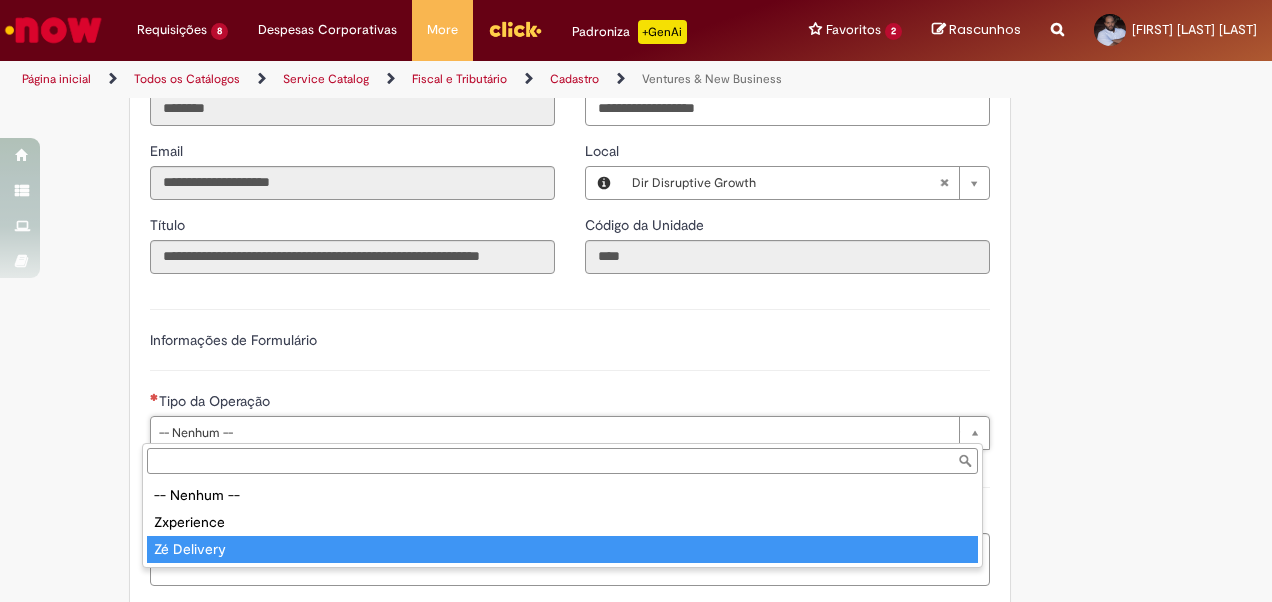 type on "**********" 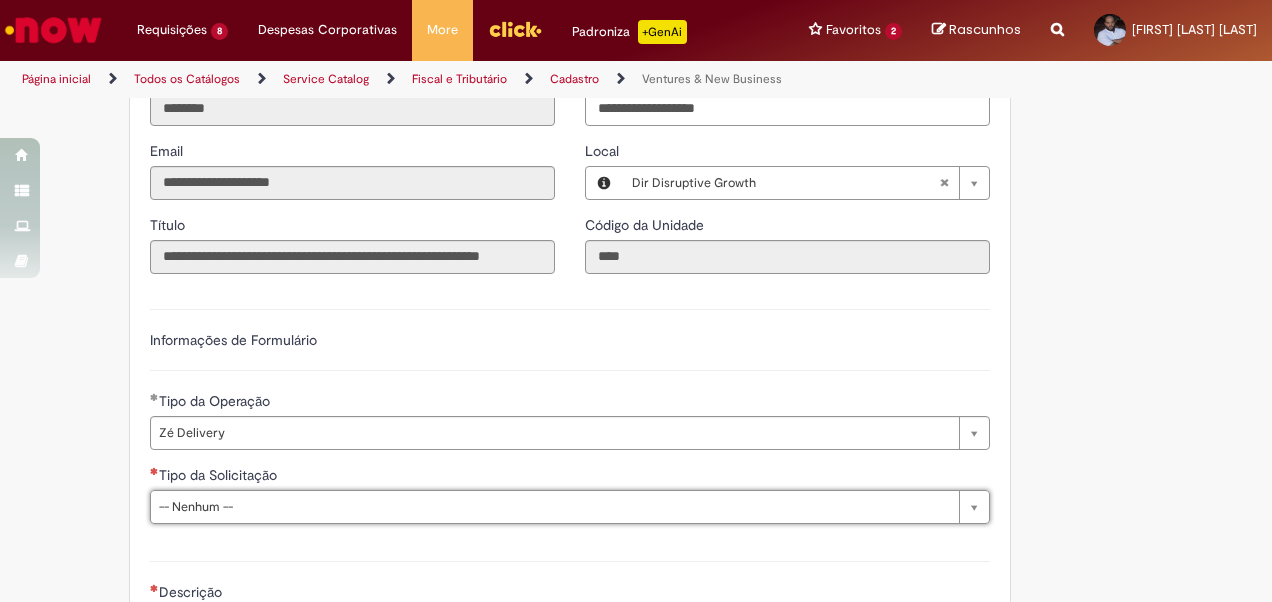 type on "*" 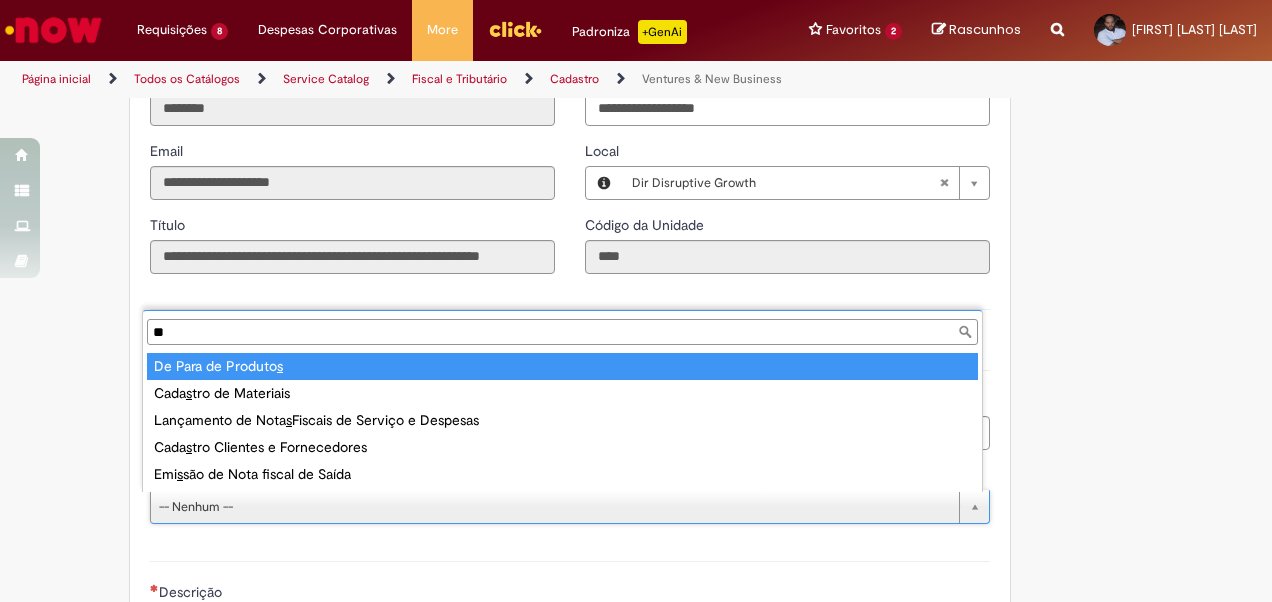 type on "***" 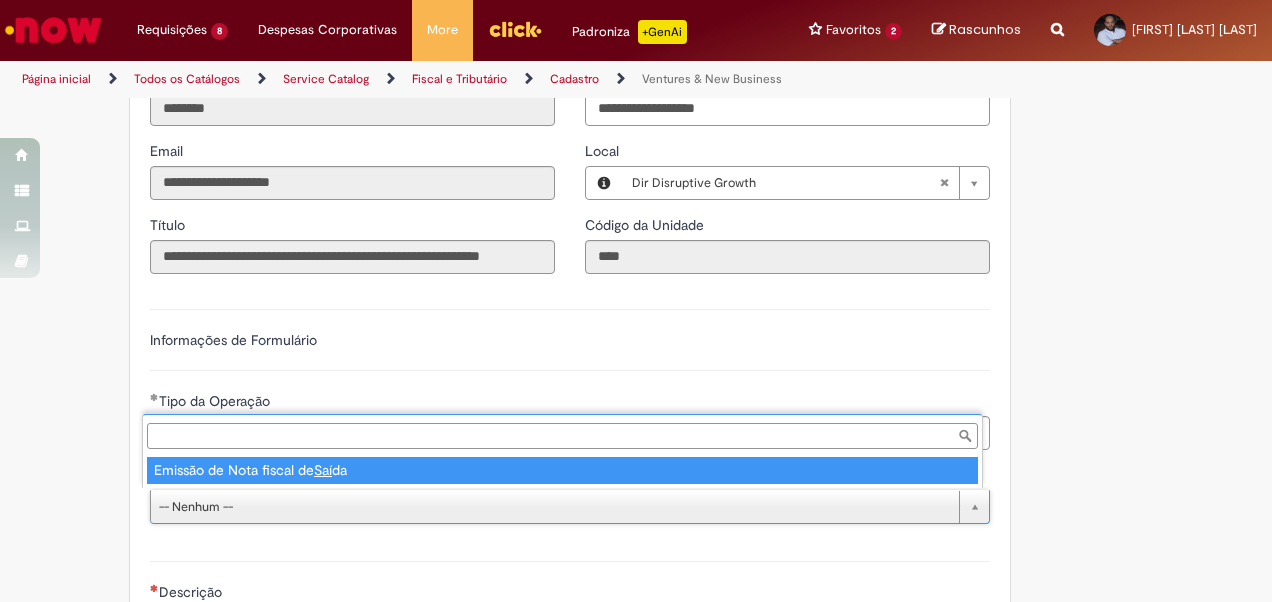 type on "**********" 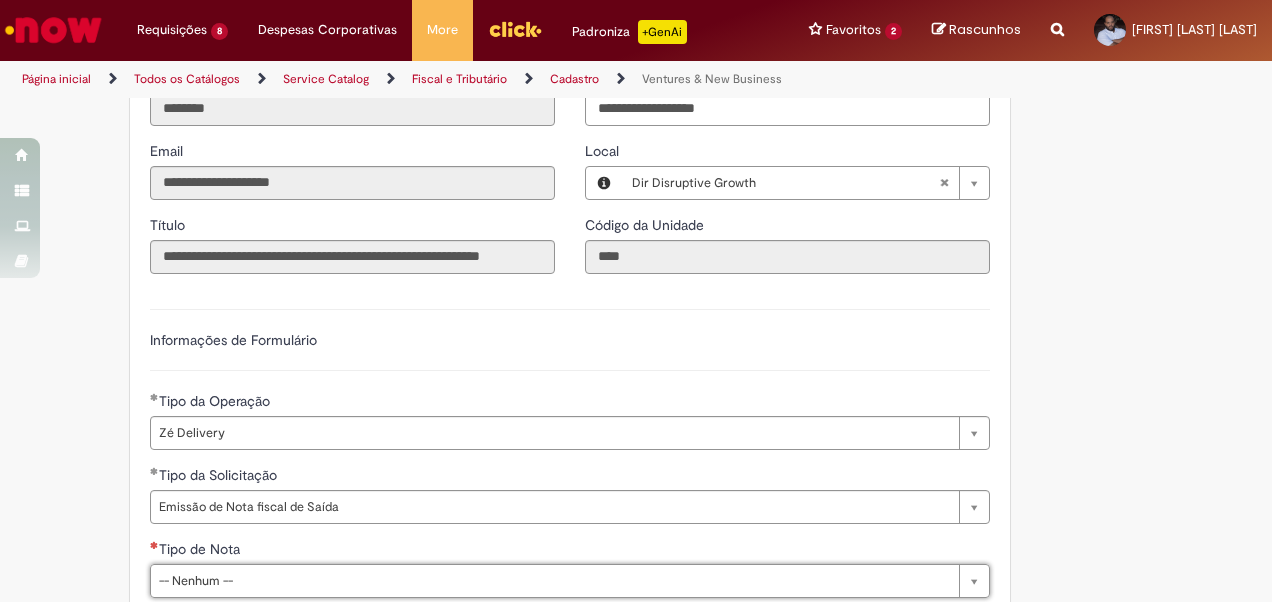 type on "*" 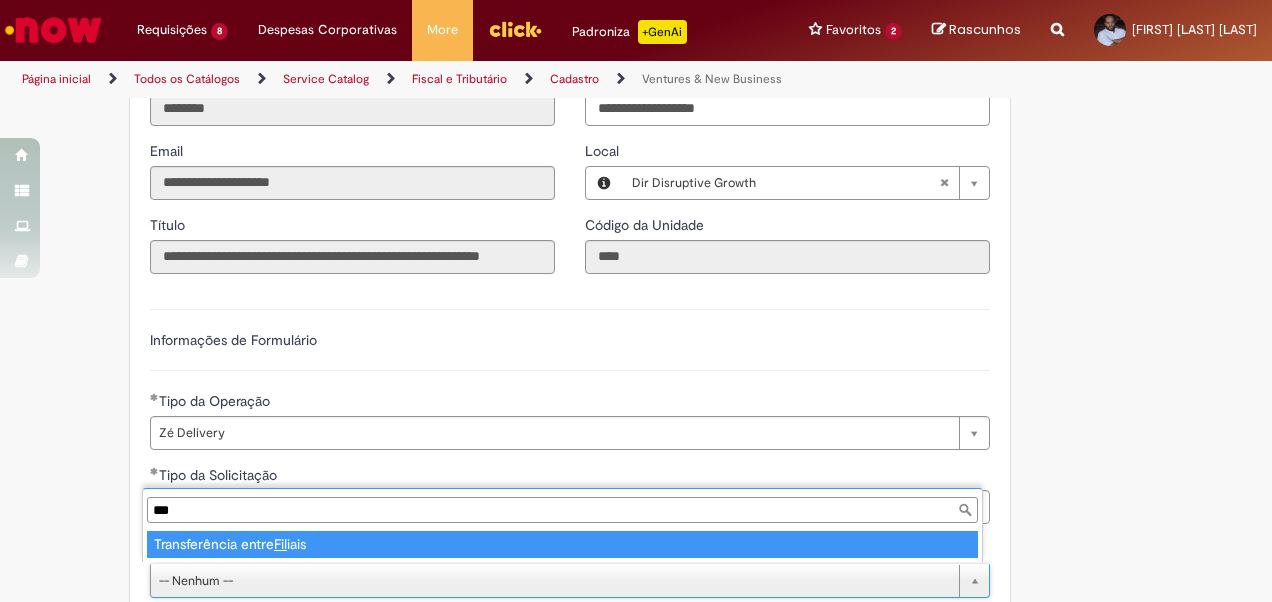 type on "****" 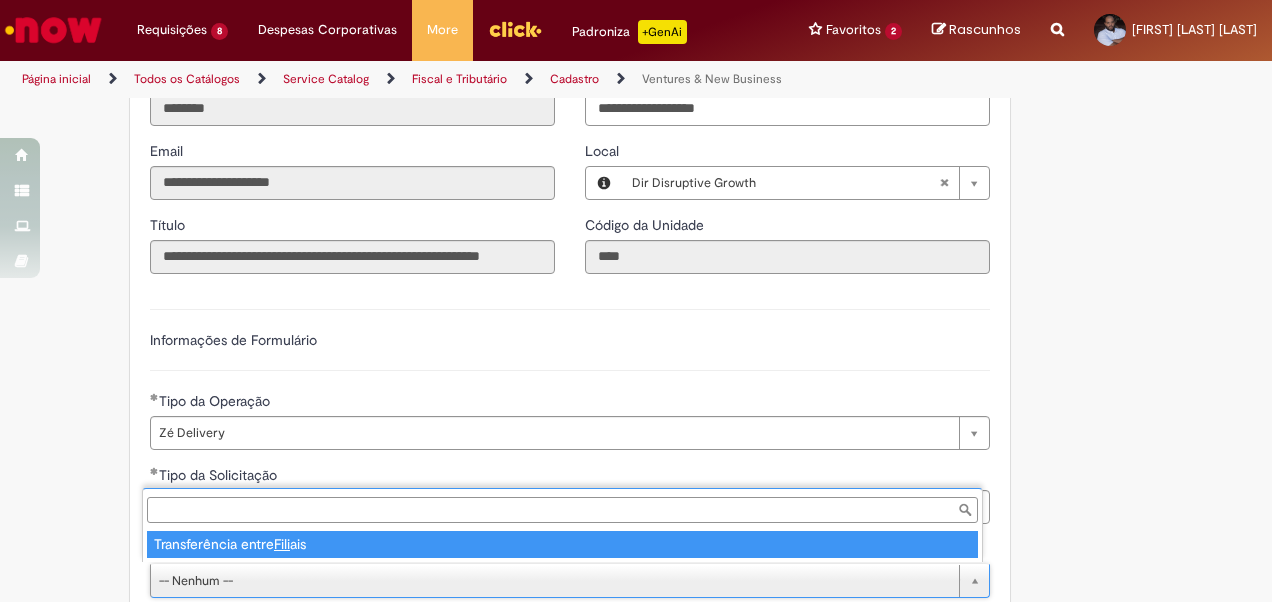 type on "**********" 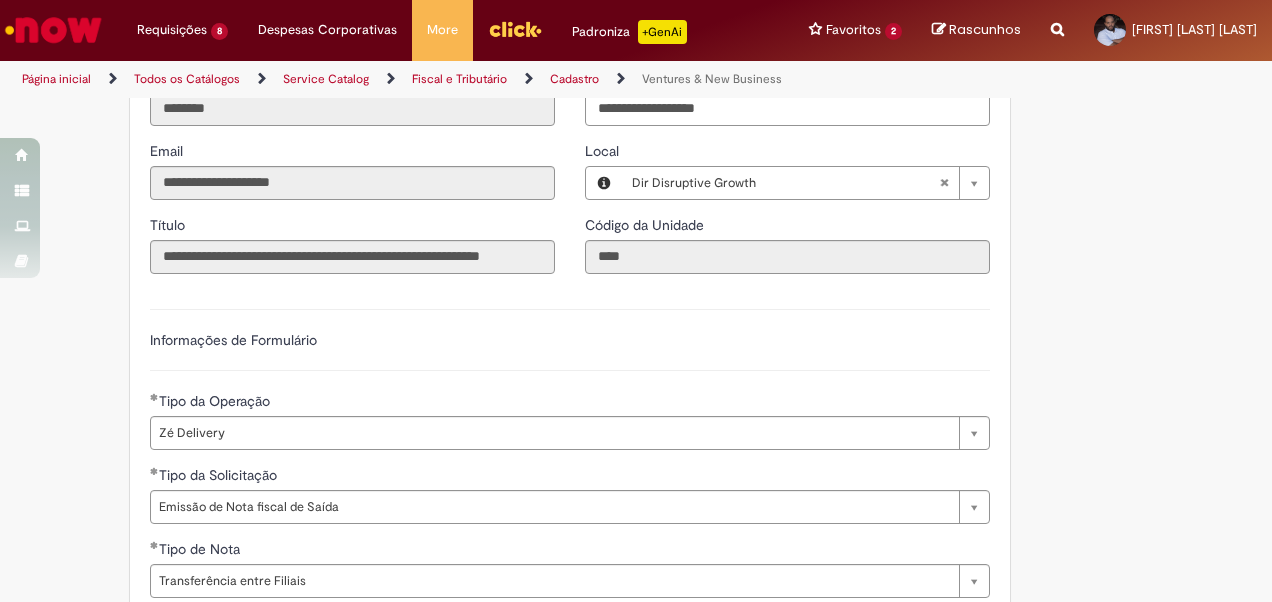 scroll, scrollTop: 686, scrollLeft: 0, axis: vertical 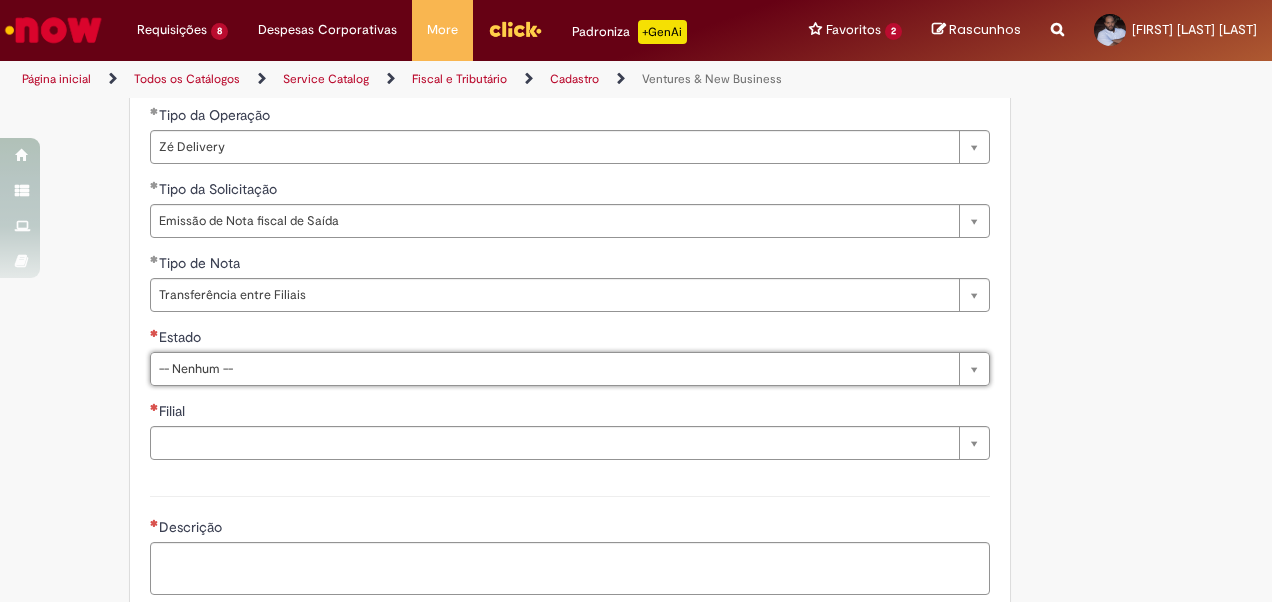 type on "*" 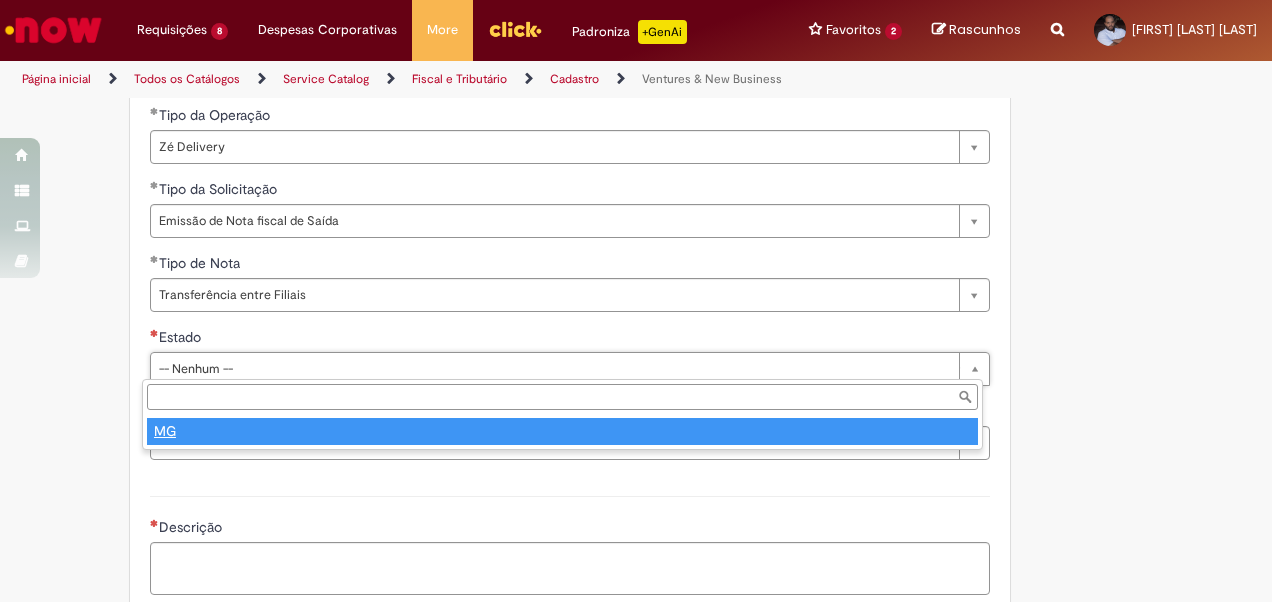 type on "**" 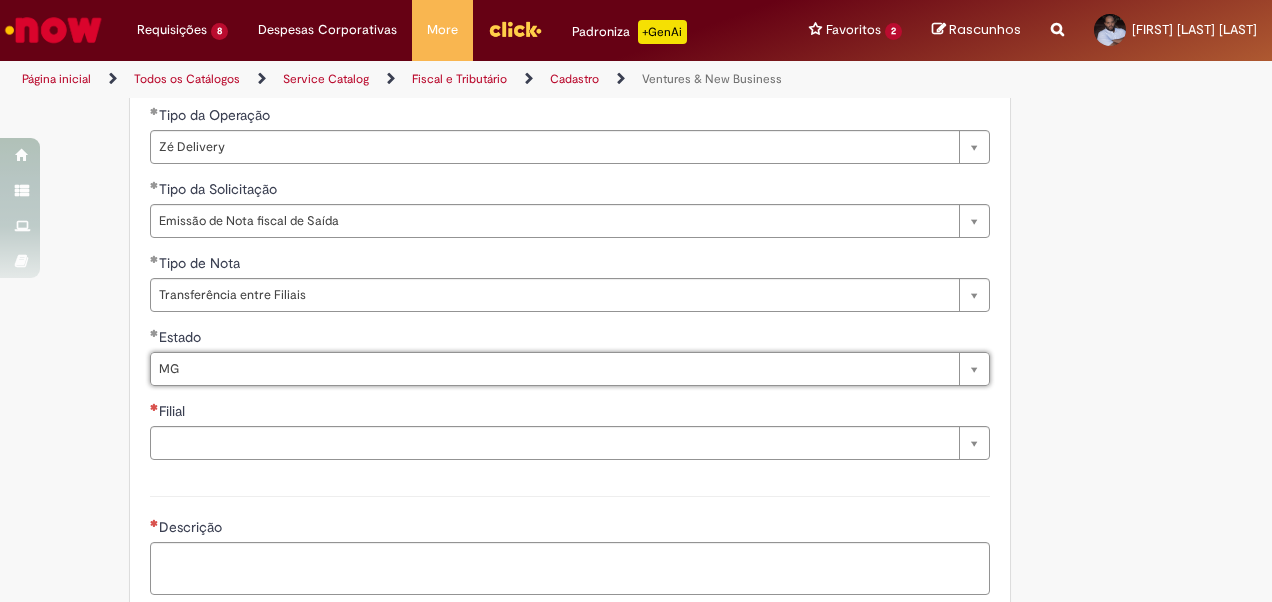 select 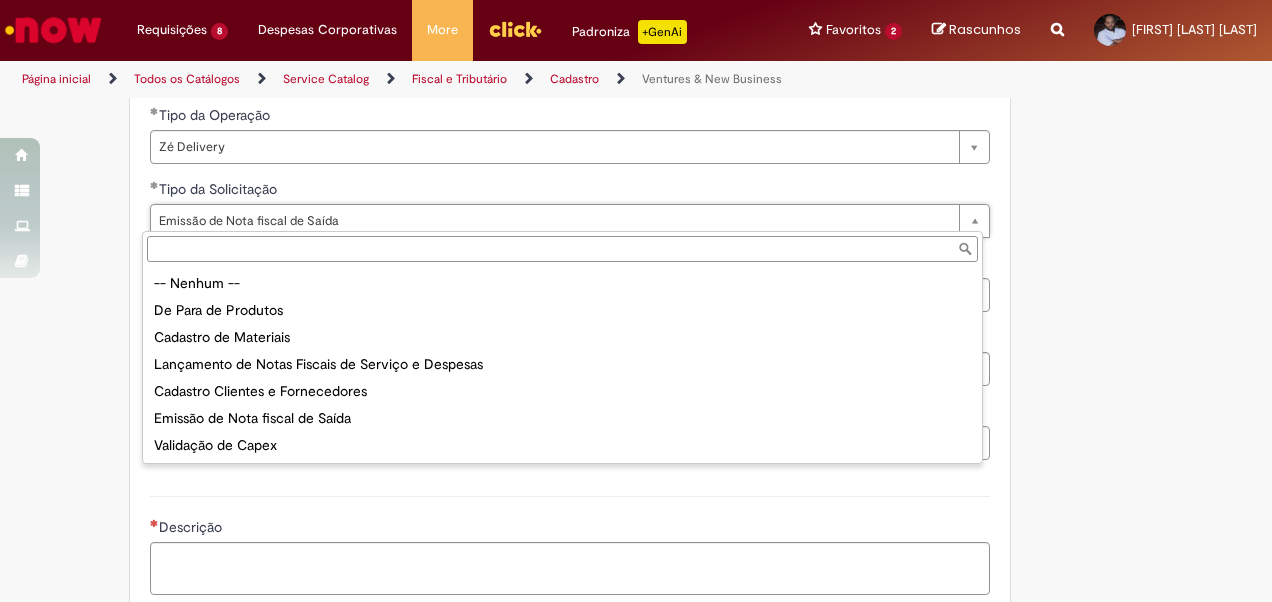 type on "**********" 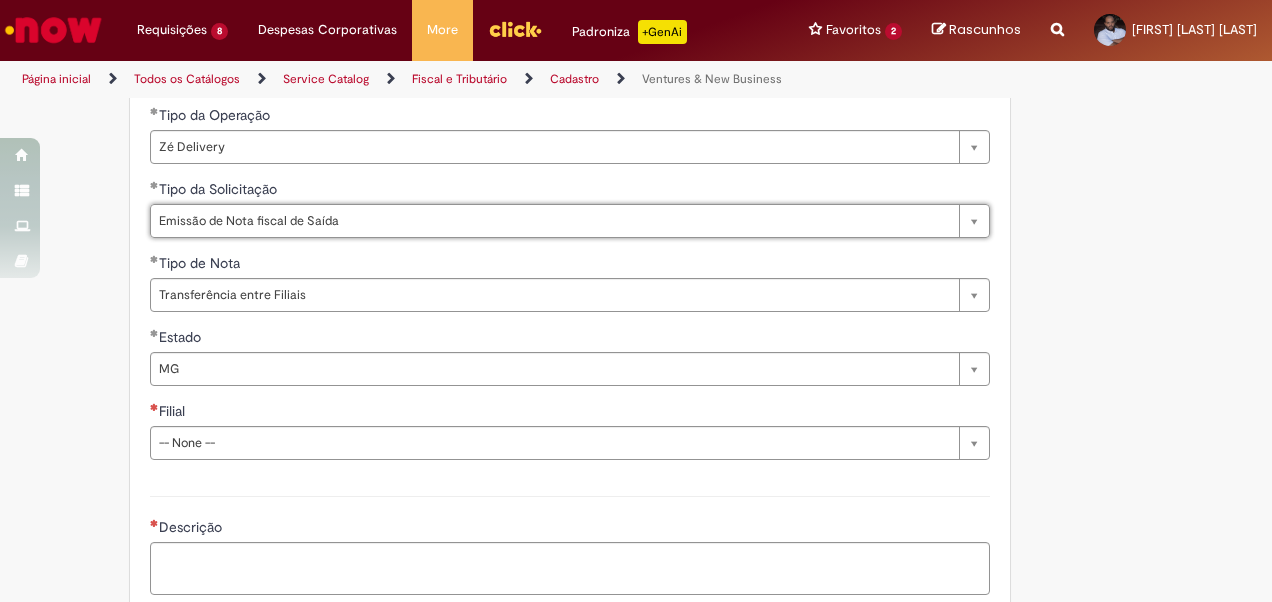 scroll, scrollTop: 0, scrollLeft: 0, axis: both 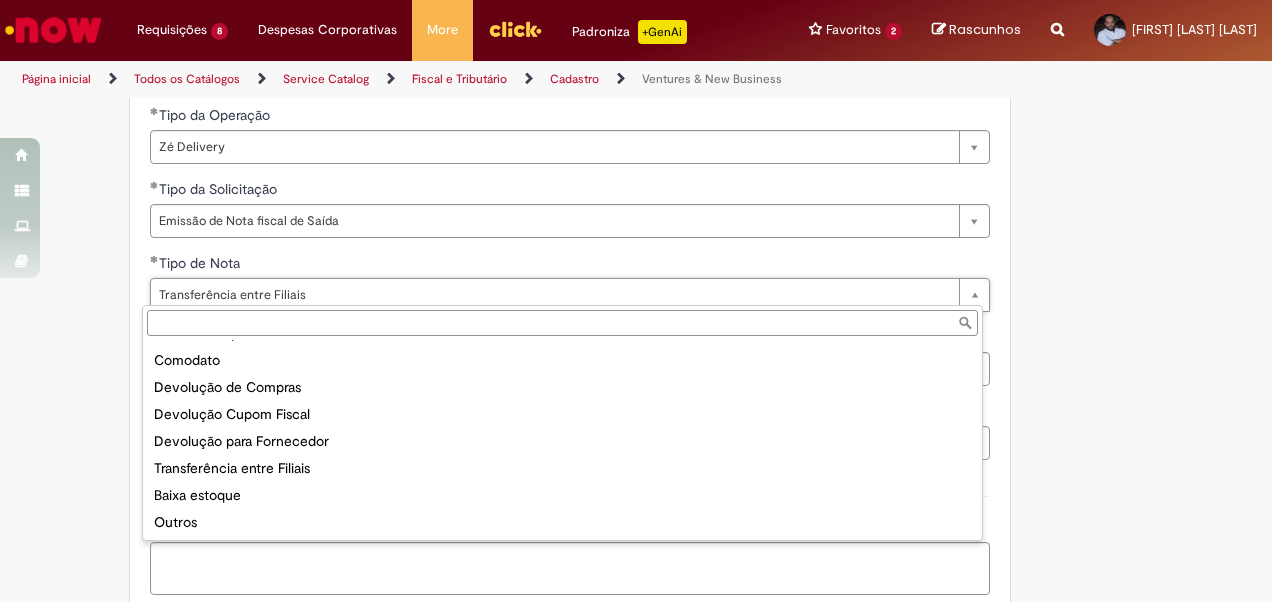 type on "**********" 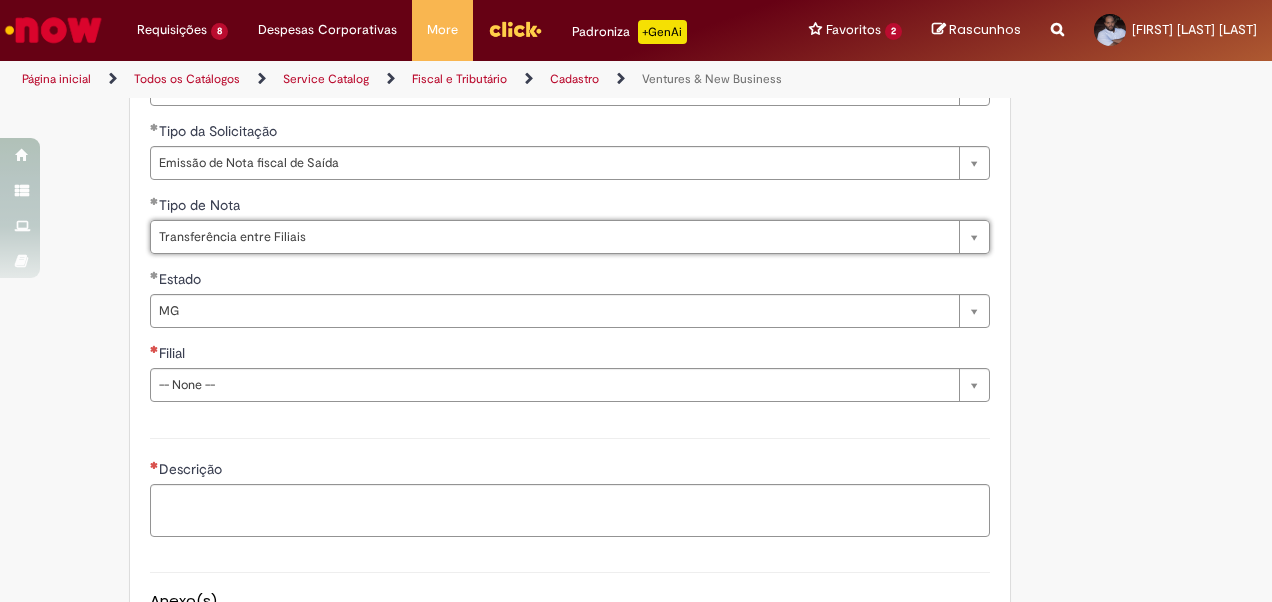 scroll, scrollTop: 786, scrollLeft: 0, axis: vertical 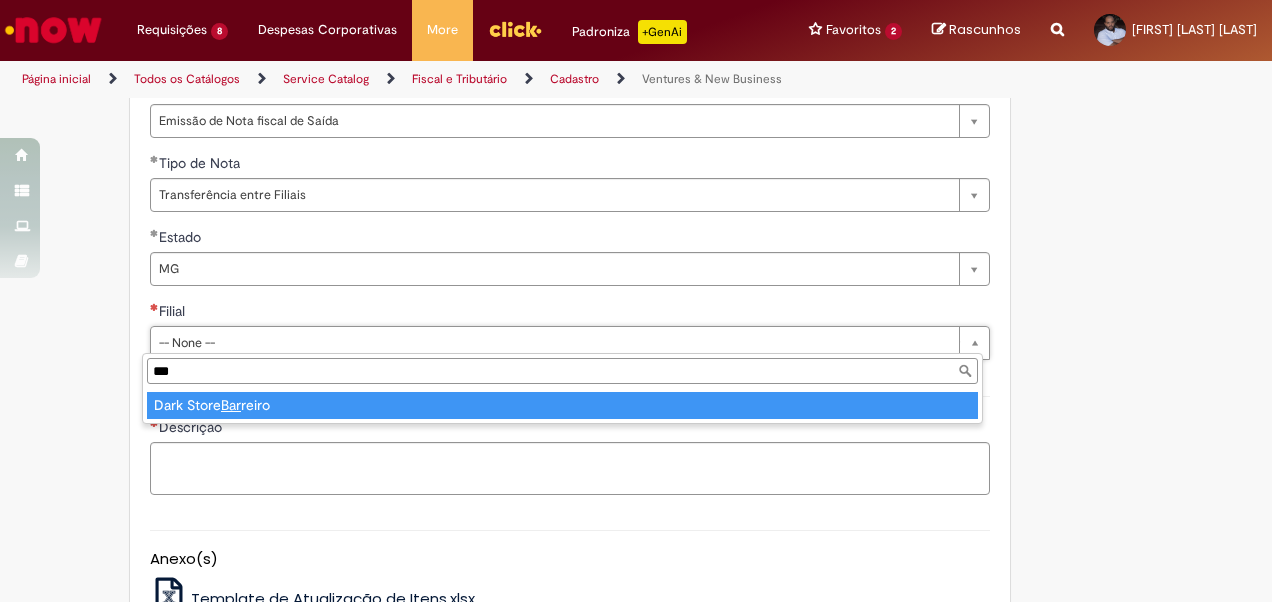 type on "****" 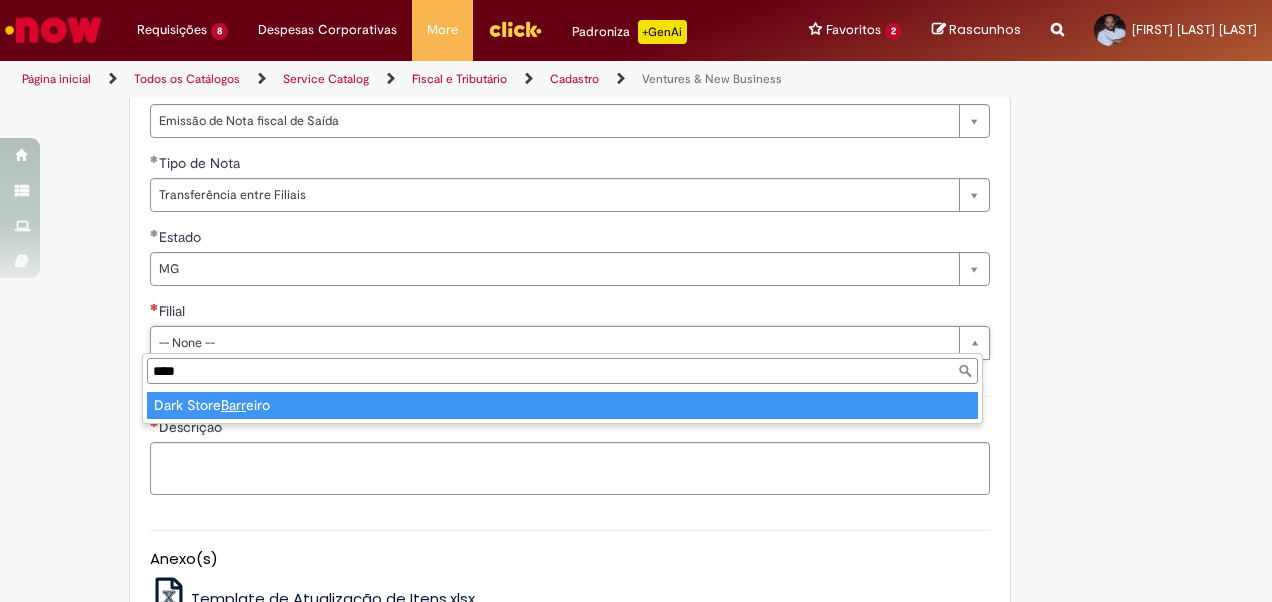 type on "**********" 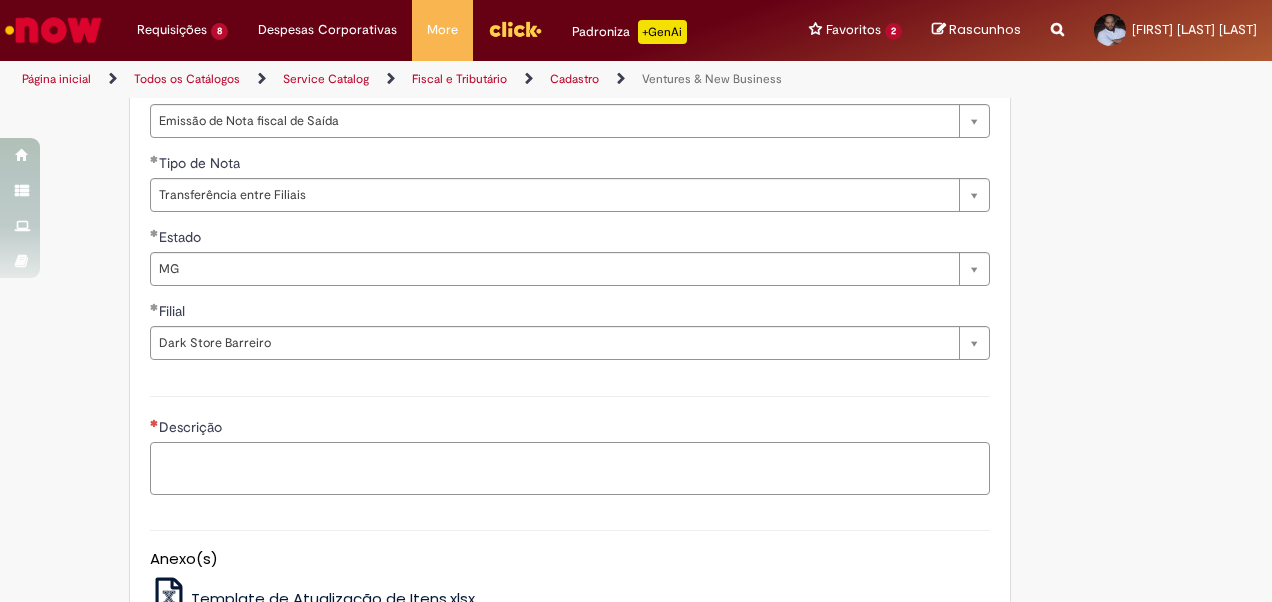 paste on "**********" 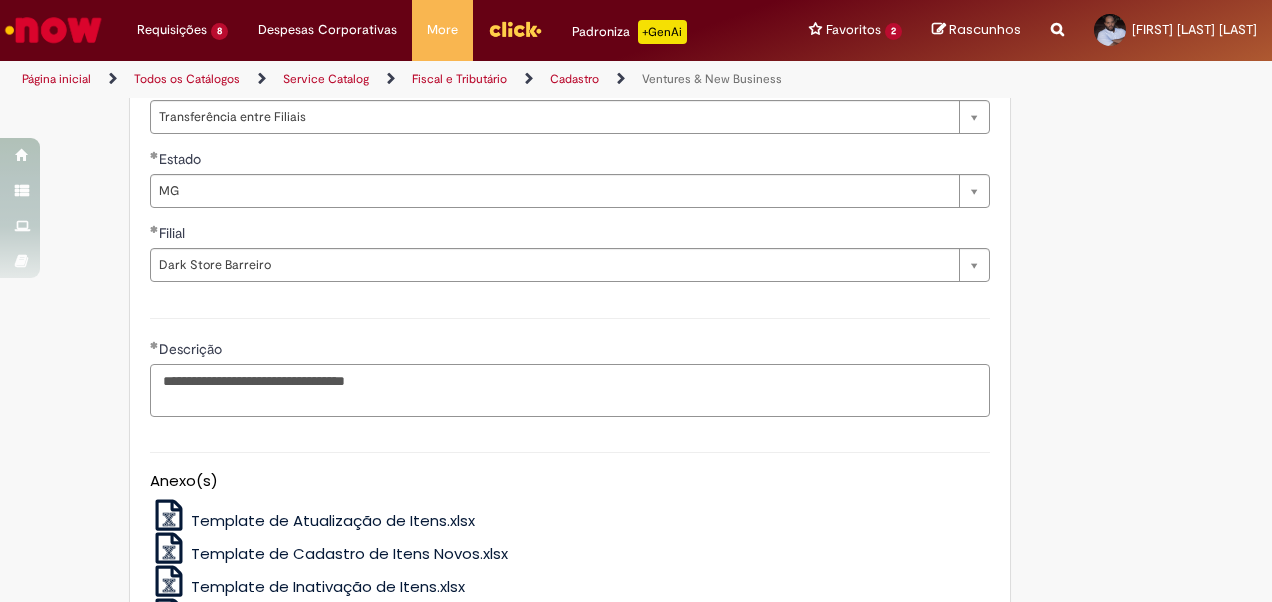scroll, scrollTop: 1086, scrollLeft: 0, axis: vertical 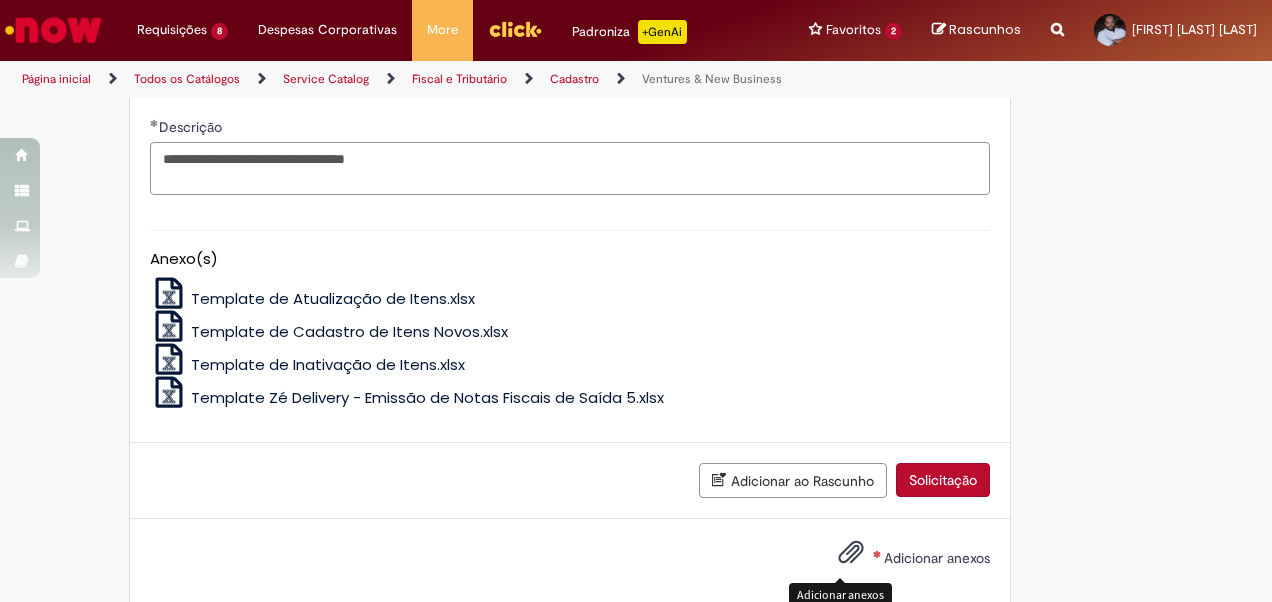 type on "**********" 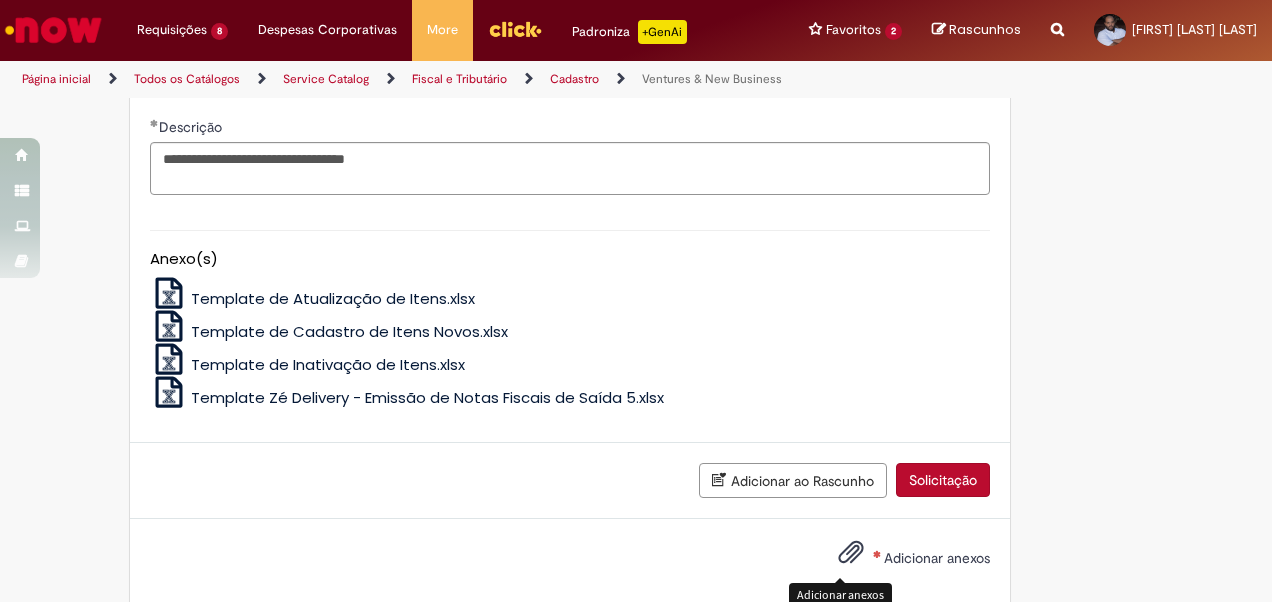 click at bounding box center [851, 553] 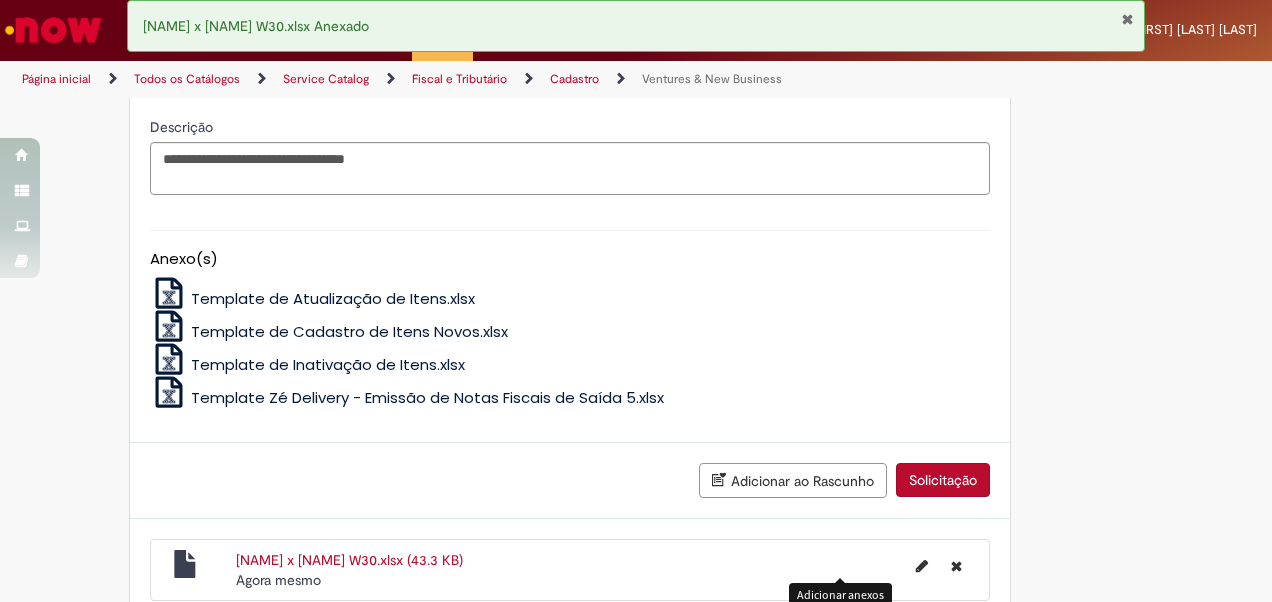 click on "Solicitação" at bounding box center [943, 480] 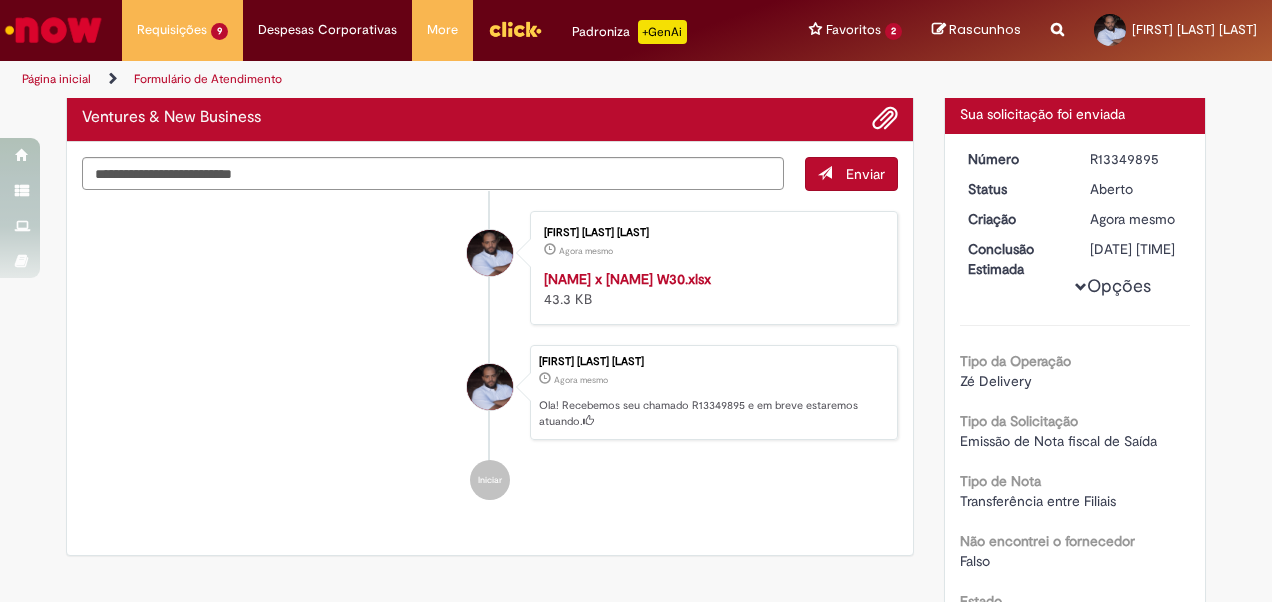 scroll, scrollTop: 0, scrollLeft: 0, axis: both 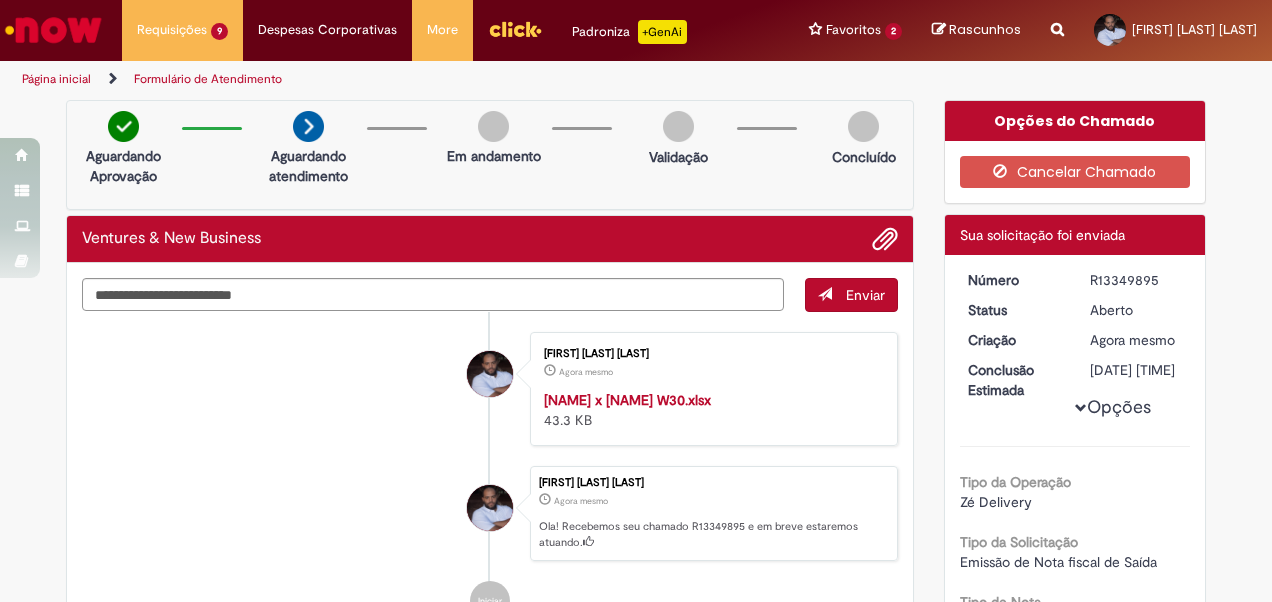 drag, startPoint x: 1083, startPoint y: 280, endPoint x: 1150, endPoint y: 279, distance: 67.00746 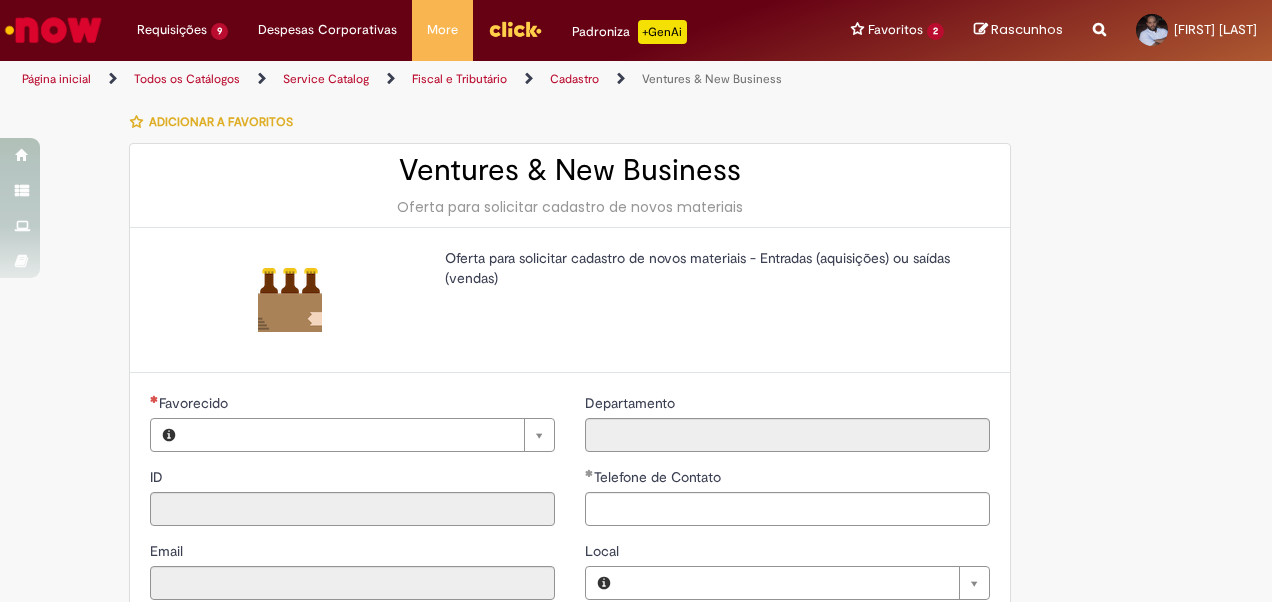 scroll, scrollTop: 0, scrollLeft: 0, axis: both 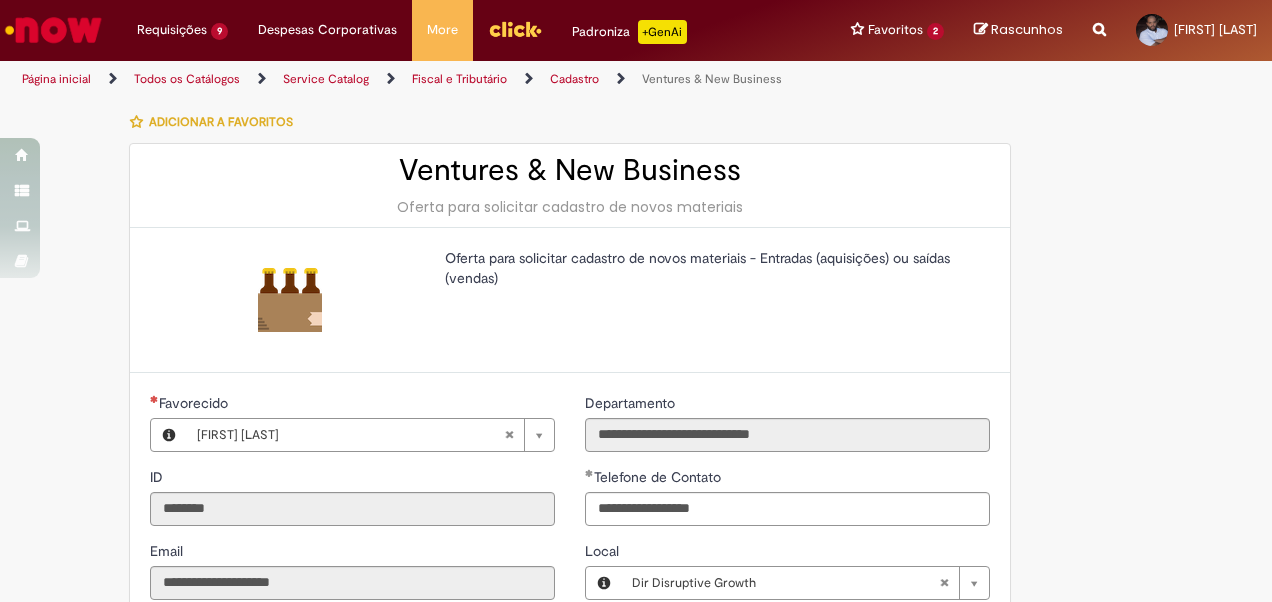 type on "**********" 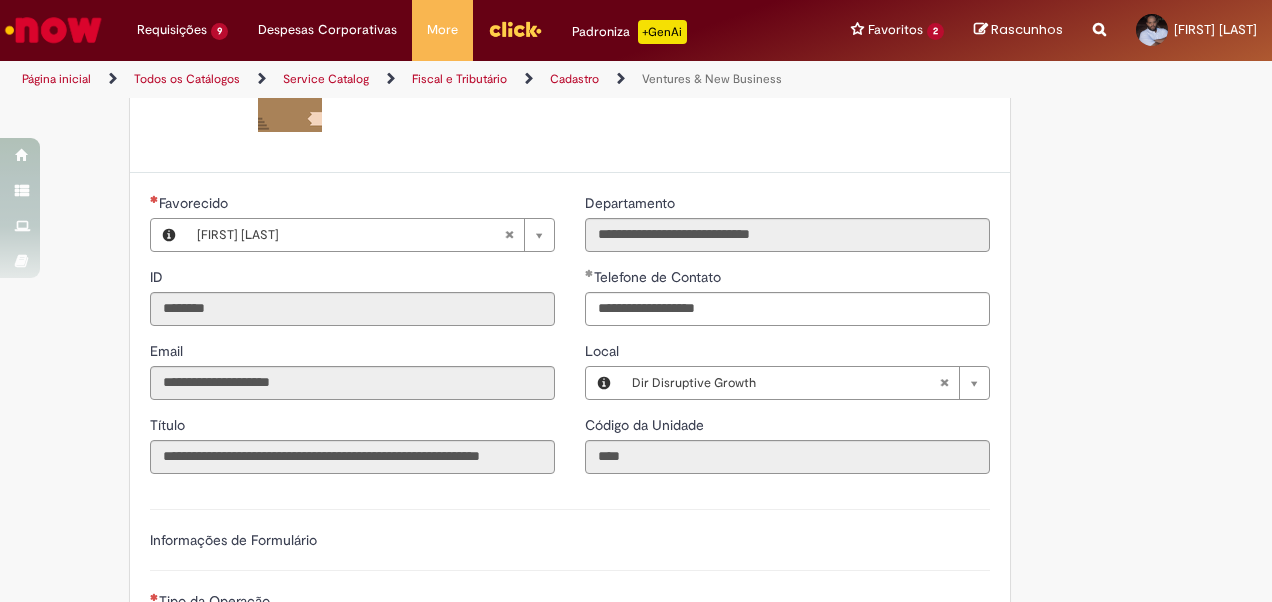 type on "**********" 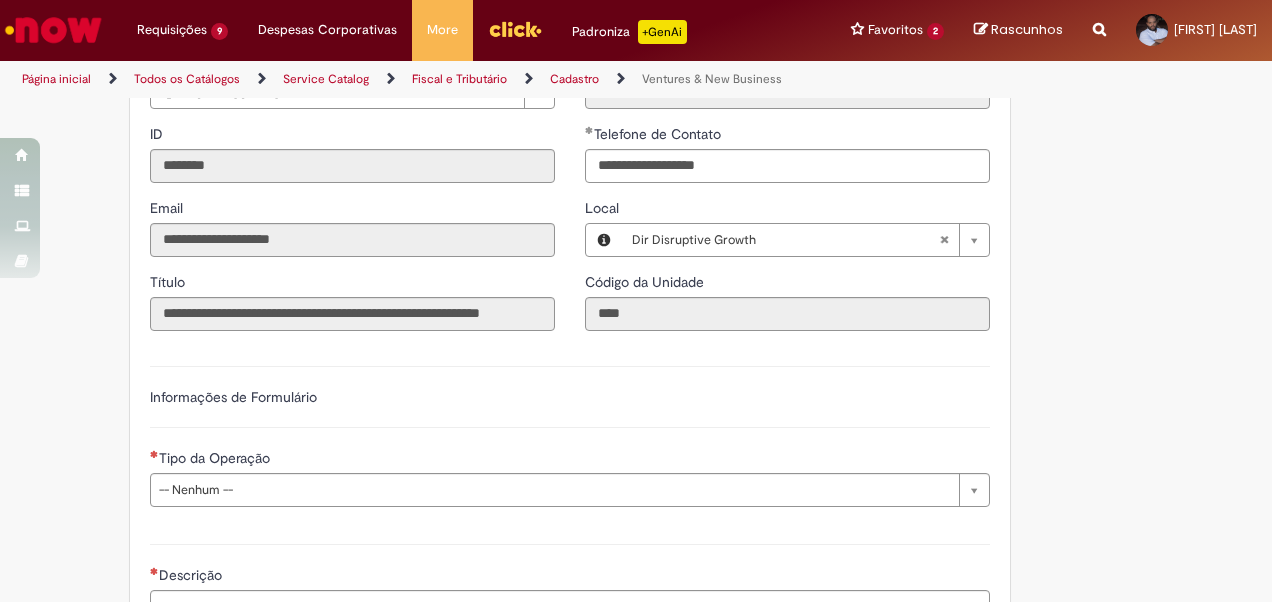 scroll, scrollTop: 500, scrollLeft: 0, axis: vertical 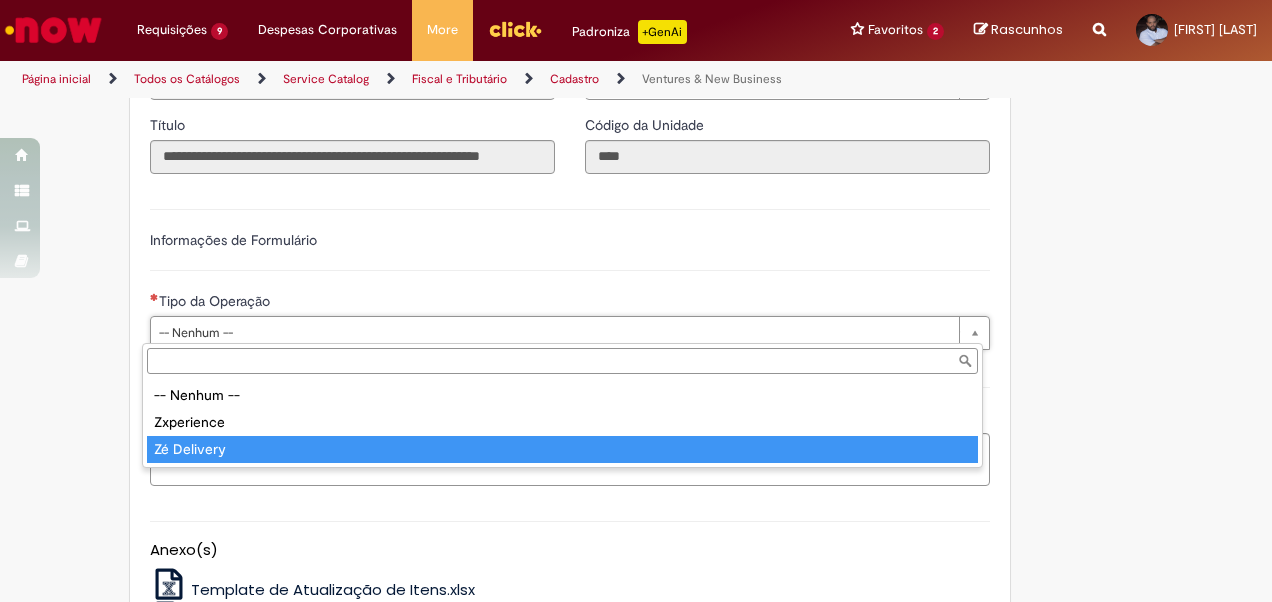 type on "**********" 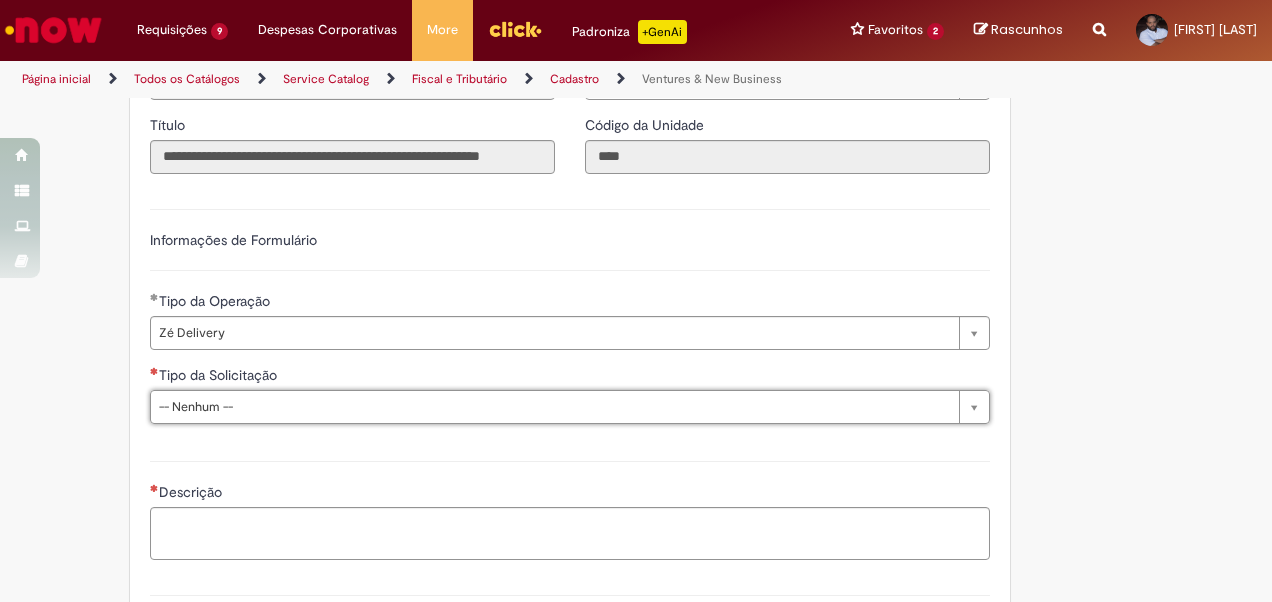 type on "*" 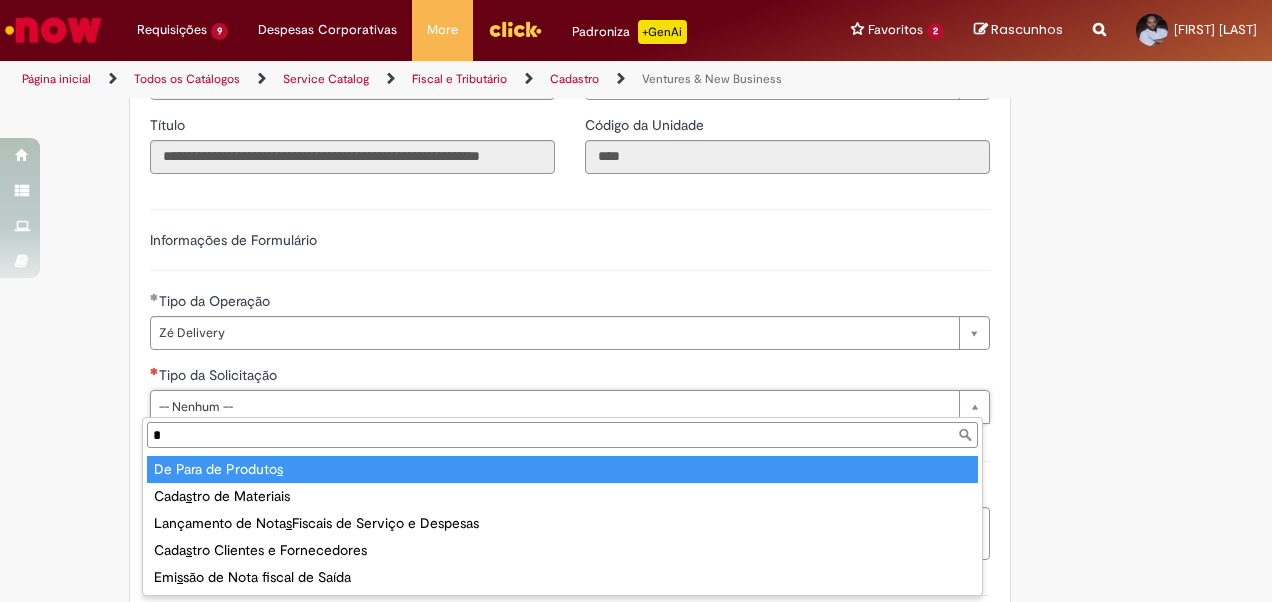 type 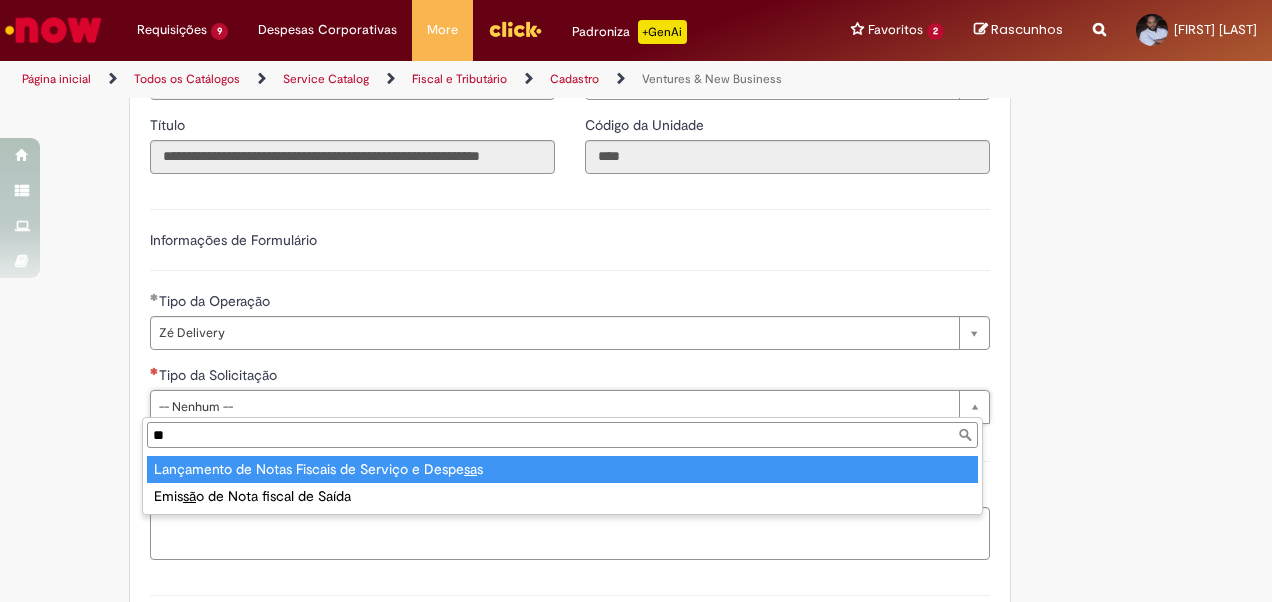 type on "***" 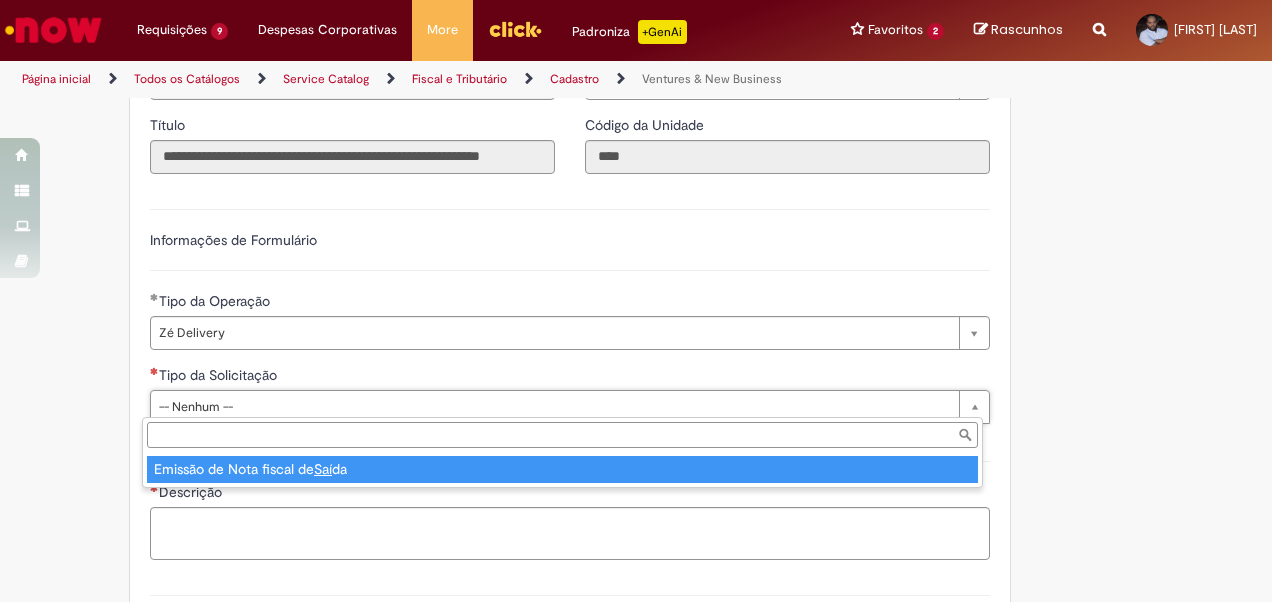 type on "**********" 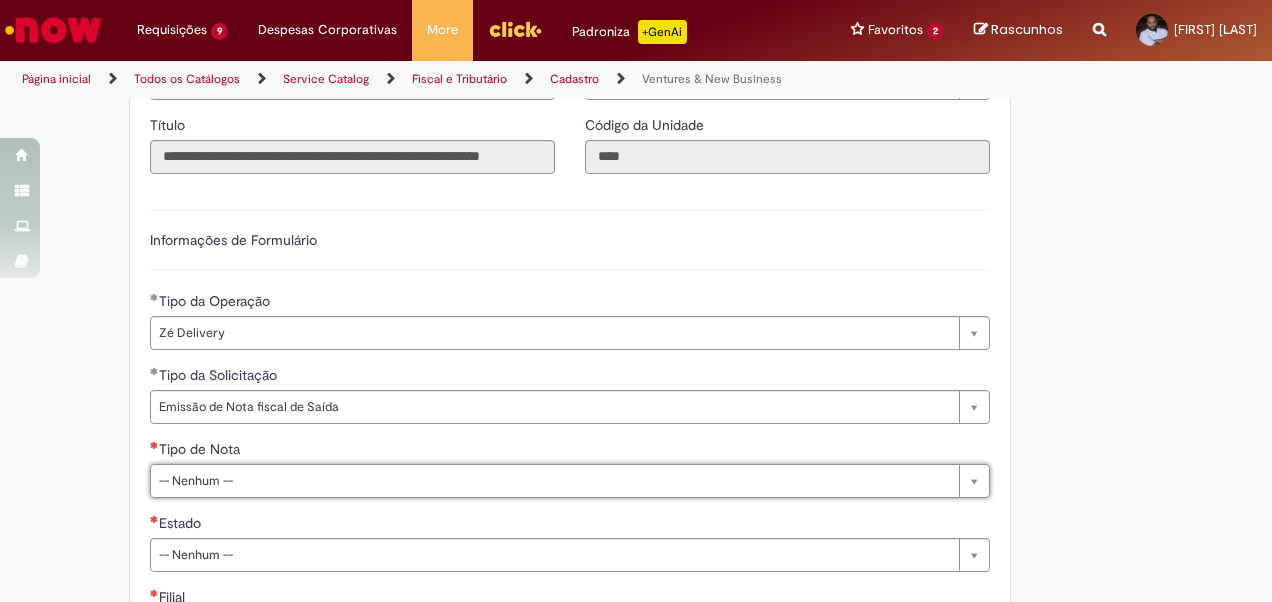 type on "*" 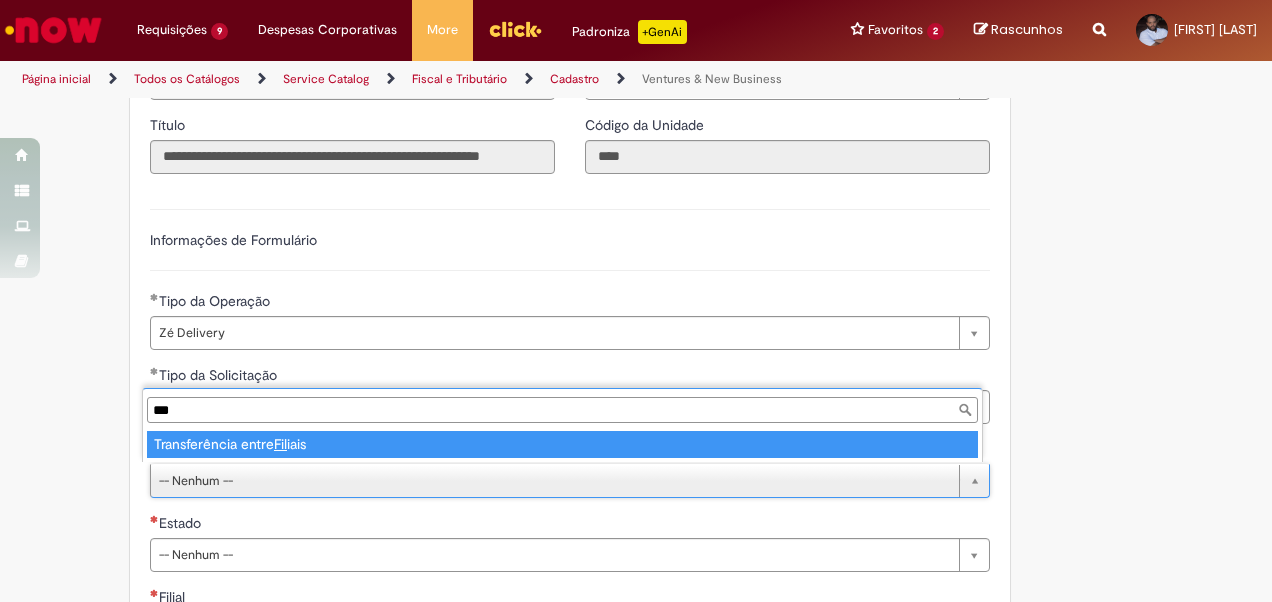 type on "****" 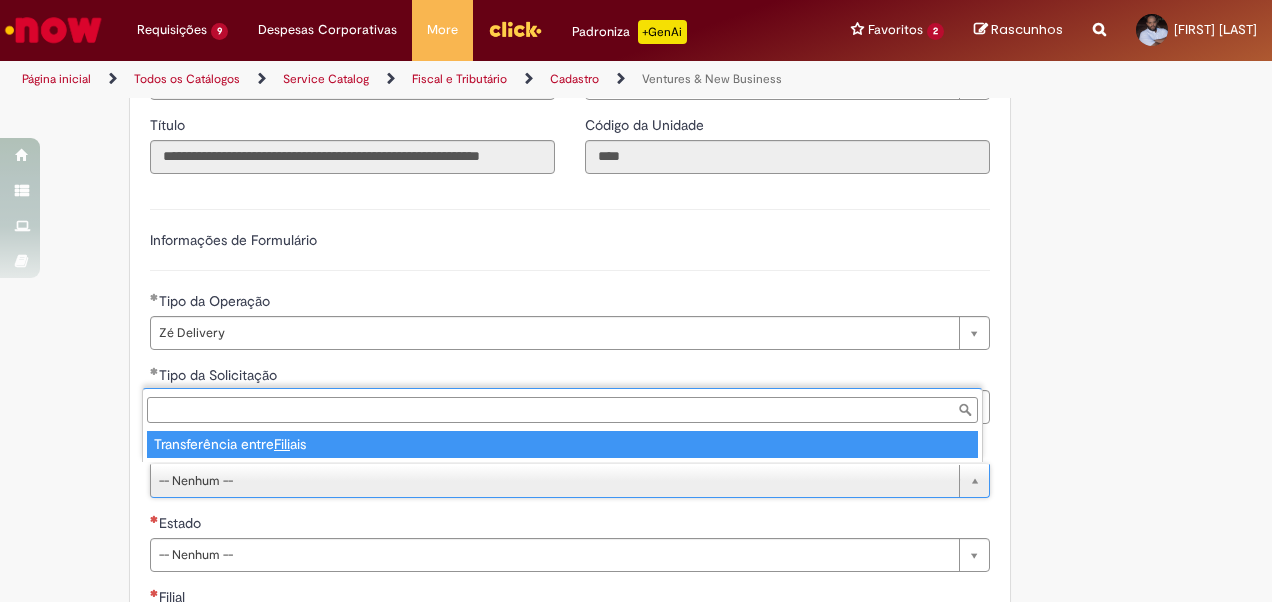 type on "**********" 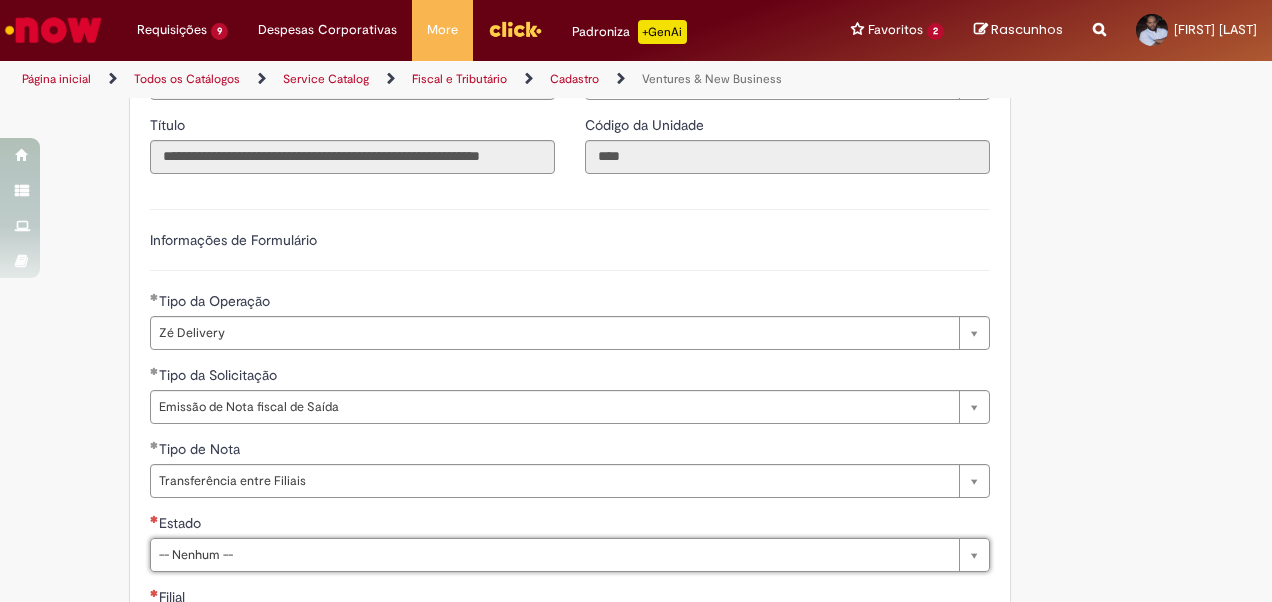 type on "*" 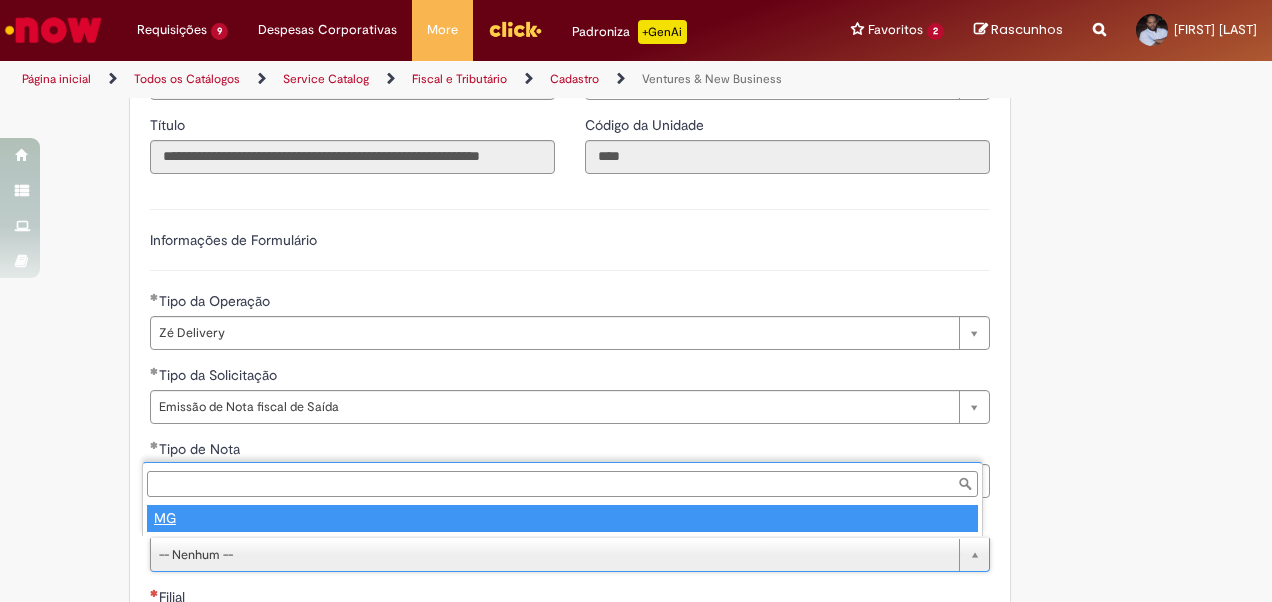 type on "**" 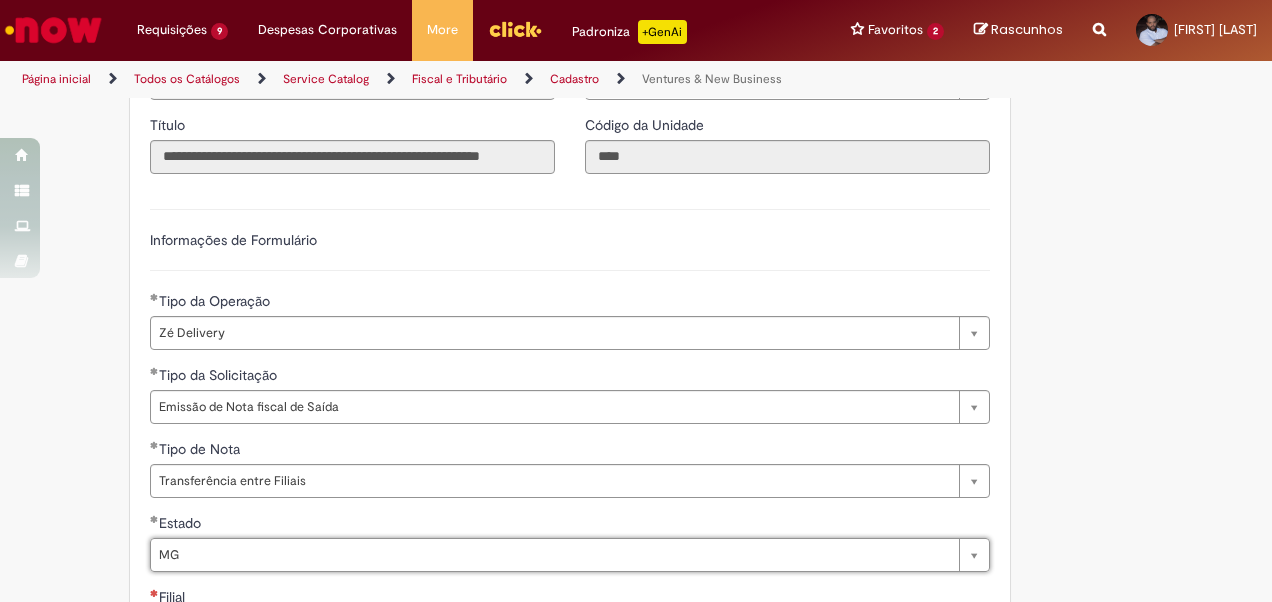scroll, scrollTop: 760, scrollLeft: 0, axis: vertical 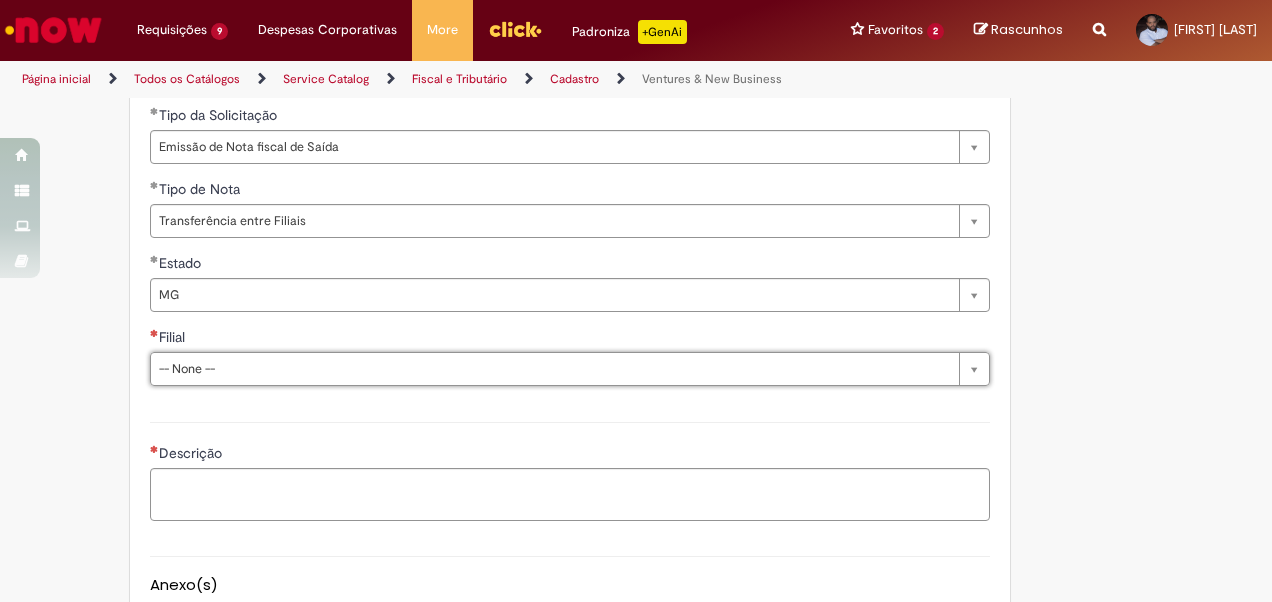 type on "*" 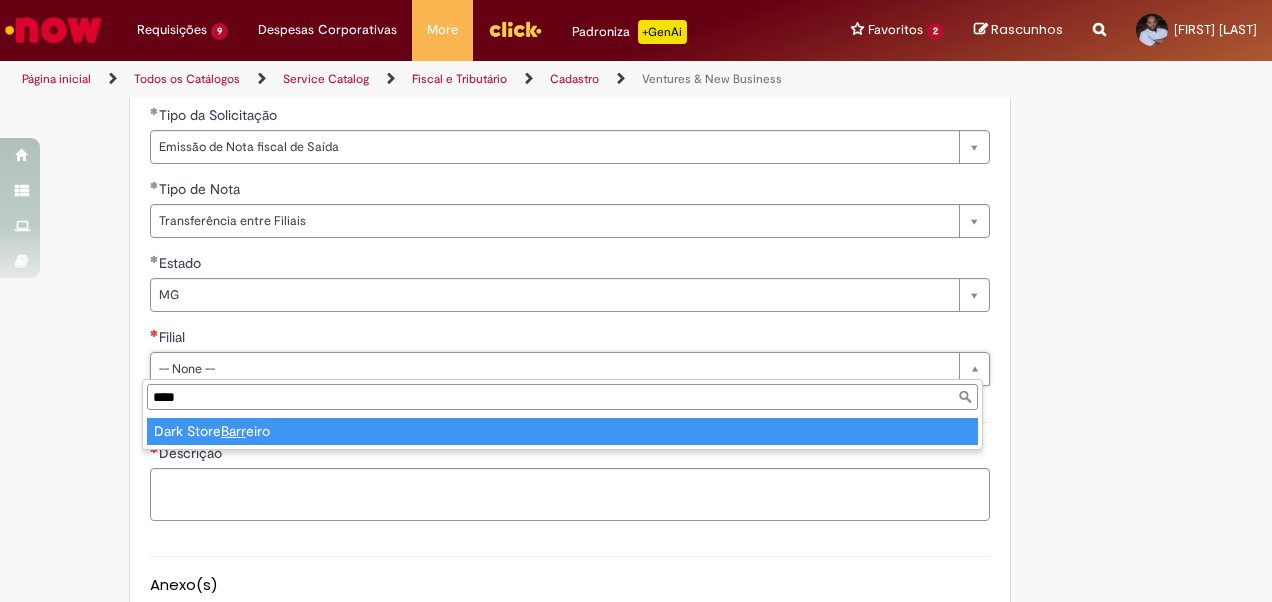 type on "*****" 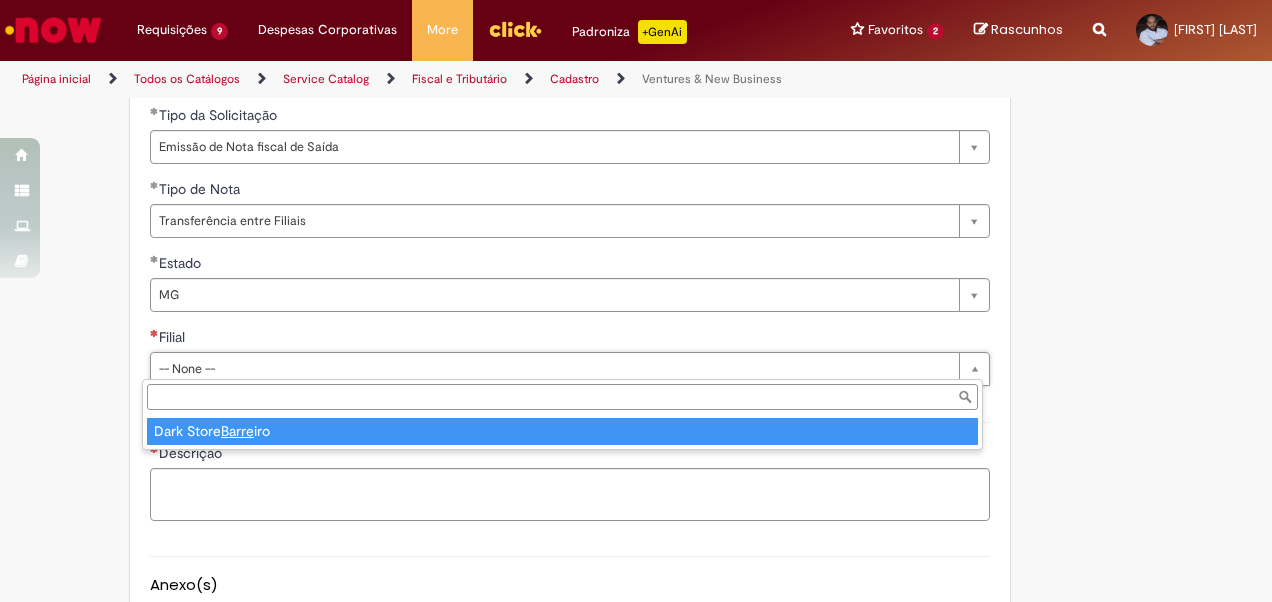 type on "**********" 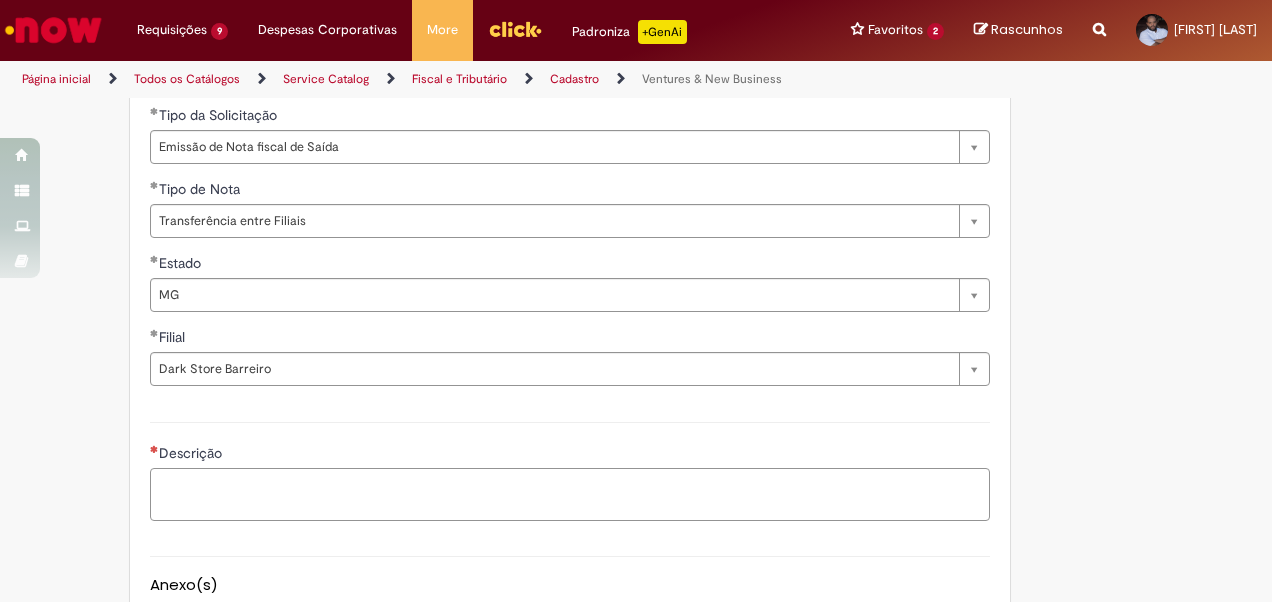 paste on "**********" 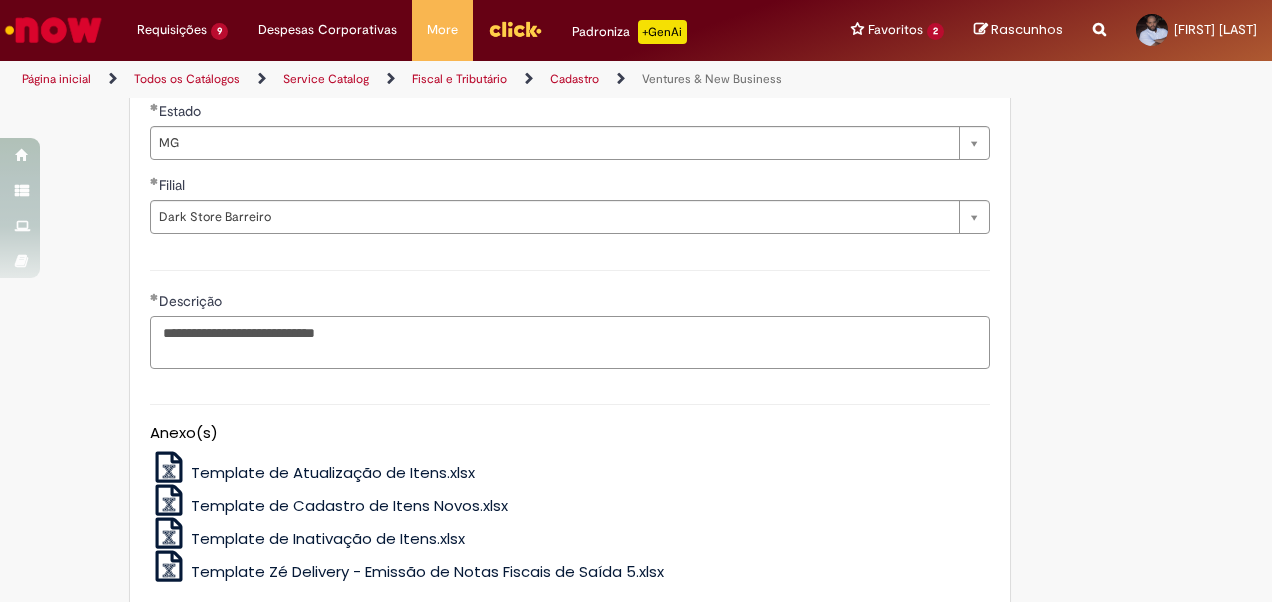 scroll, scrollTop: 1106, scrollLeft: 0, axis: vertical 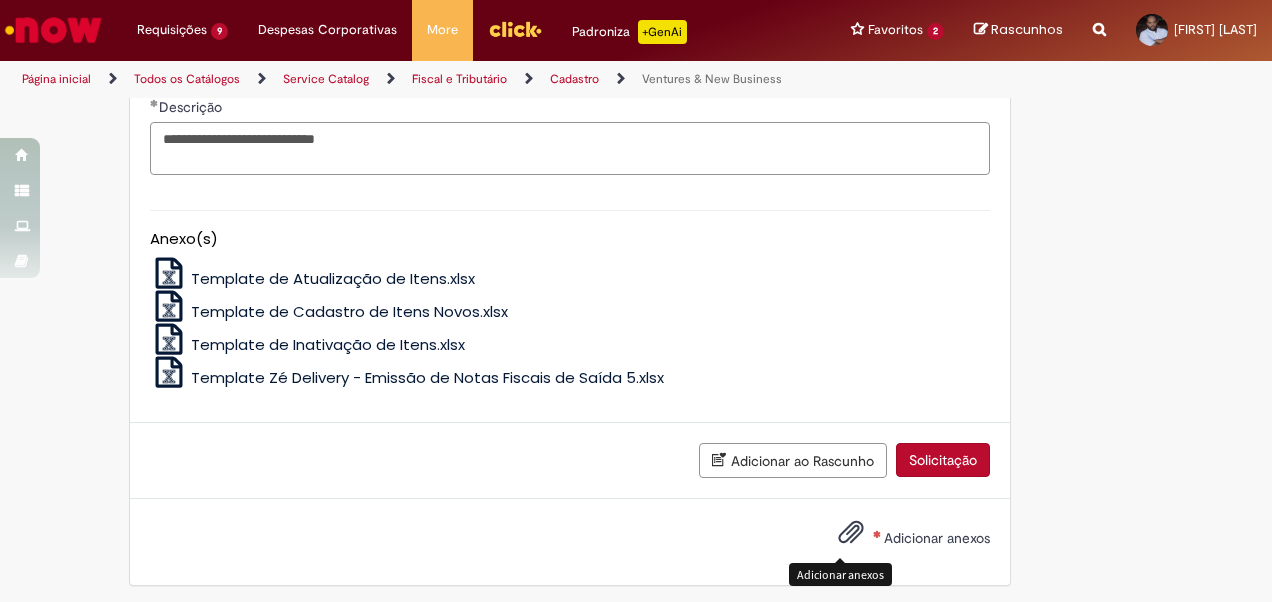 type on "**********" 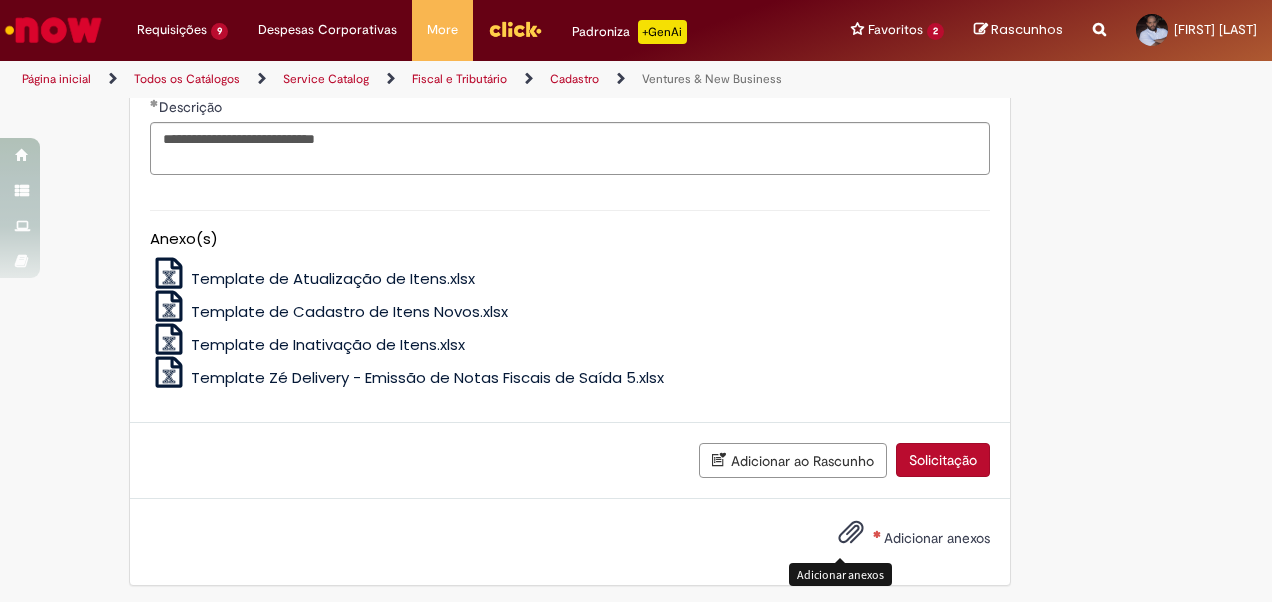 click at bounding box center (851, 533) 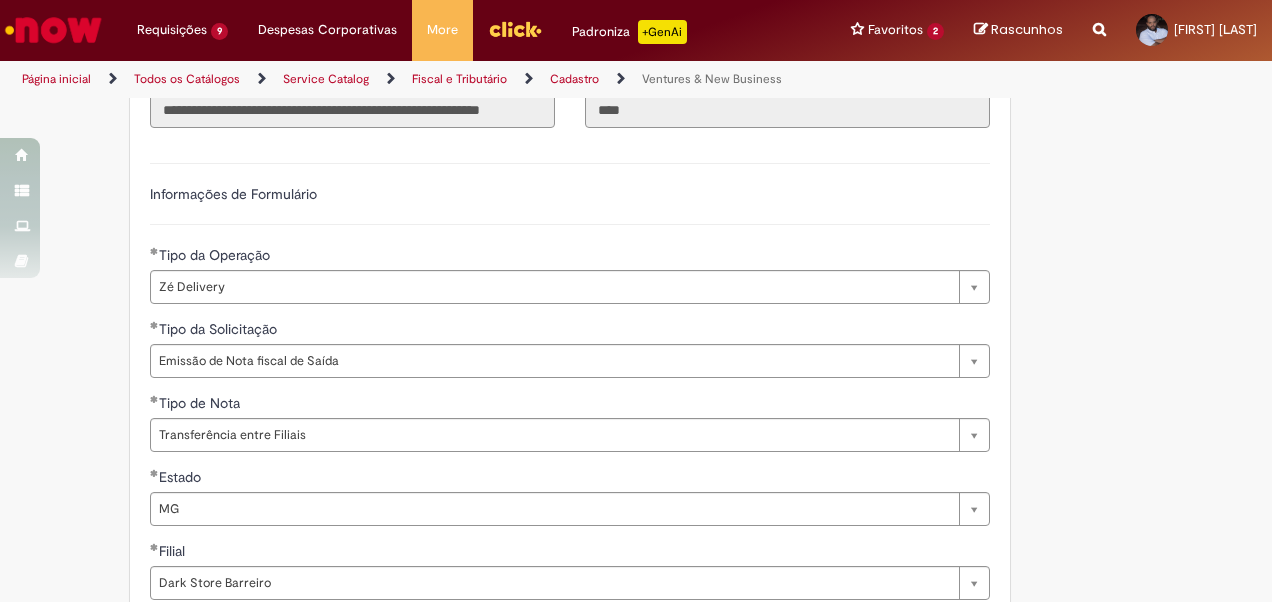 scroll, scrollTop: 578, scrollLeft: 0, axis: vertical 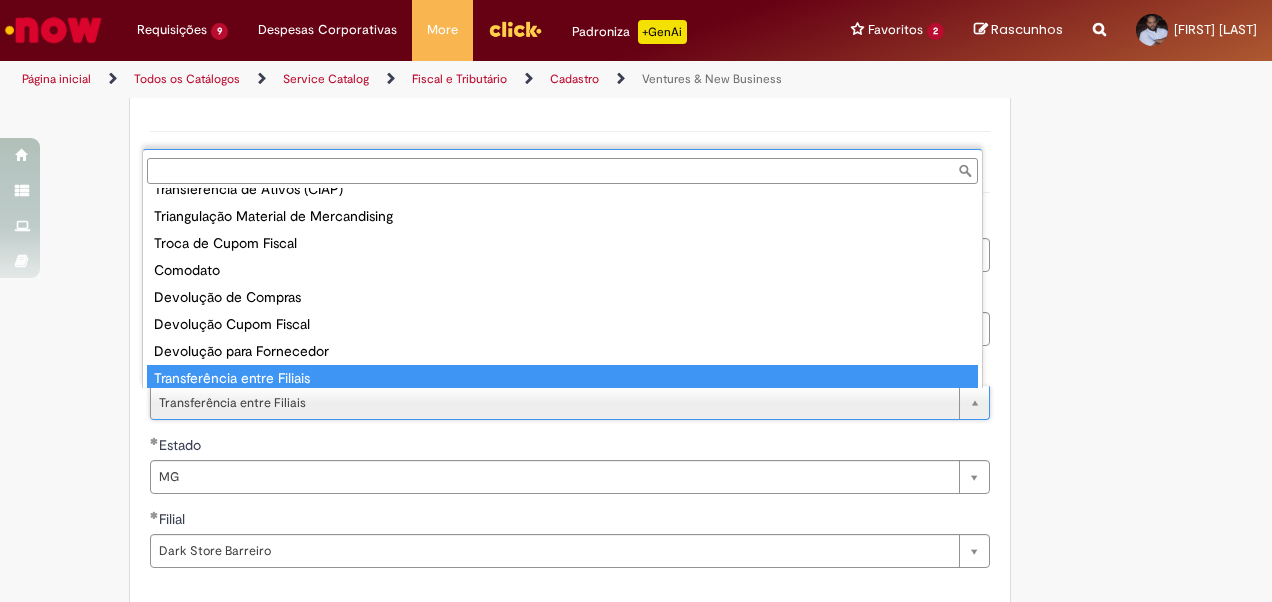 type on "**********" 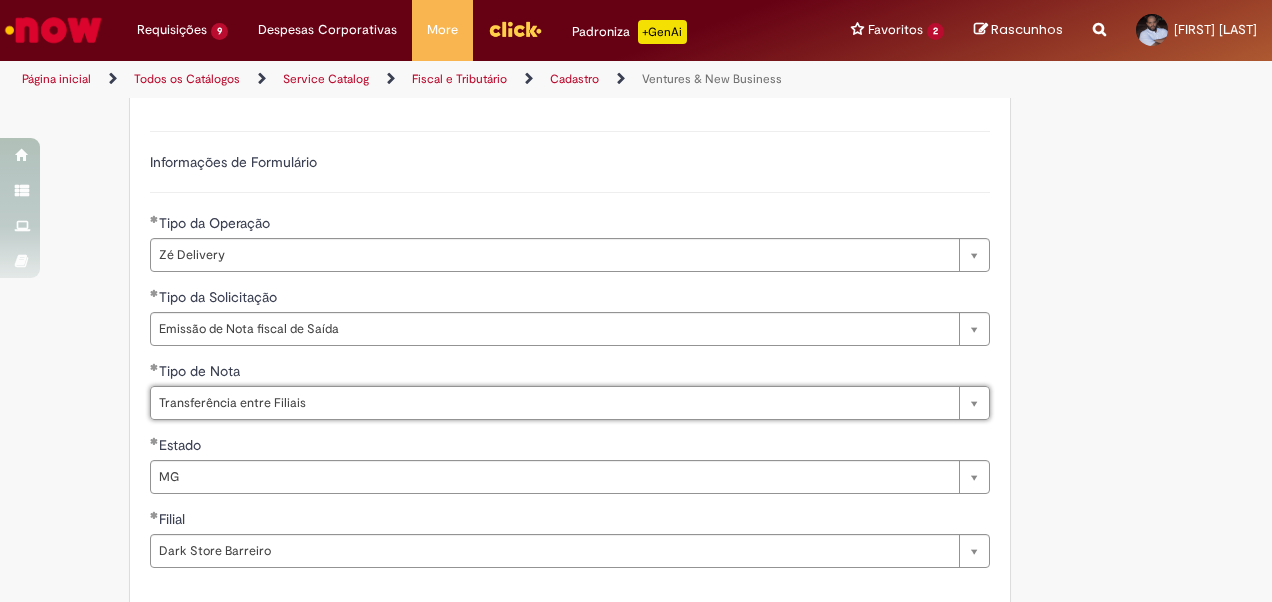 scroll, scrollTop: 0, scrollLeft: 156, axis: horizontal 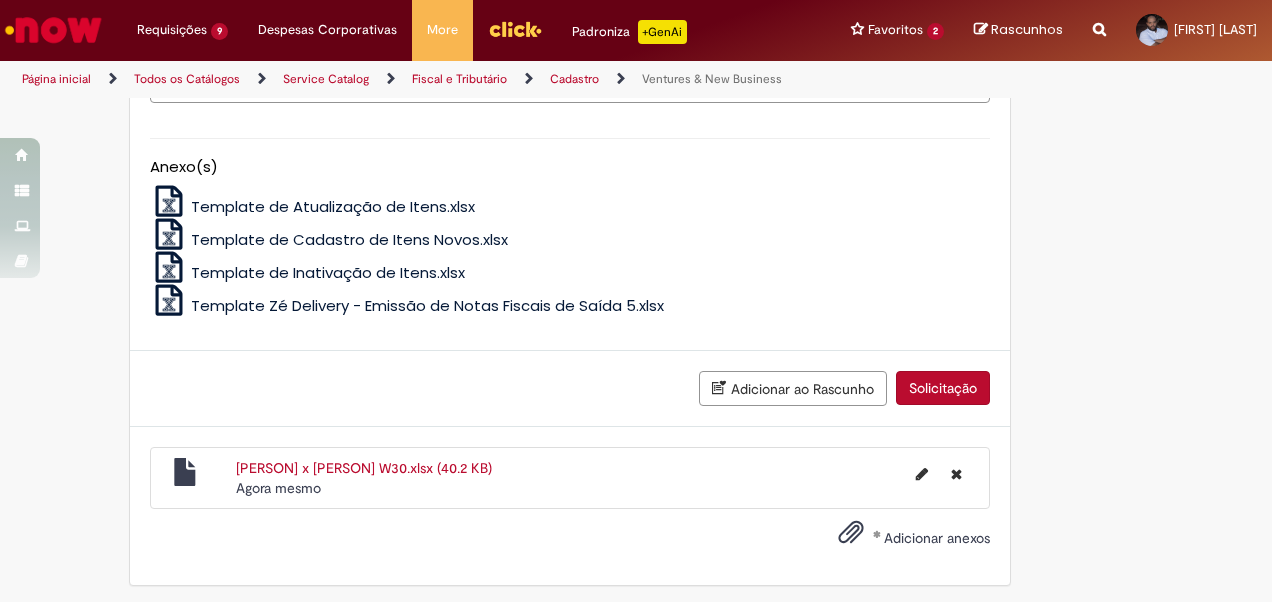 click on "Solicitação" at bounding box center (943, 388) 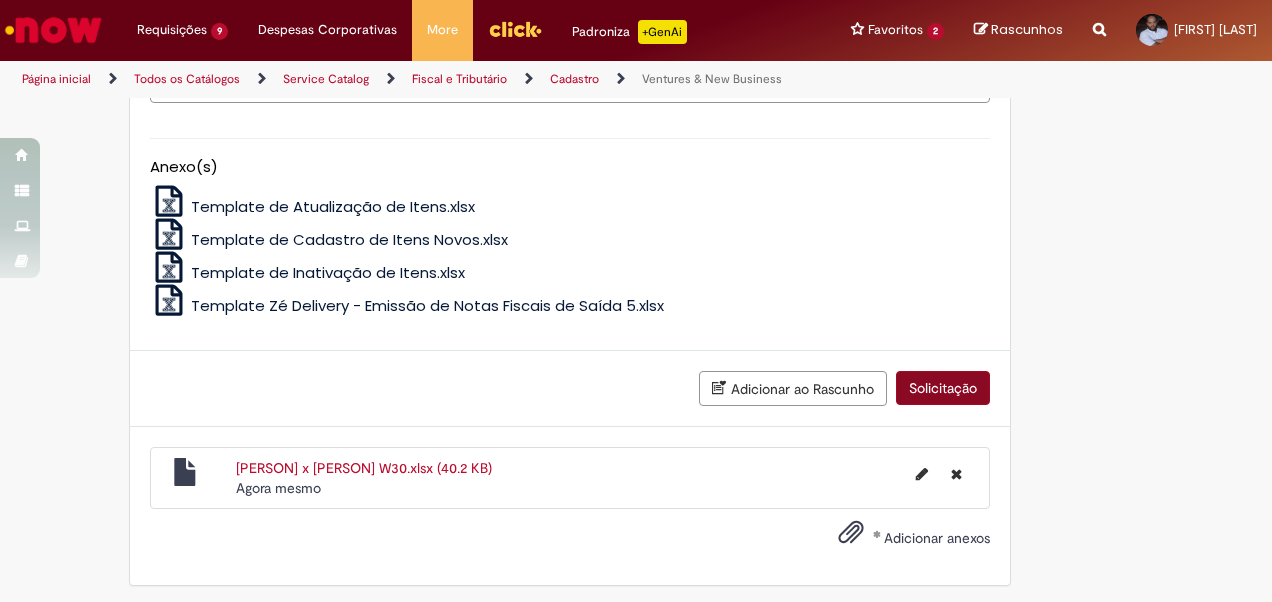 scroll, scrollTop: 0, scrollLeft: 0, axis: both 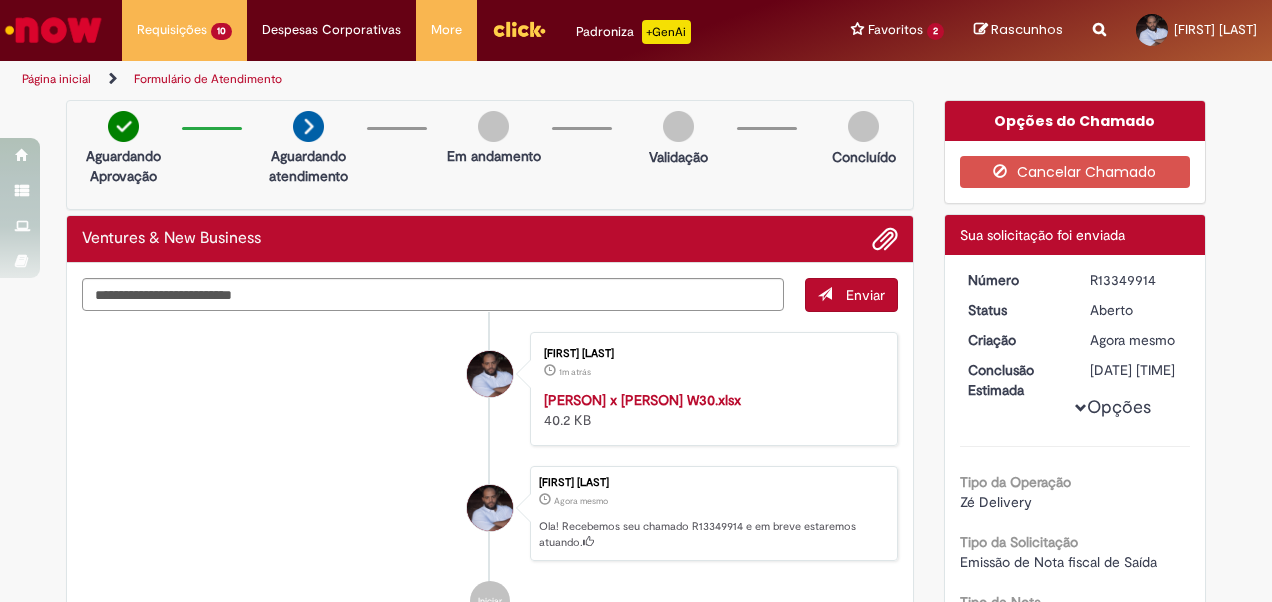 drag, startPoint x: 1083, startPoint y: 280, endPoint x: 1151, endPoint y: 283, distance: 68.06615 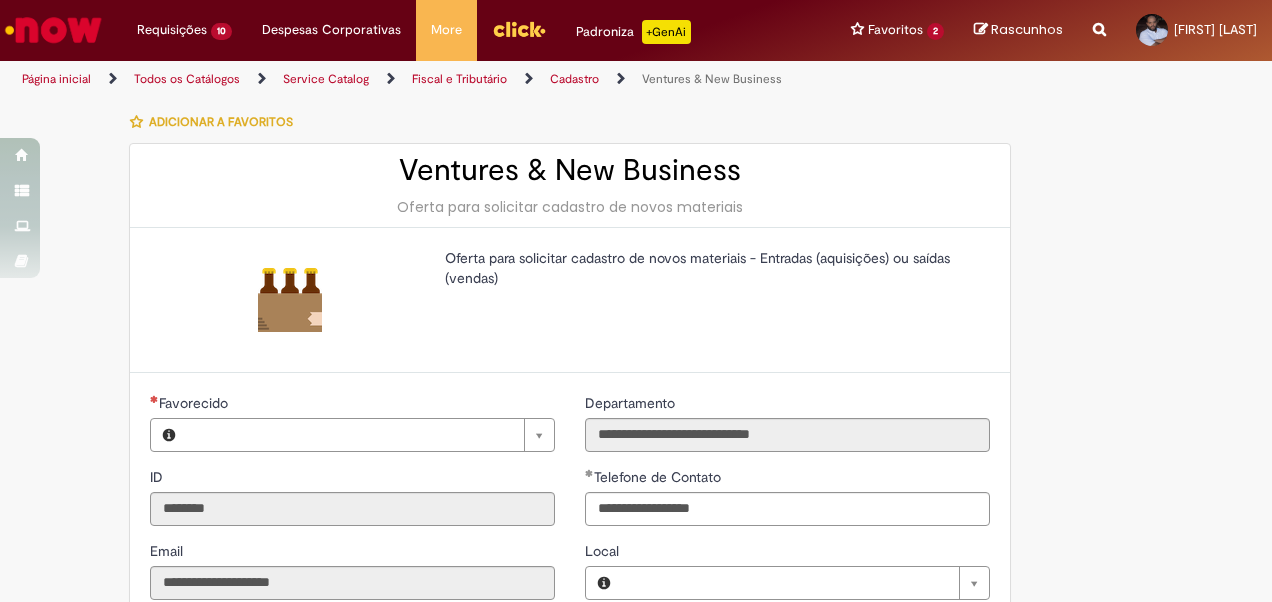 scroll, scrollTop: 0, scrollLeft: 0, axis: both 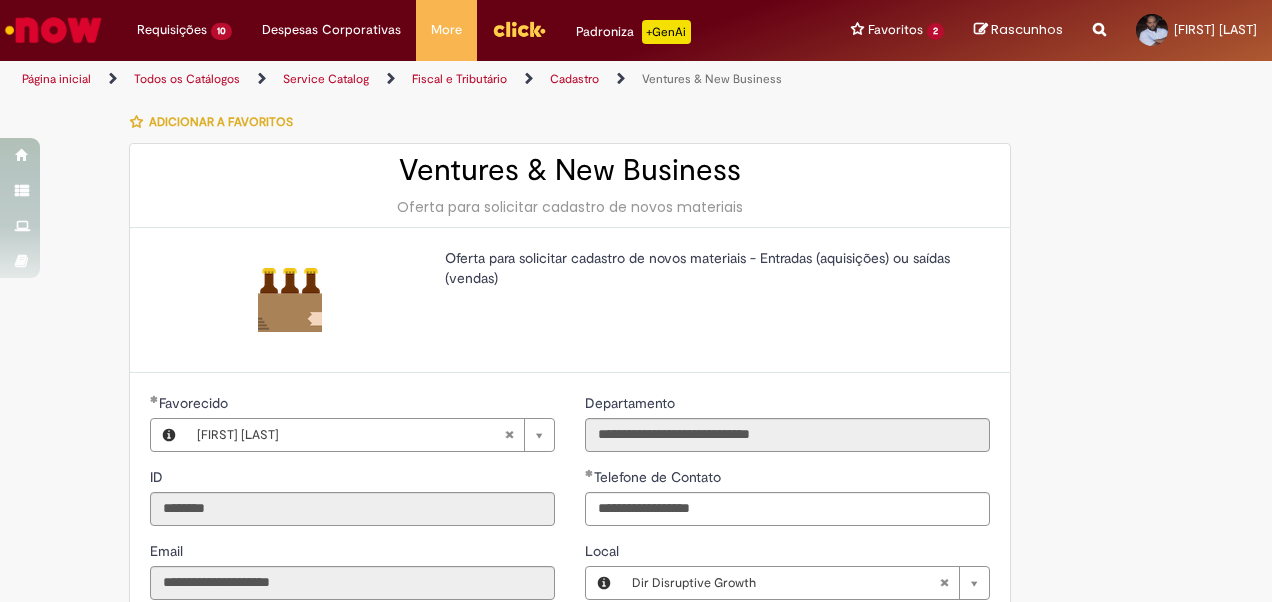 type on "**********" 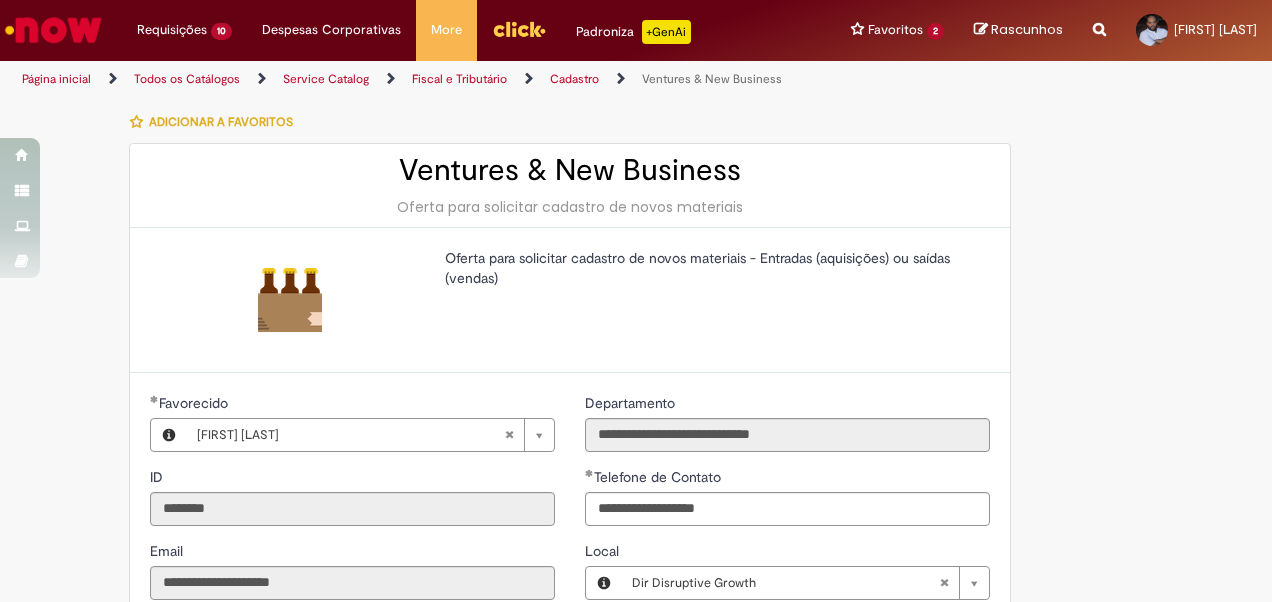 type on "**********" 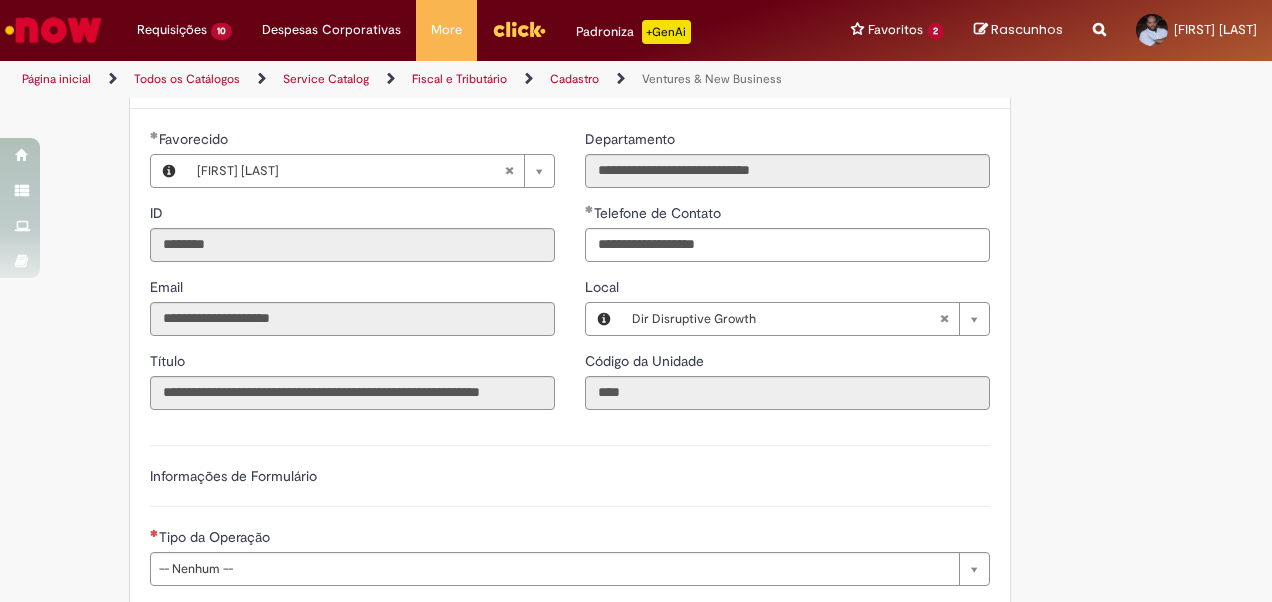 scroll, scrollTop: 300, scrollLeft: 0, axis: vertical 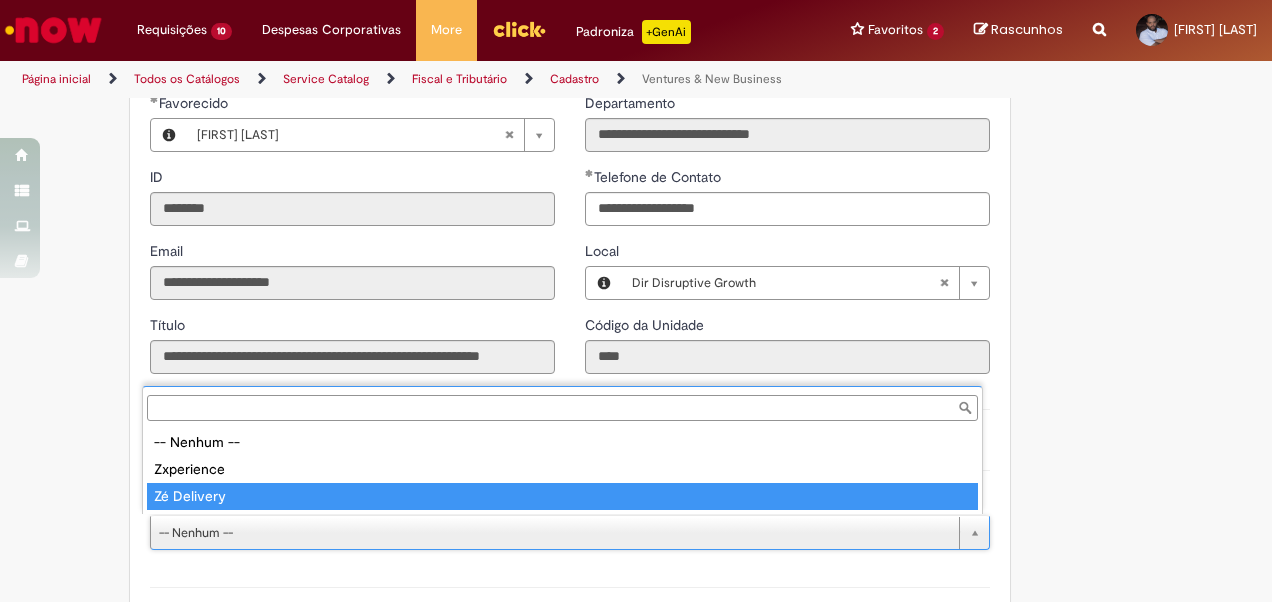 type on "**********" 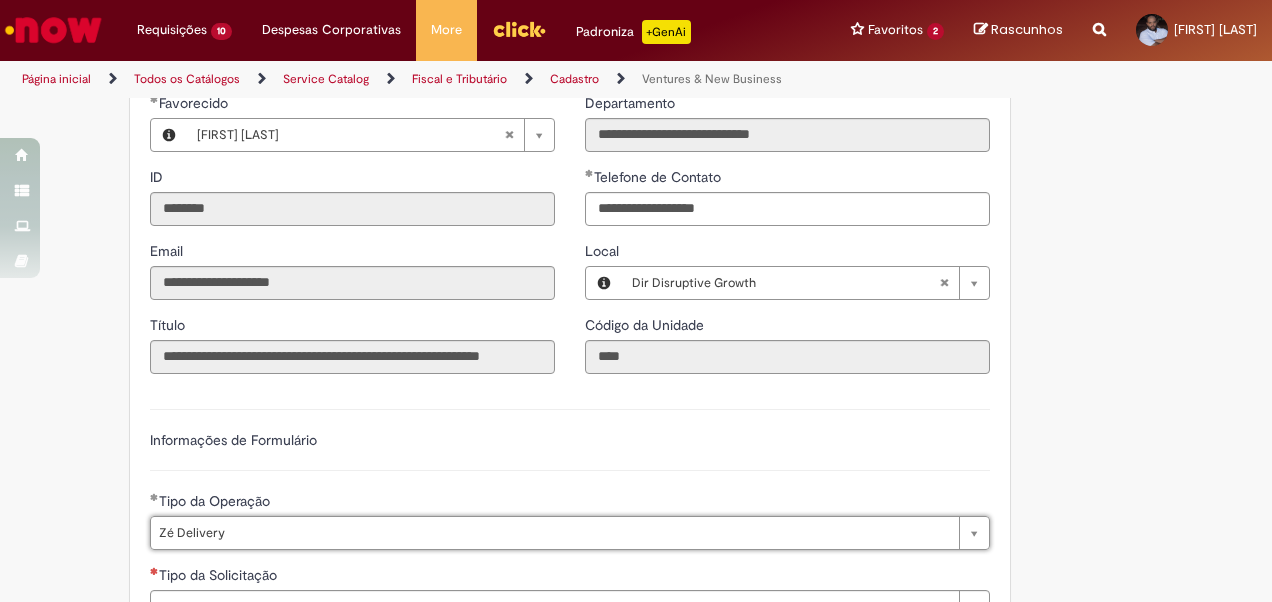 scroll, scrollTop: 500, scrollLeft: 0, axis: vertical 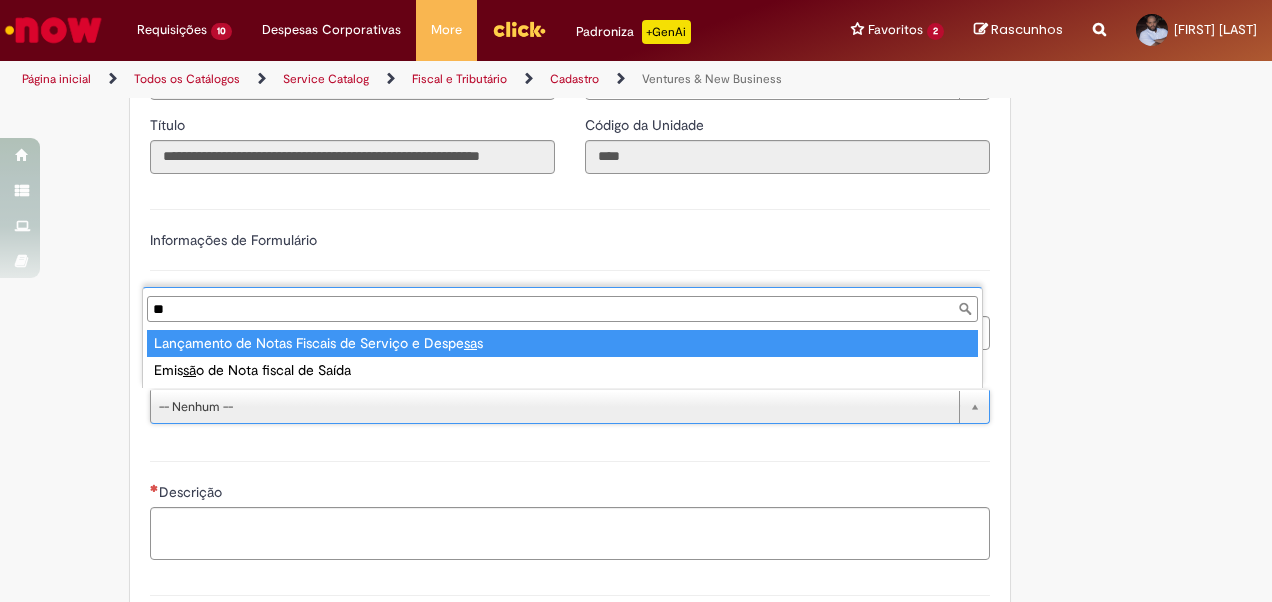 type on "***" 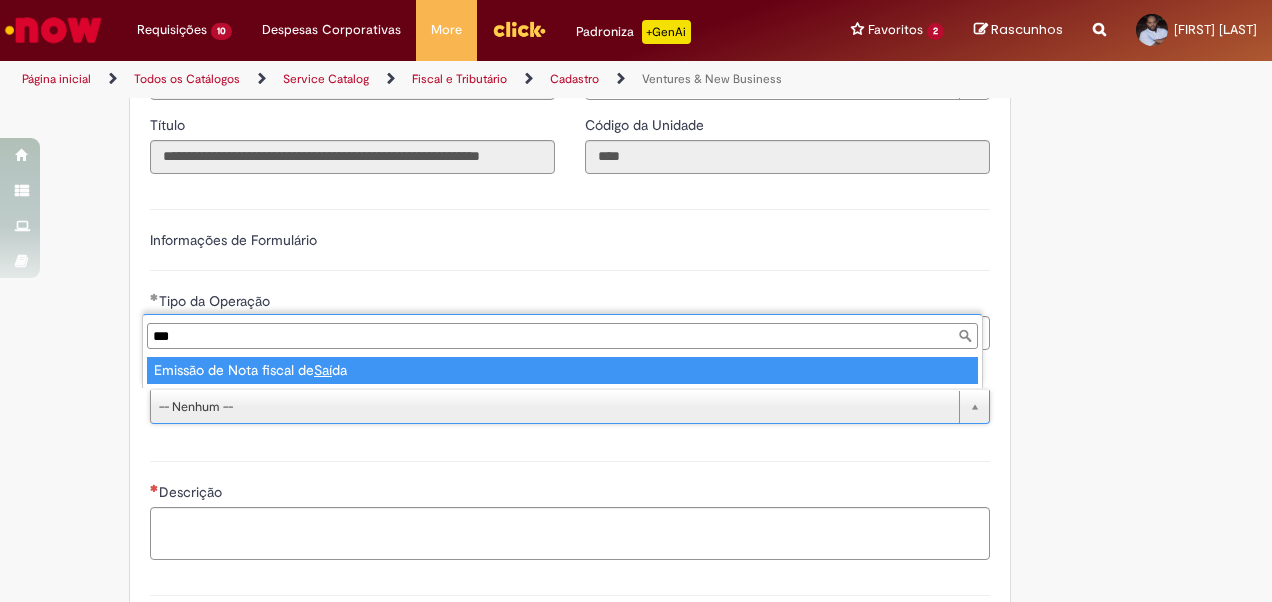 type on "**********" 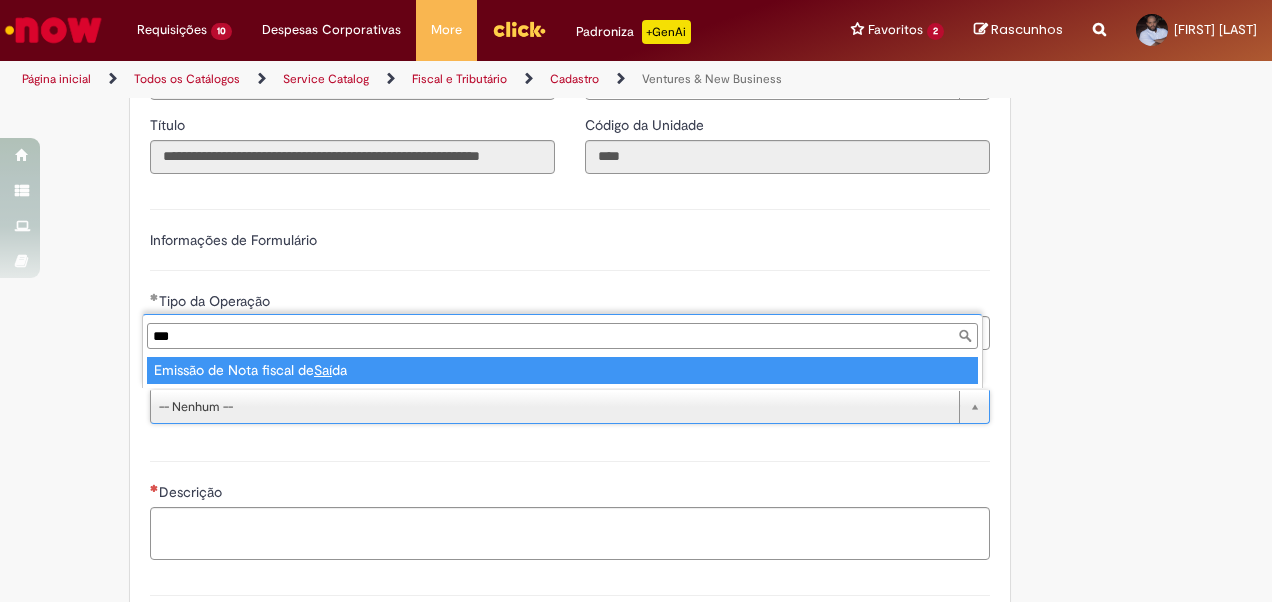 select on "**********" 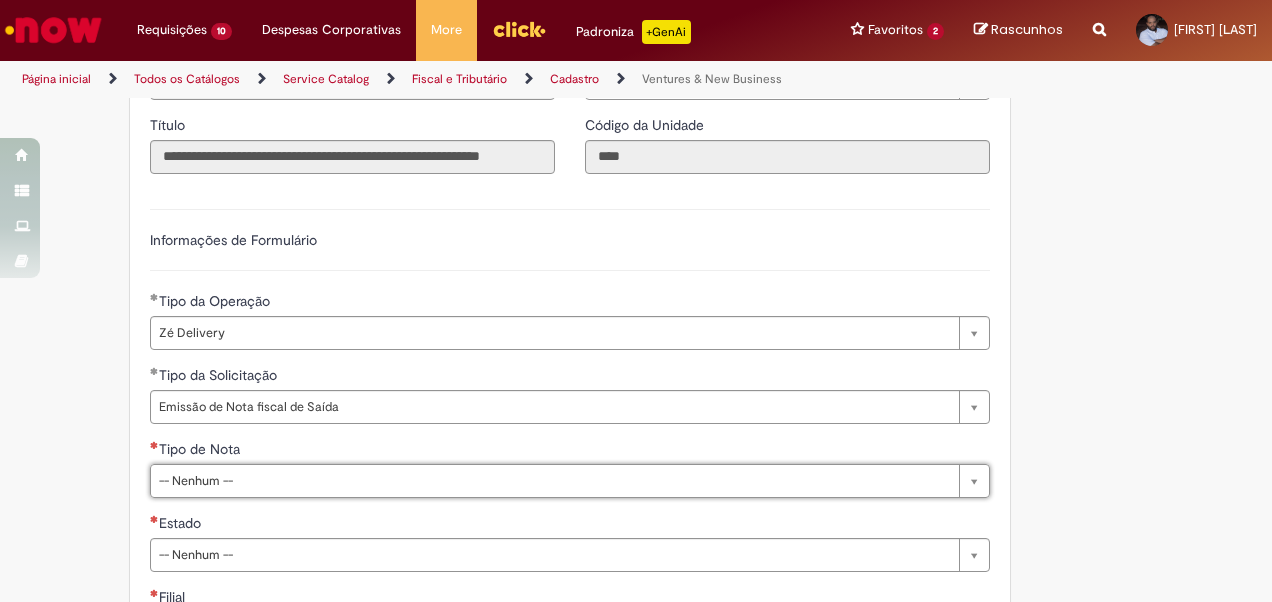type on "*" 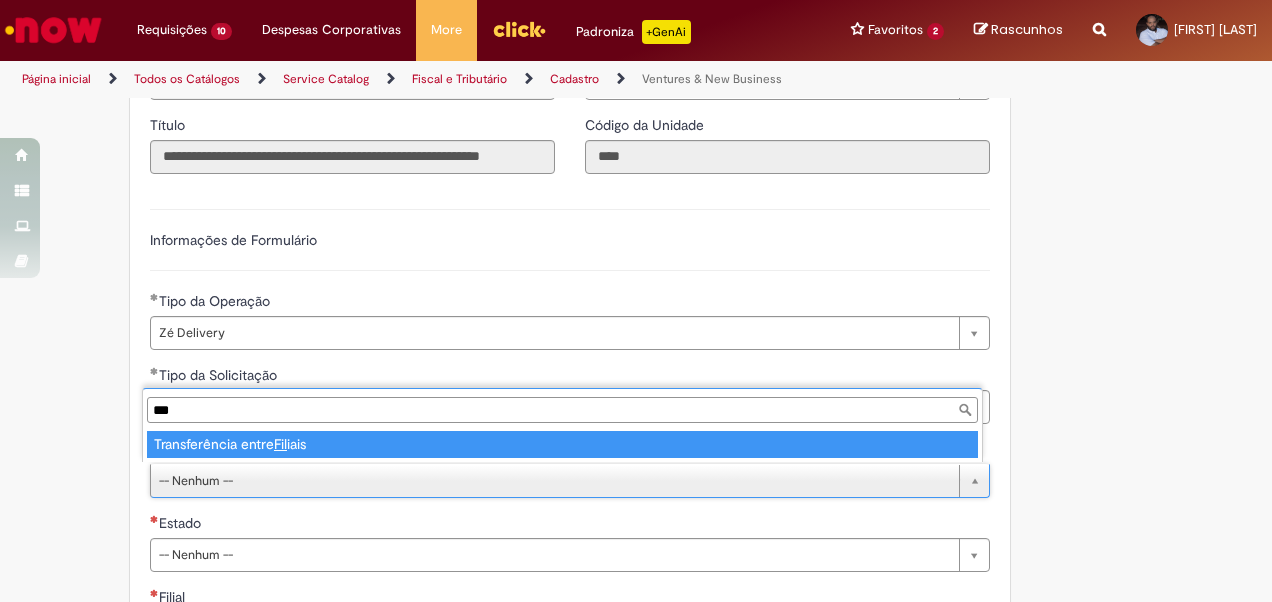 type on "****" 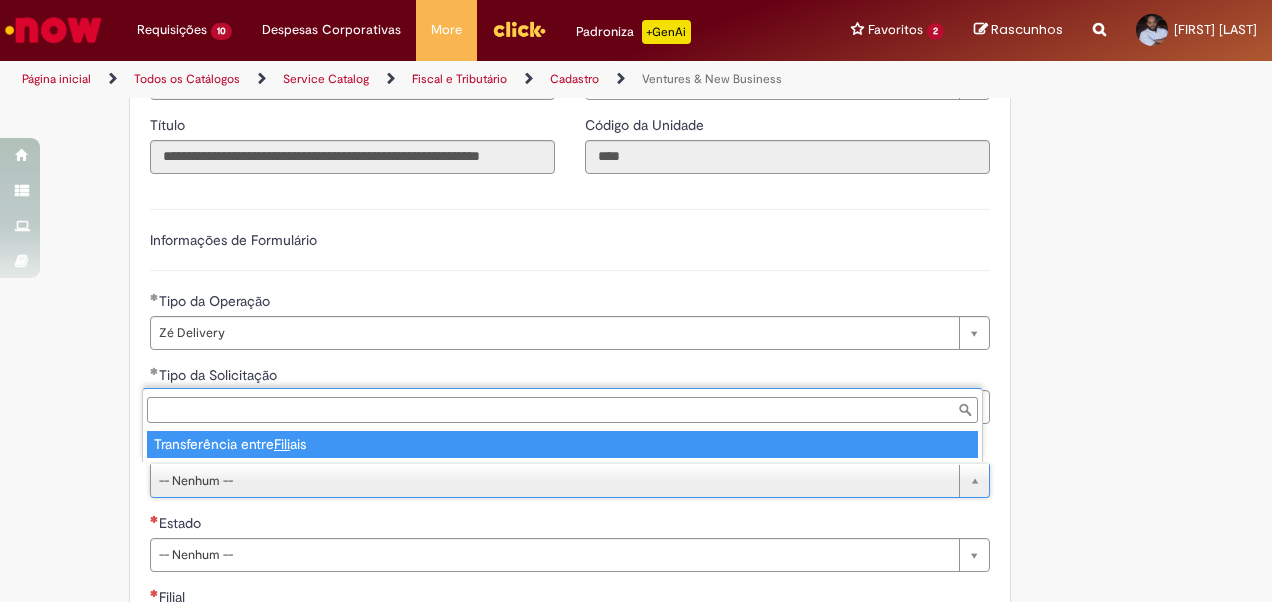 type on "**********" 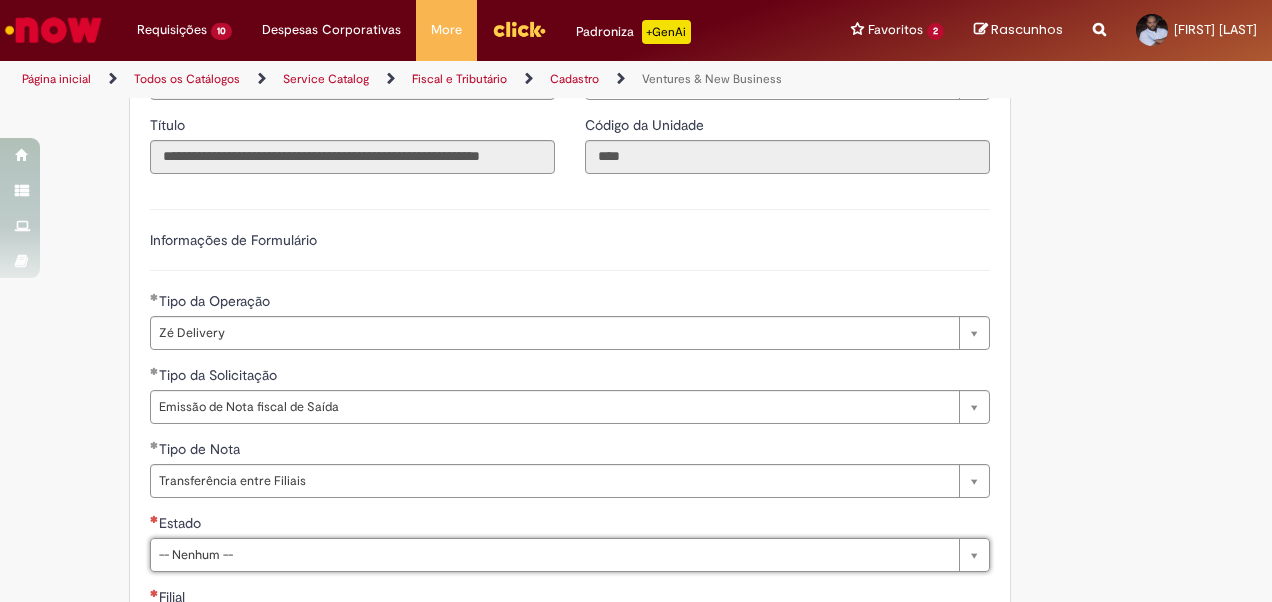 type on "*" 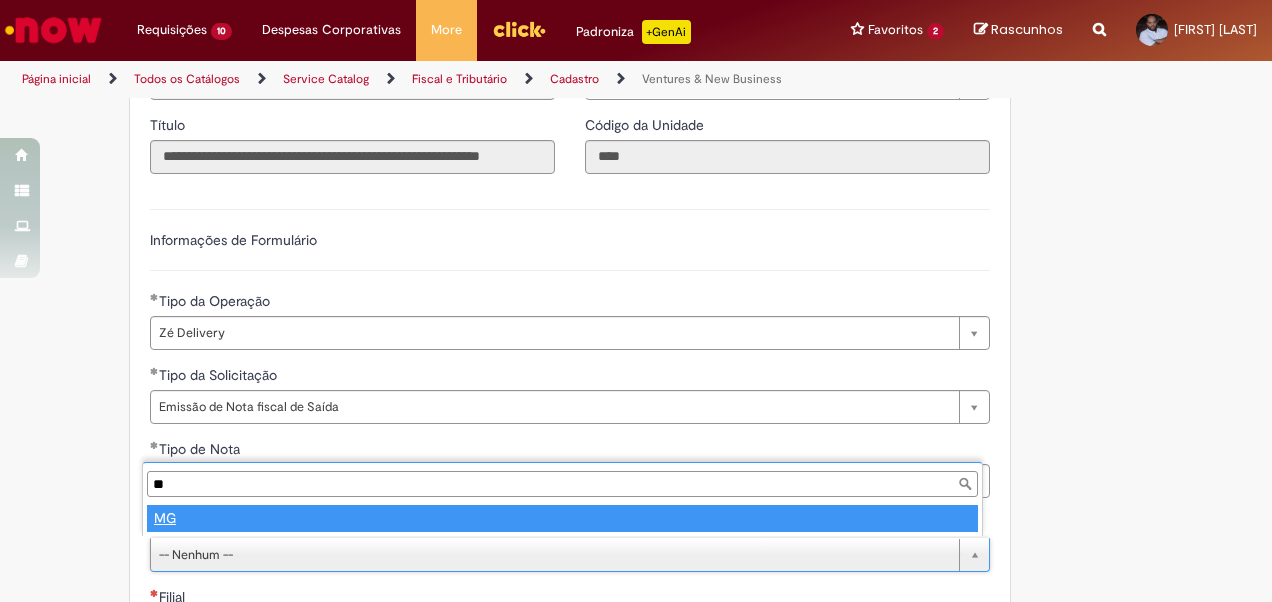 type on "**" 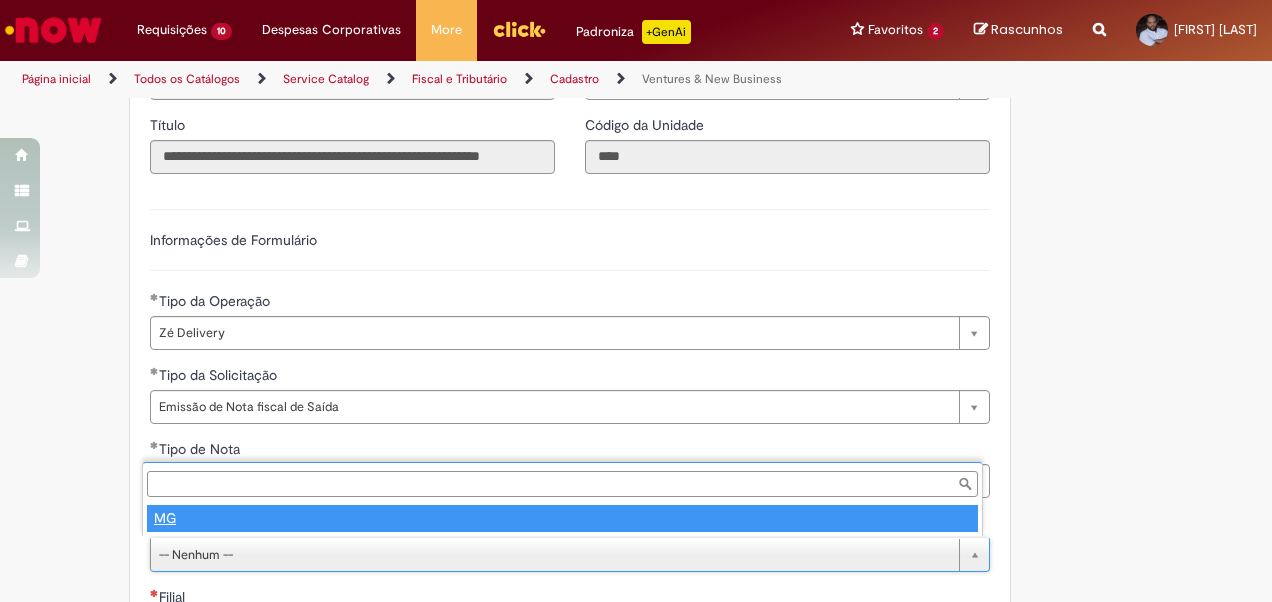 select 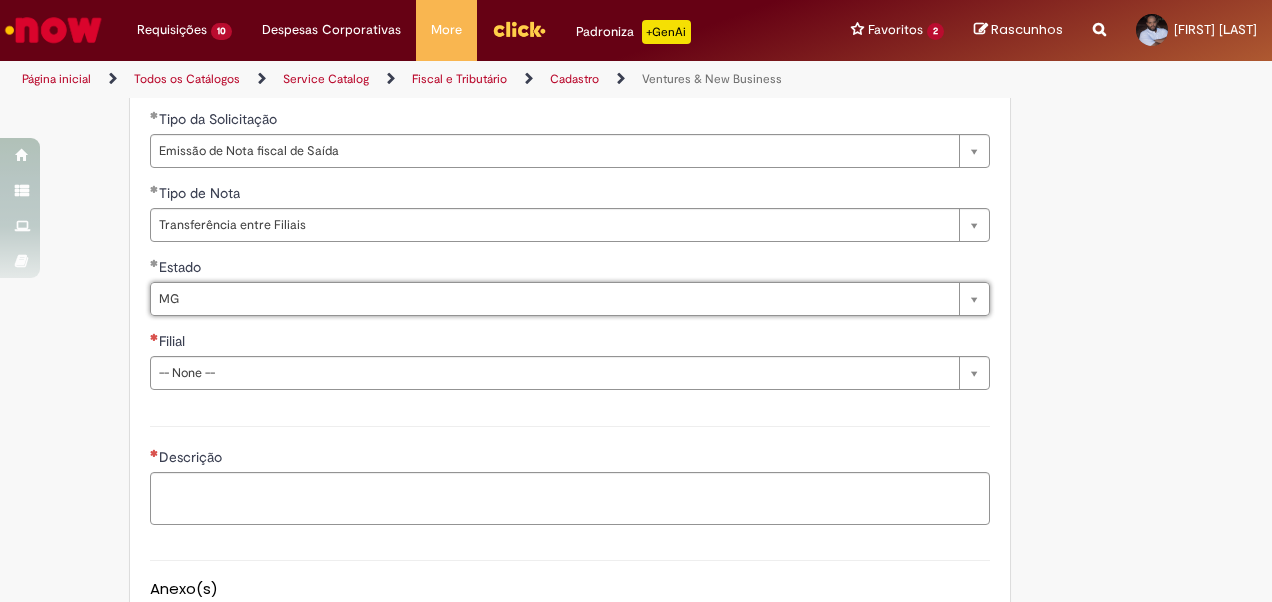 scroll, scrollTop: 800, scrollLeft: 0, axis: vertical 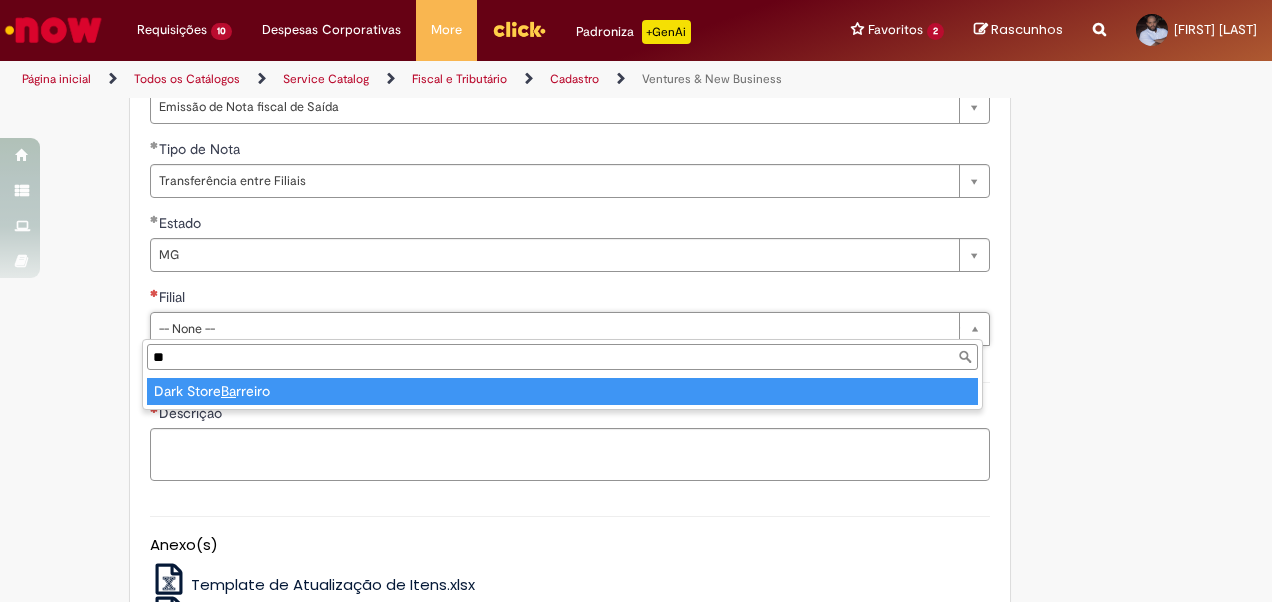 type on "***" 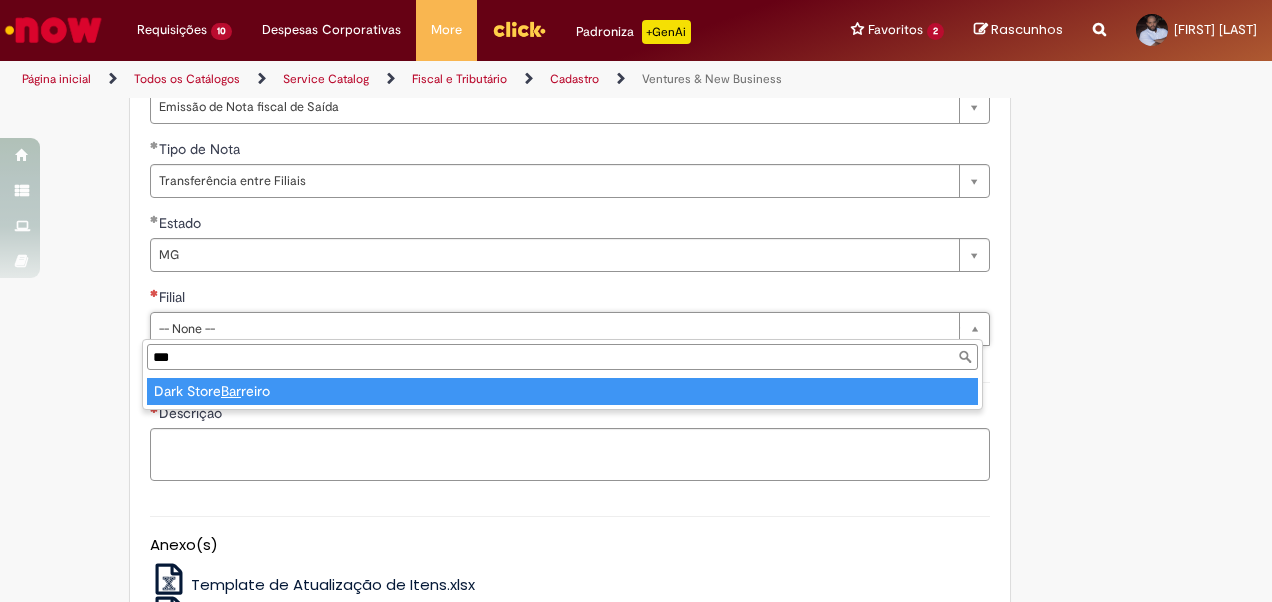 type on "**********" 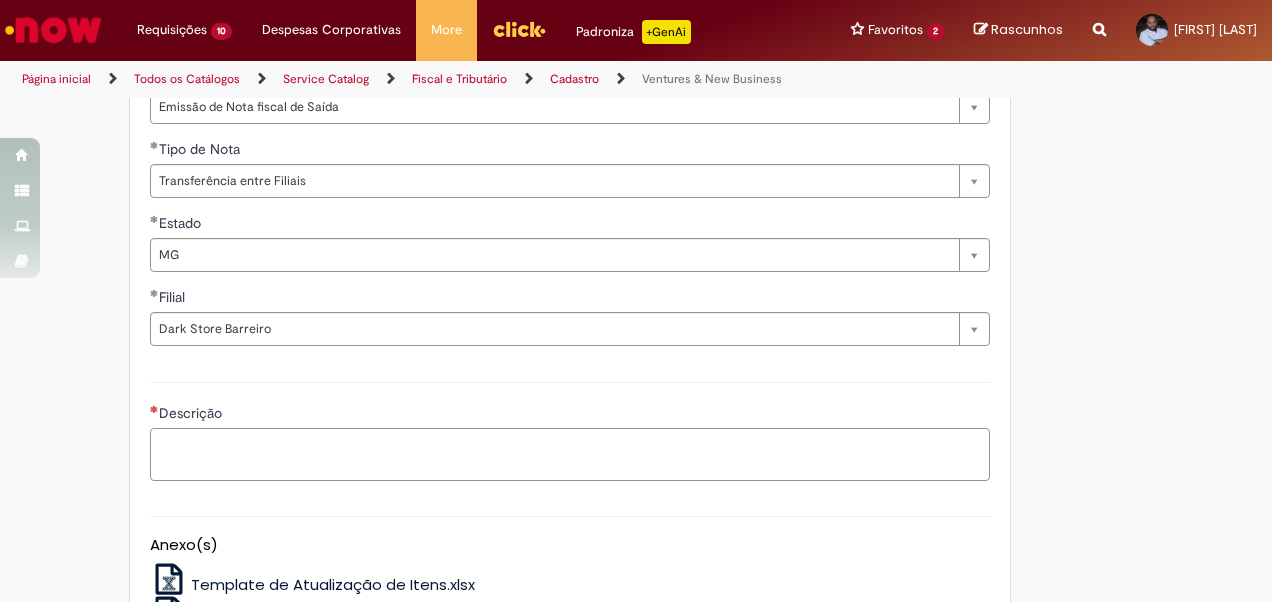 paste on "**********" 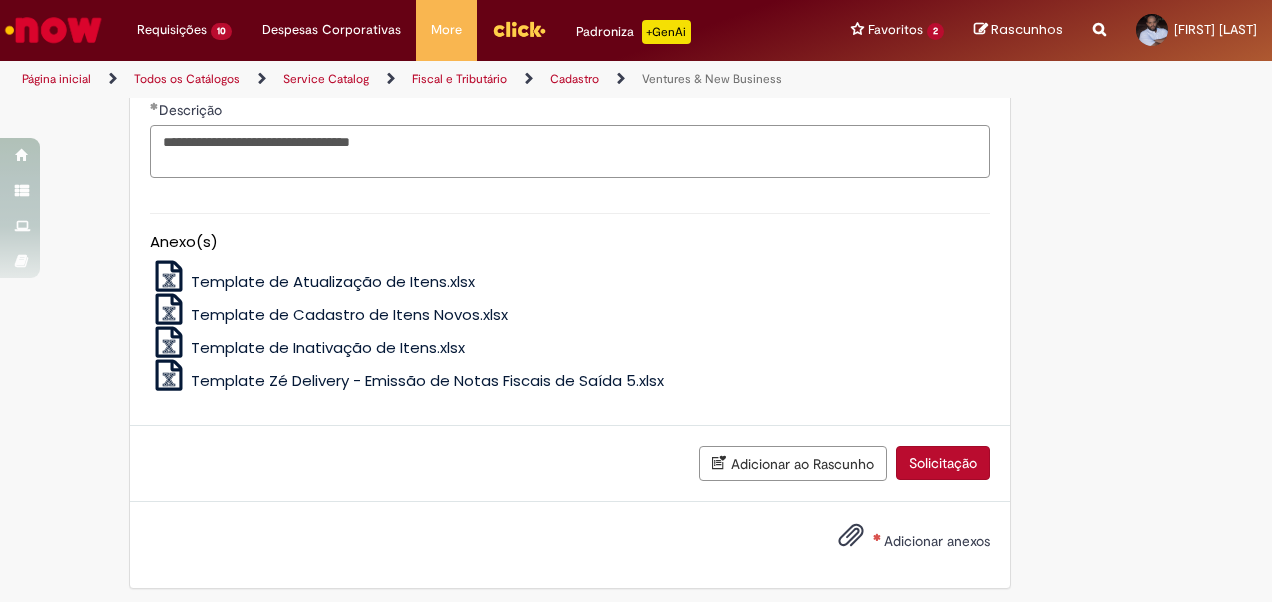 scroll, scrollTop: 1106, scrollLeft: 0, axis: vertical 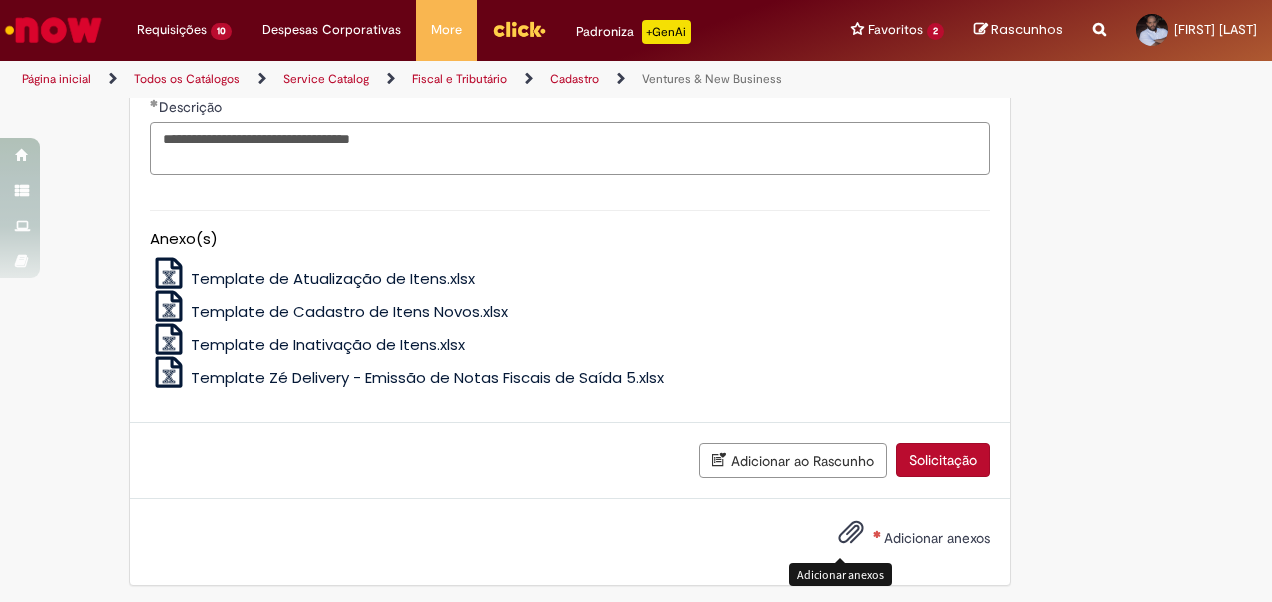 type on "**********" 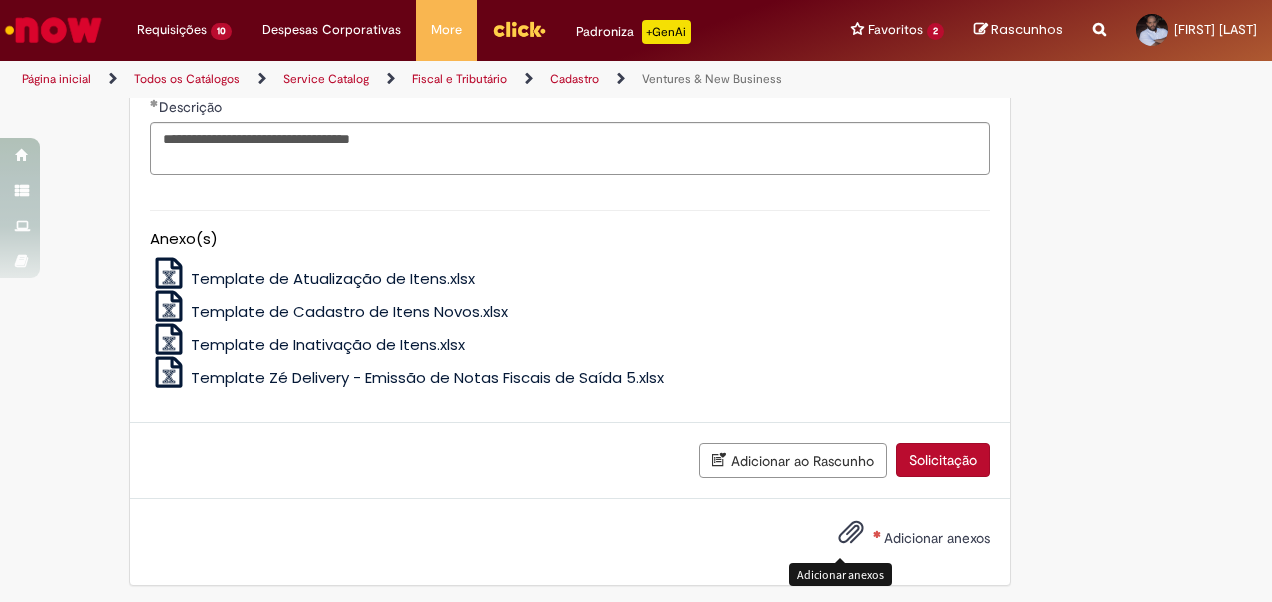 click at bounding box center [851, 533] 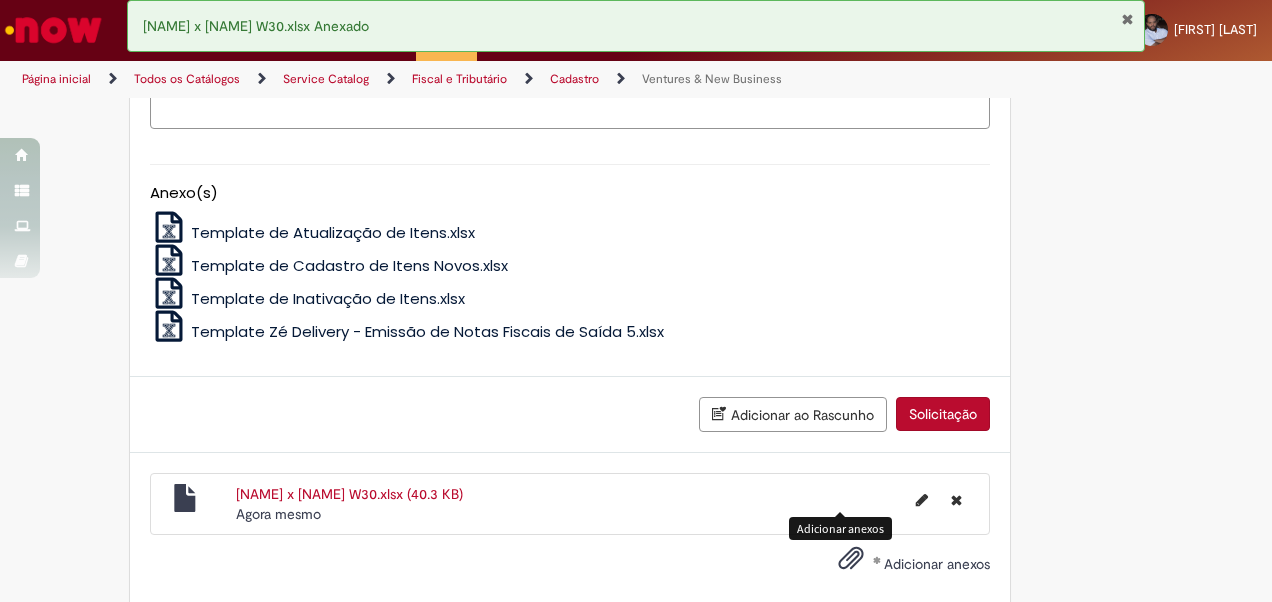 scroll, scrollTop: 1178, scrollLeft: 0, axis: vertical 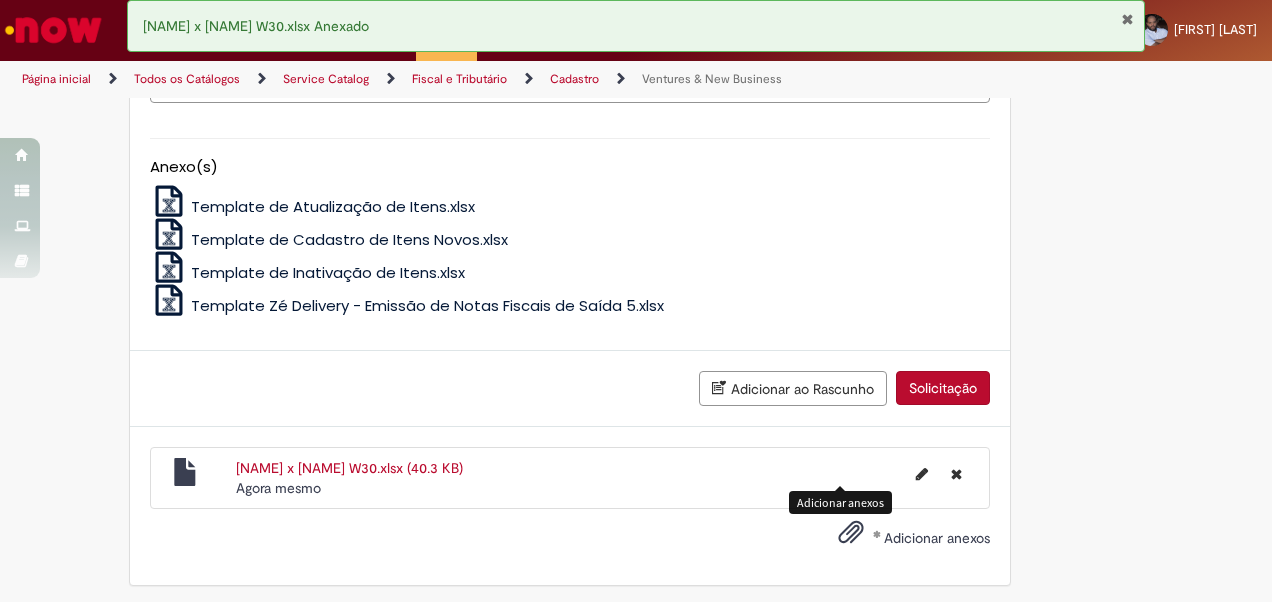 click on "Solicitação" at bounding box center (943, 388) 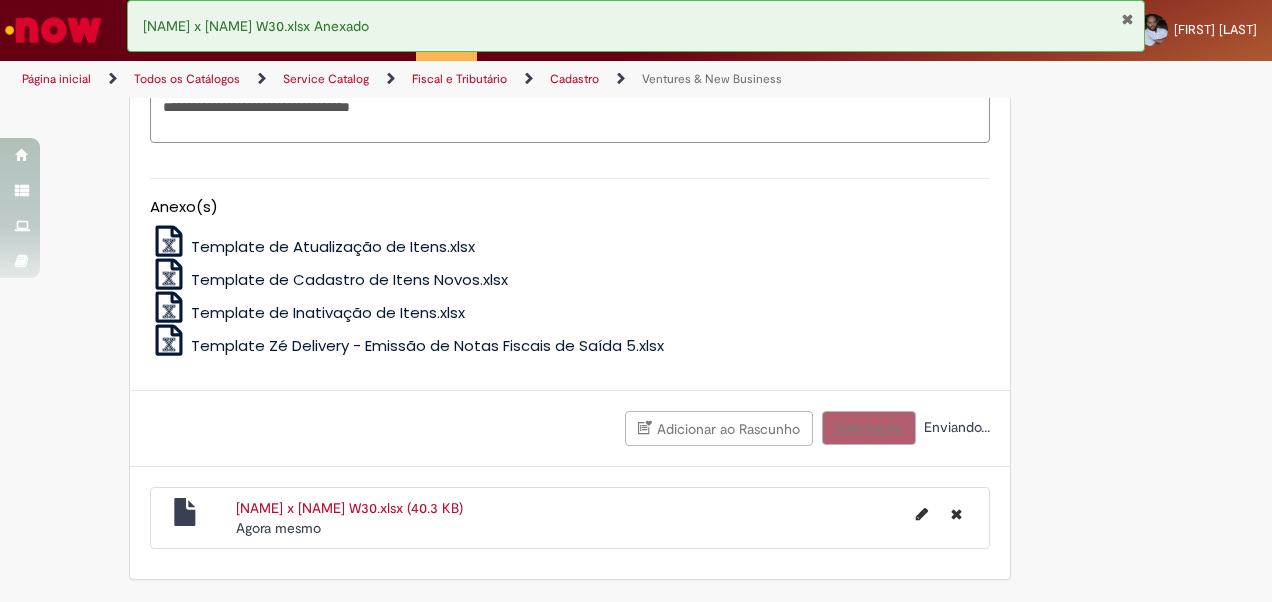 scroll, scrollTop: 1132, scrollLeft: 0, axis: vertical 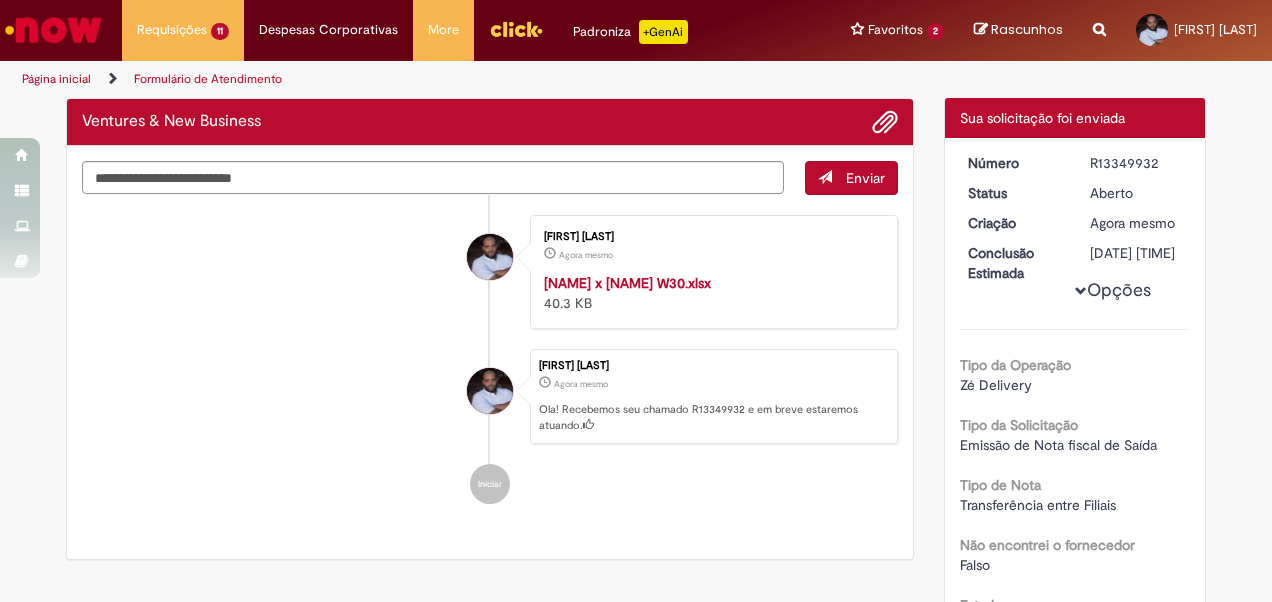 click on "Número
R13349932
Status
Aberto
Criação
Agora mesmo Agora mesmo
Conclusão Estimada
[DATE] [TIME]
Opções
Tipo da Operação
[NAME]
Tipo da Solicitação
Emissão de Nota fiscal de Saída
Tipo de Nota
Transferência entre Filiais
Não encontrei o fornecedor
Falso
Estado
MG
Filial
Dark Store [NAME]
Descrição
[NAME] x [NAME] W30" at bounding box center (1075, 461) 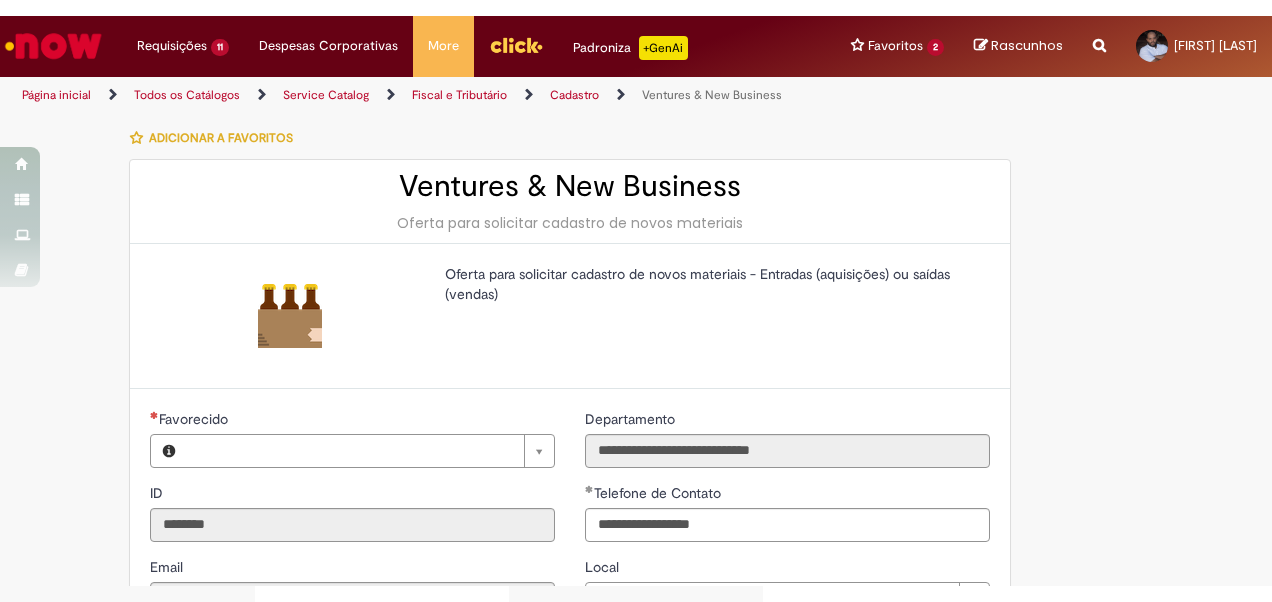 scroll, scrollTop: 0, scrollLeft: 0, axis: both 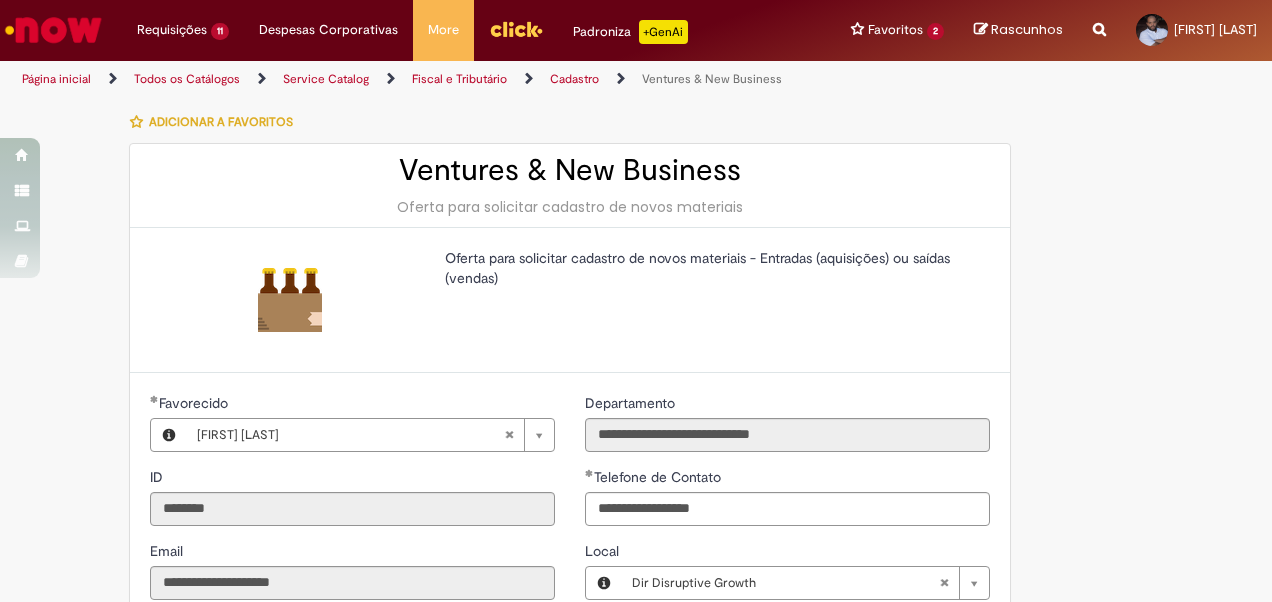 type on "**********" 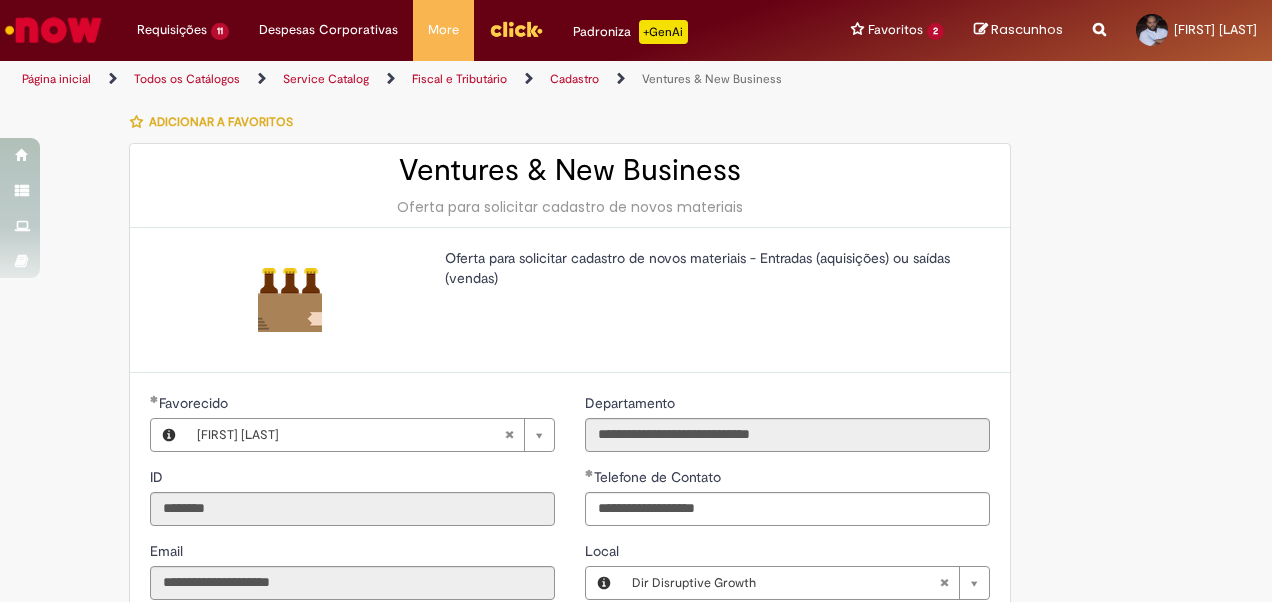 scroll, scrollTop: 300, scrollLeft: 0, axis: vertical 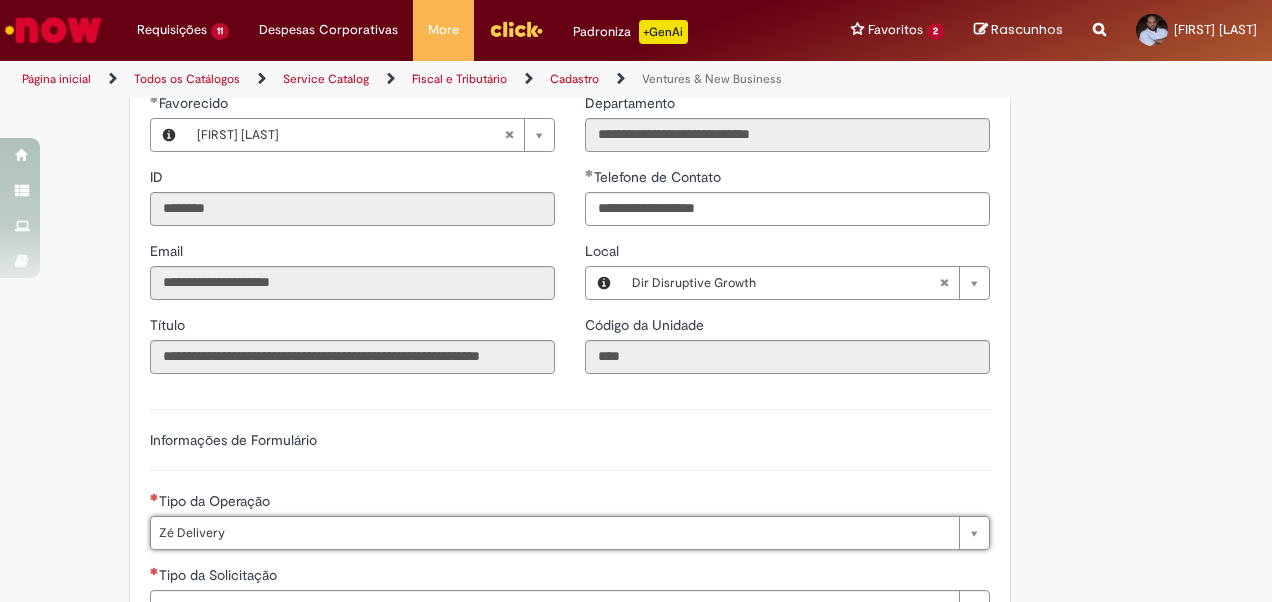 type on "**********" 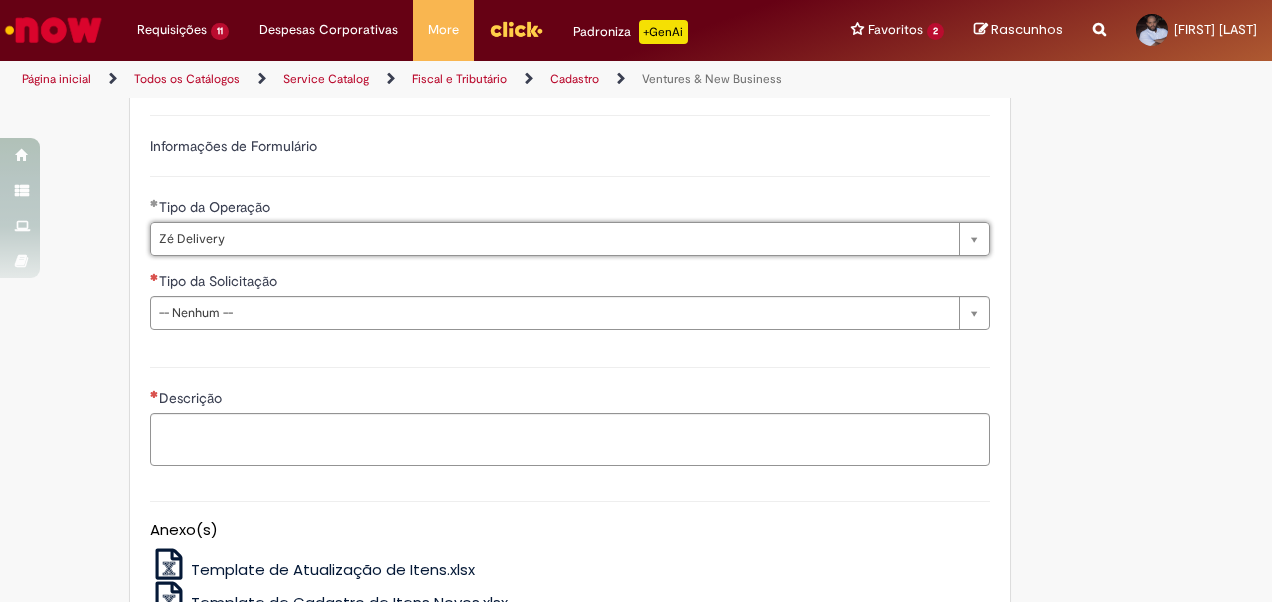 scroll, scrollTop: 600, scrollLeft: 0, axis: vertical 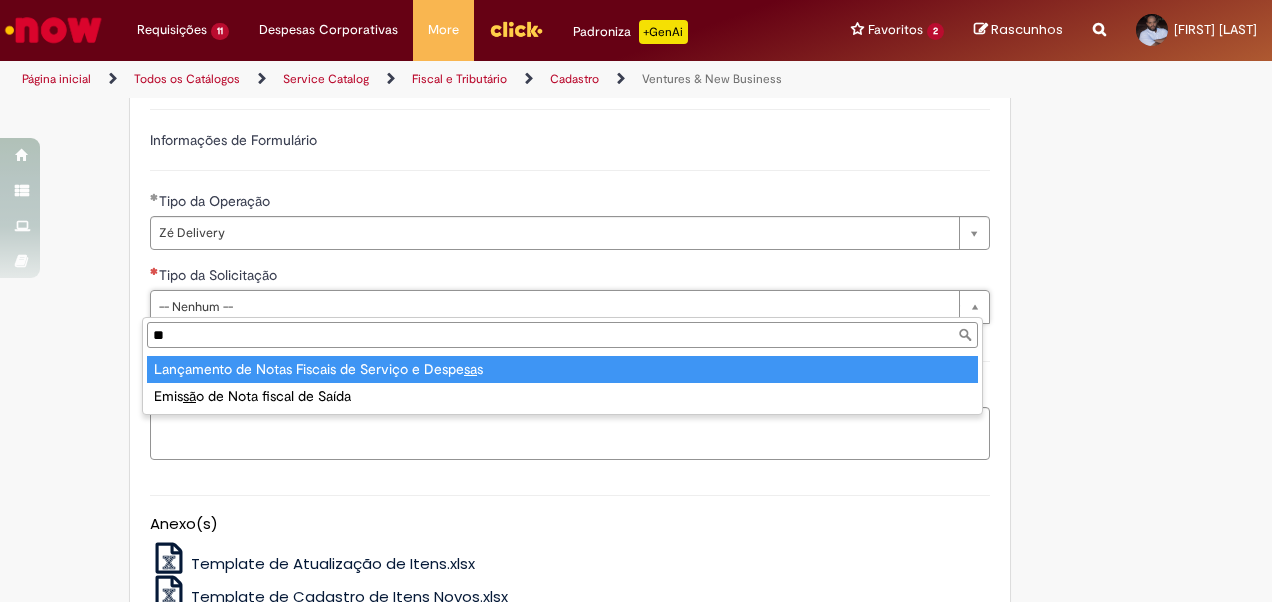 type on "***" 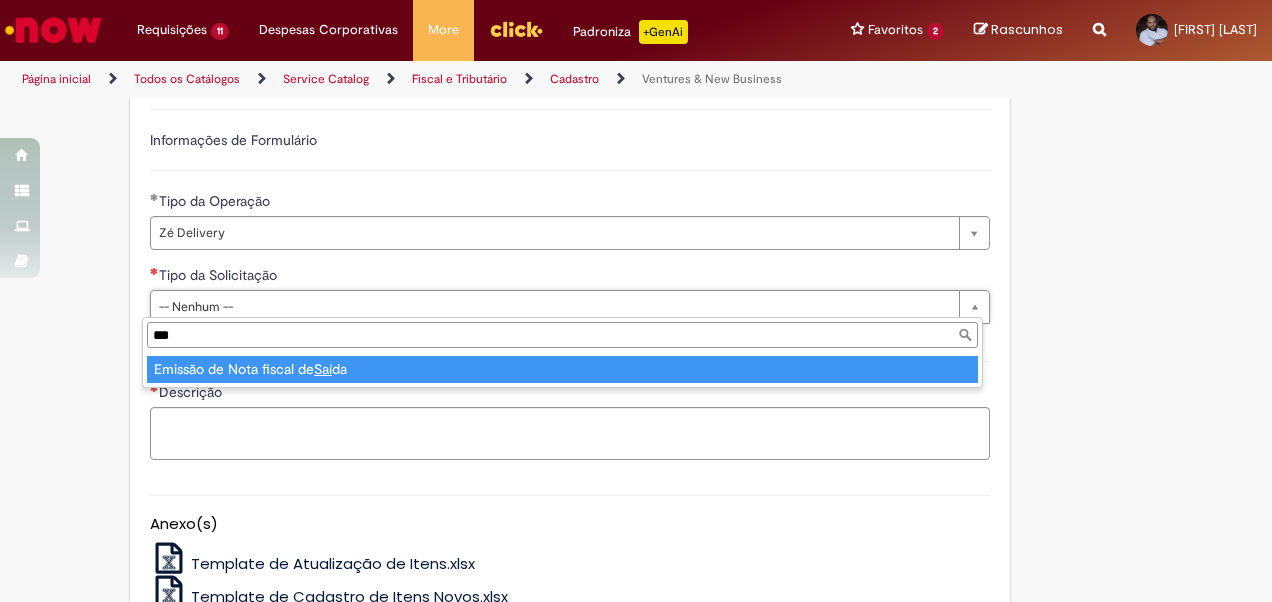 type on "**********" 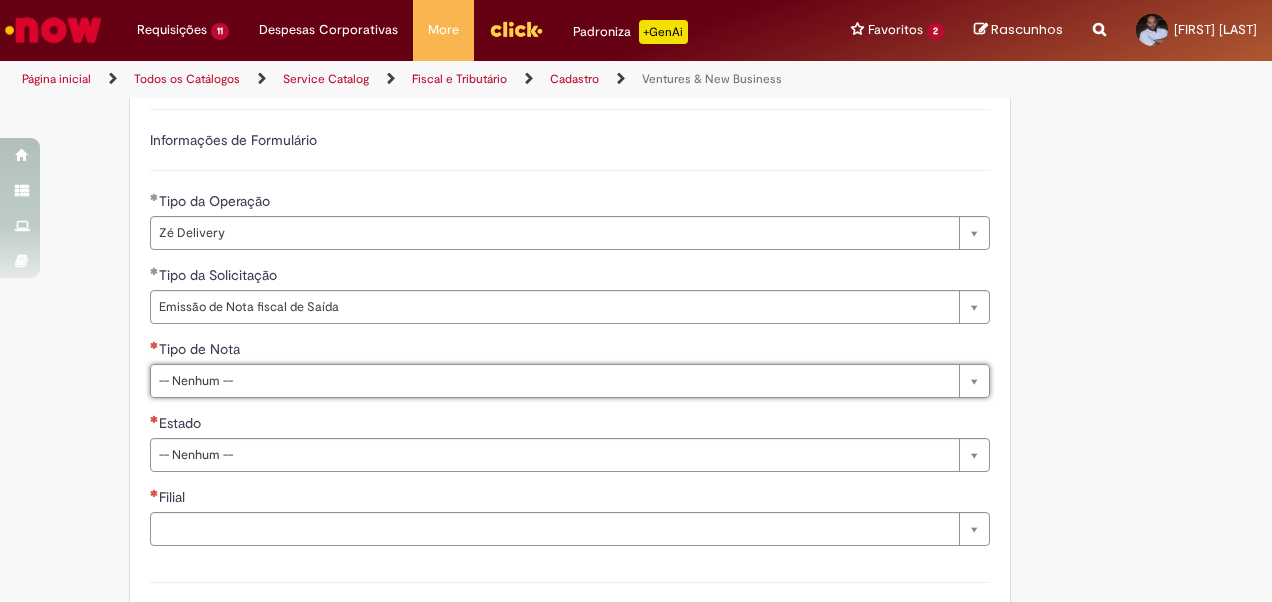 type on "*" 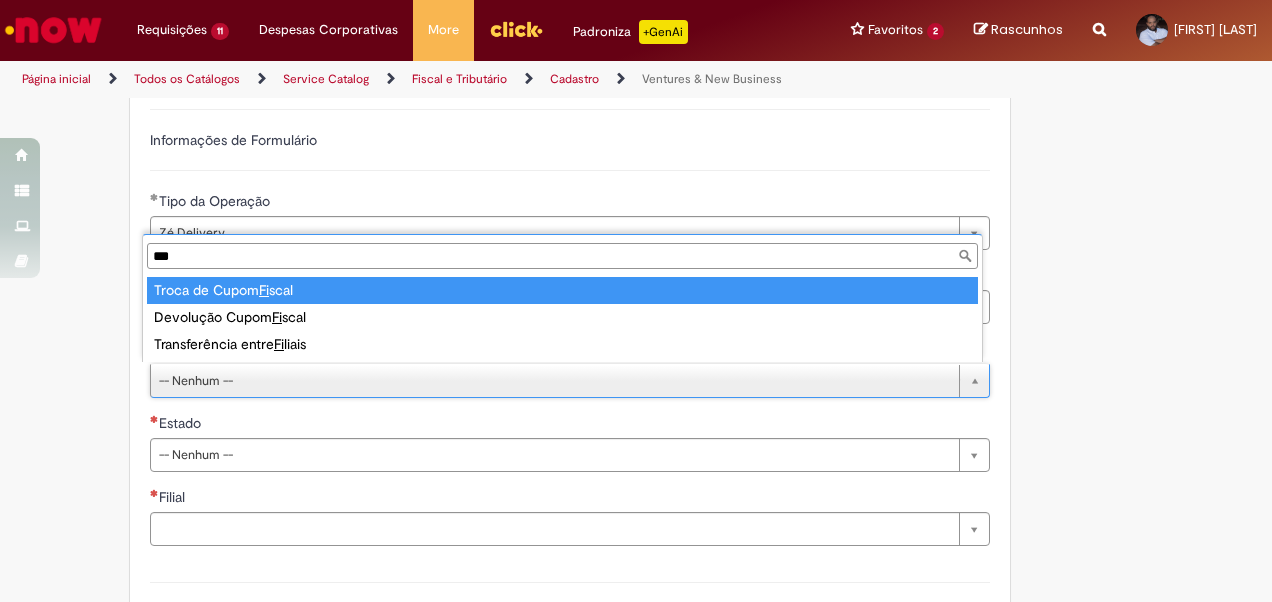 type on "****" 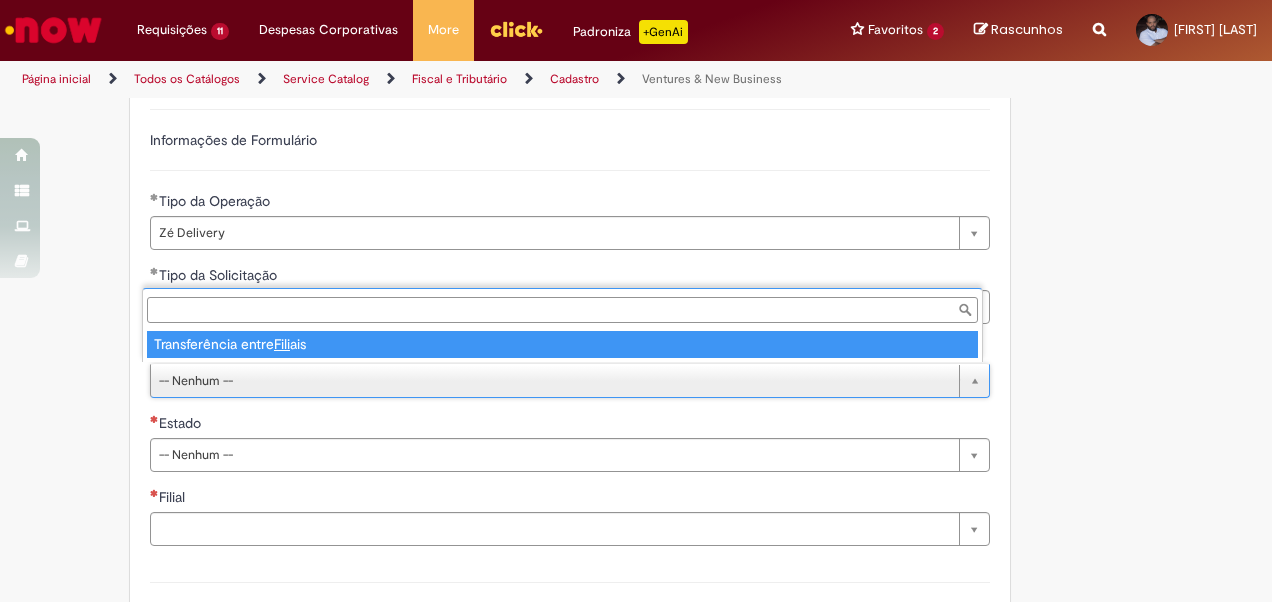 type on "**********" 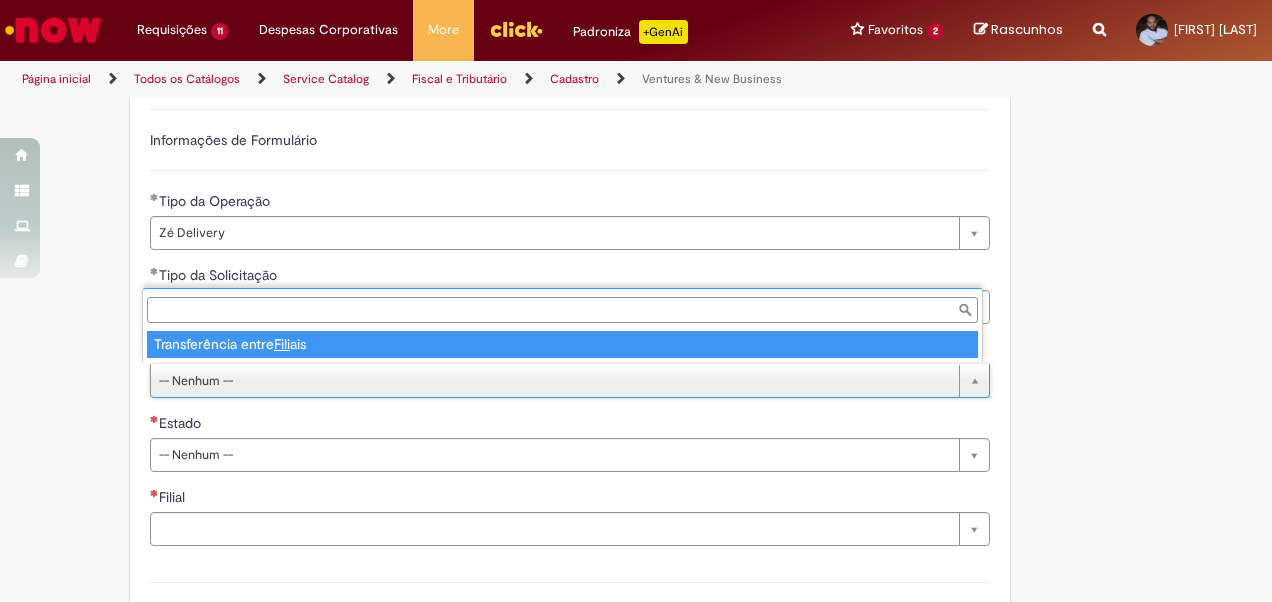 select on "**********" 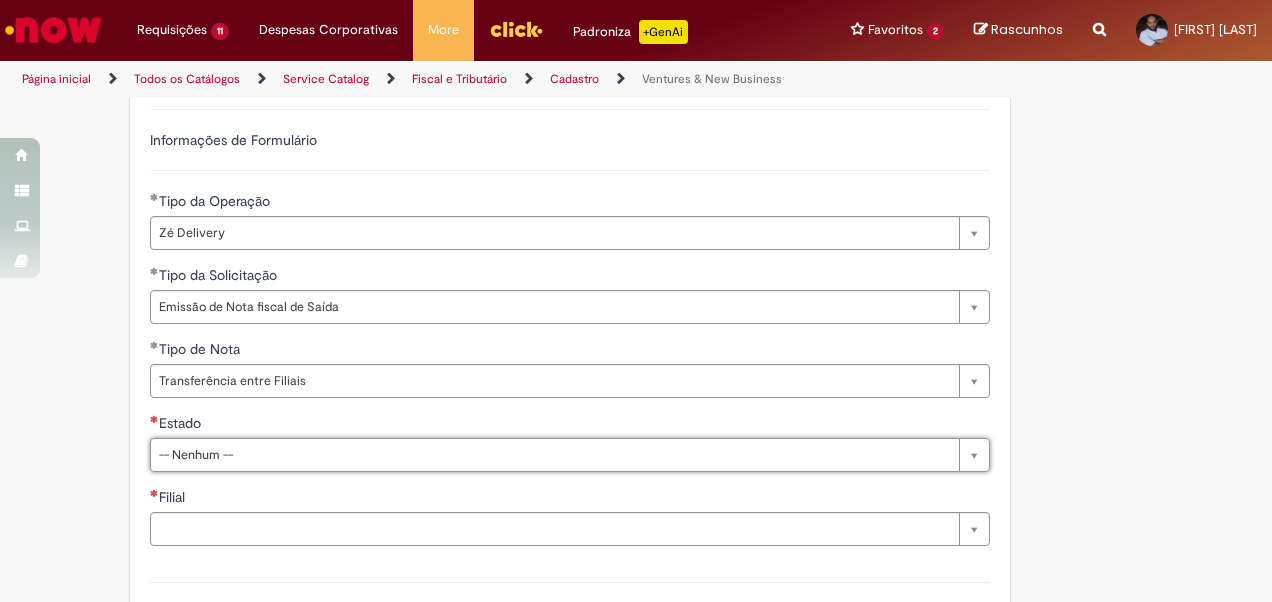 type on "*" 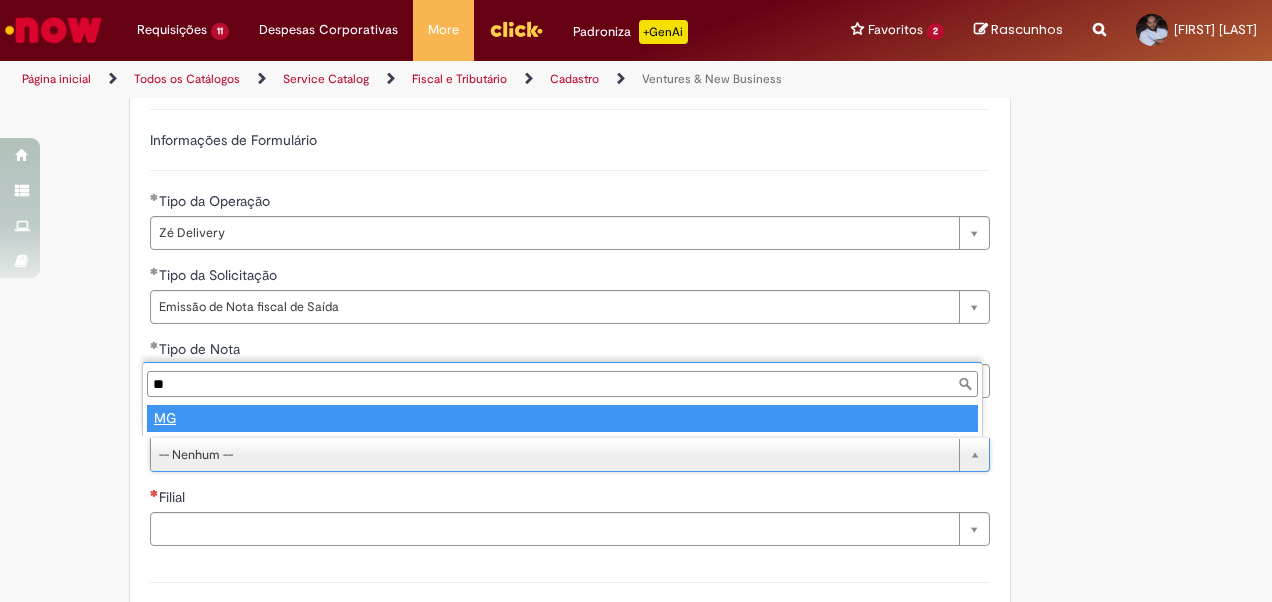 type on "**" 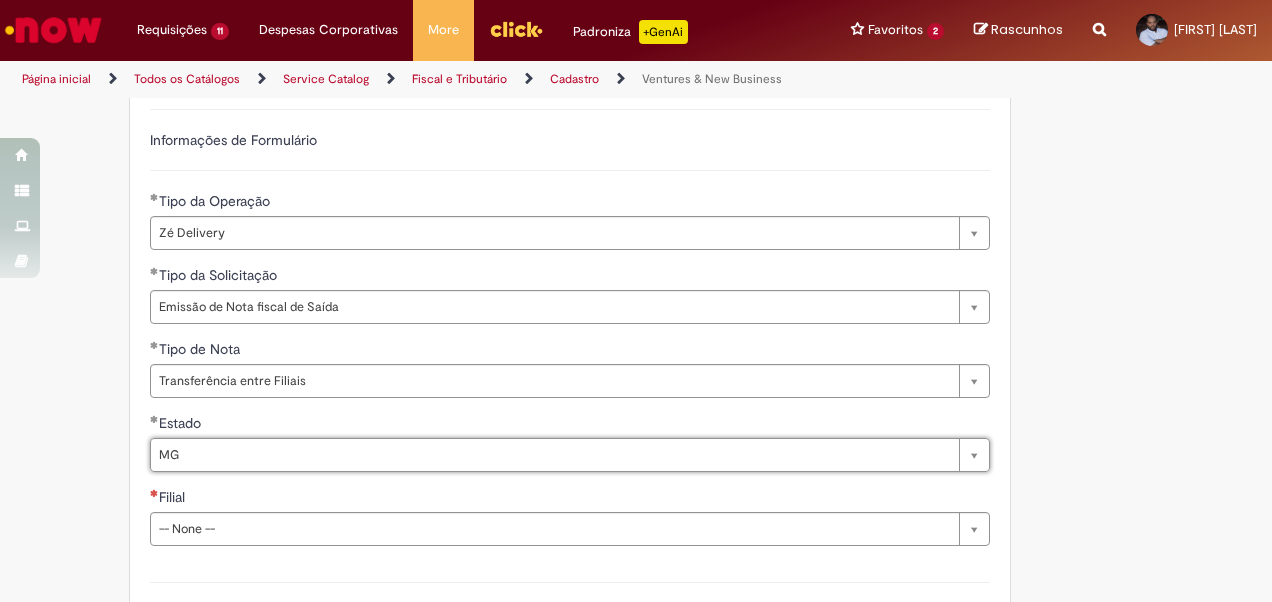select 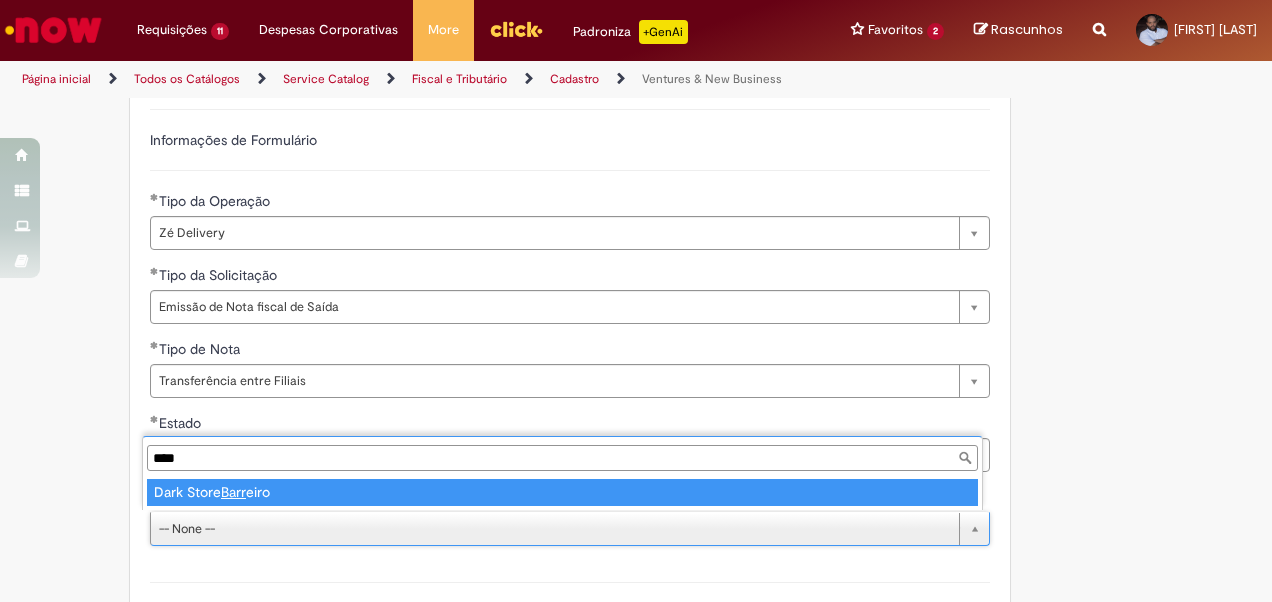 type on "*****" 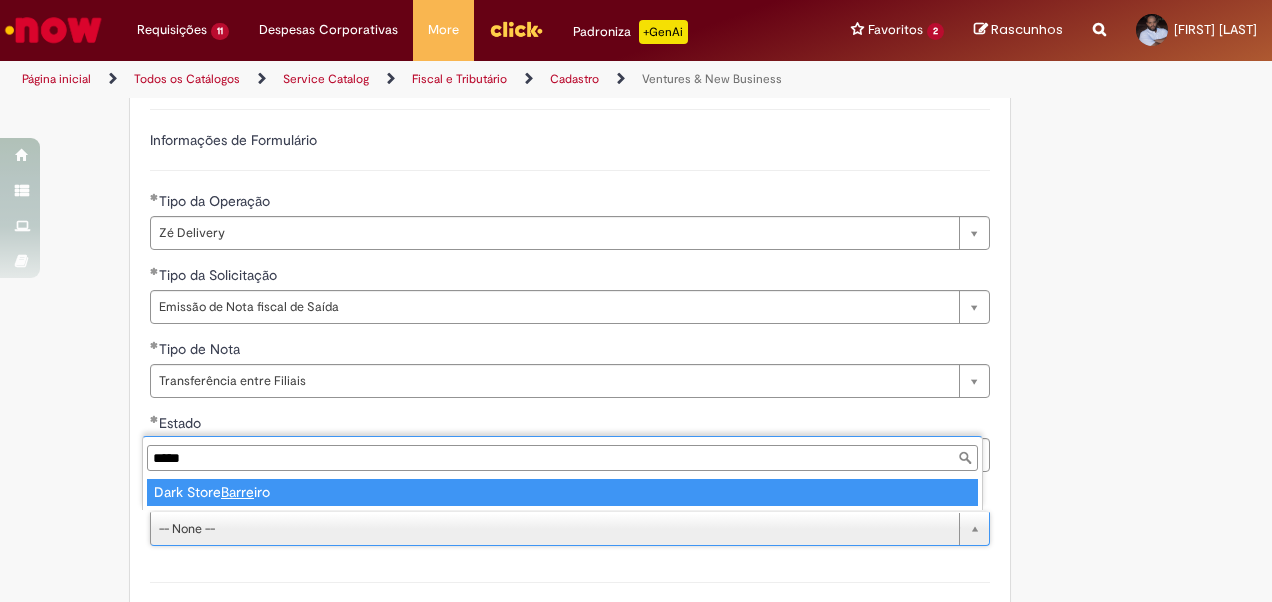 type on "**********" 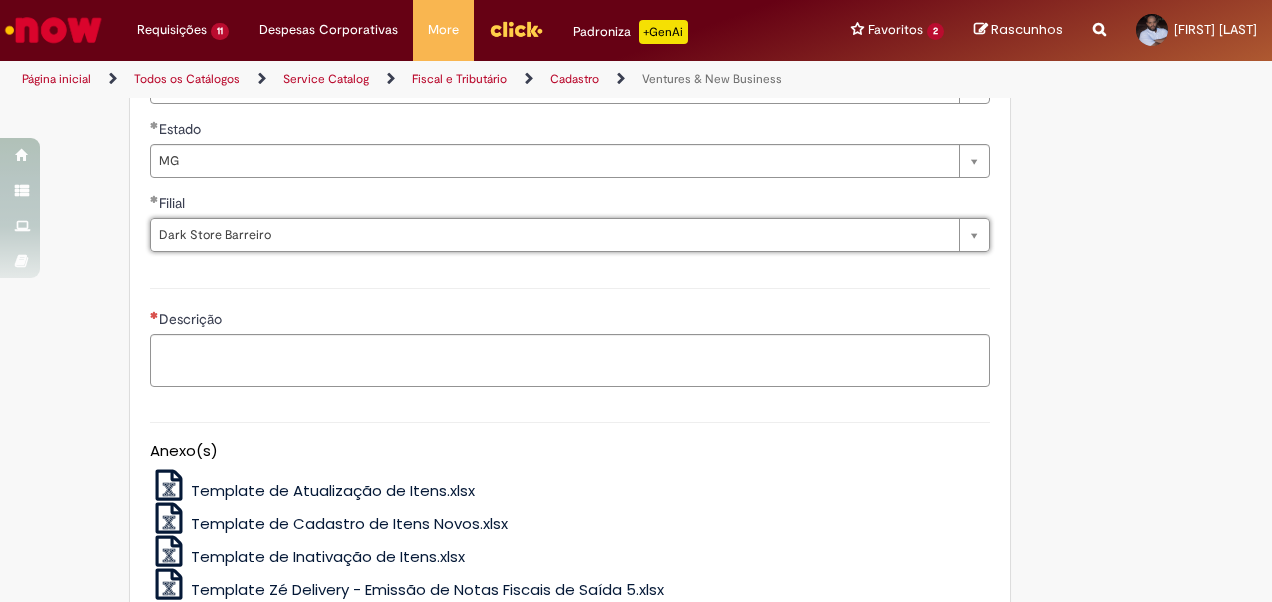 scroll, scrollTop: 900, scrollLeft: 0, axis: vertical 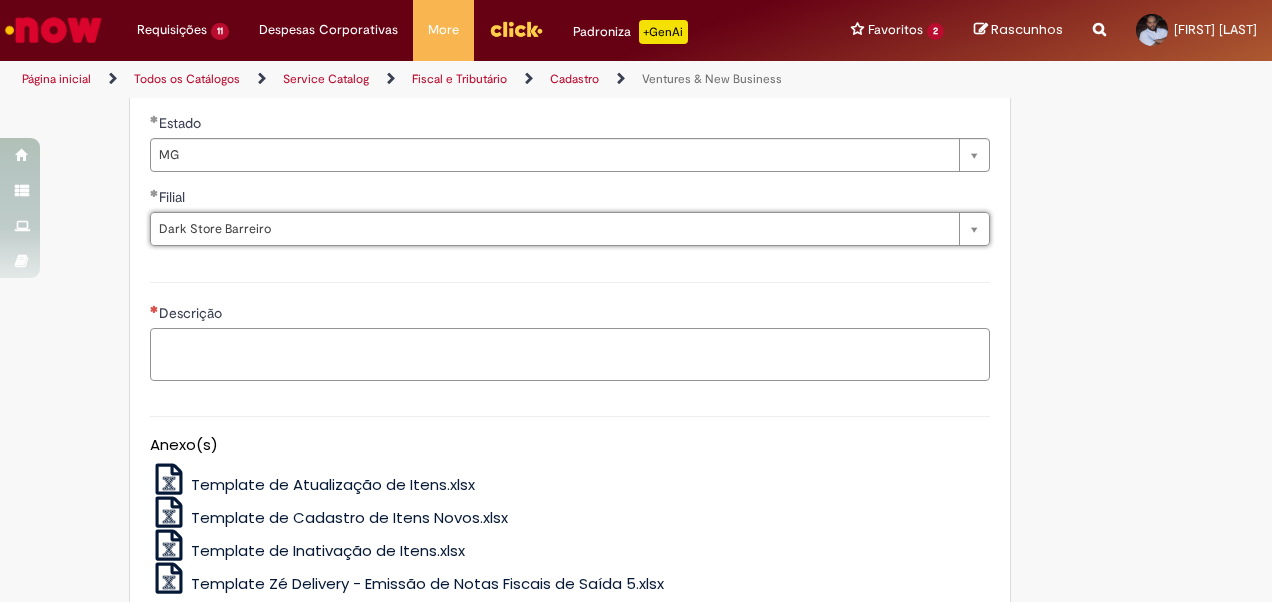 click on "Descrição" at bounding box center [570, 354] 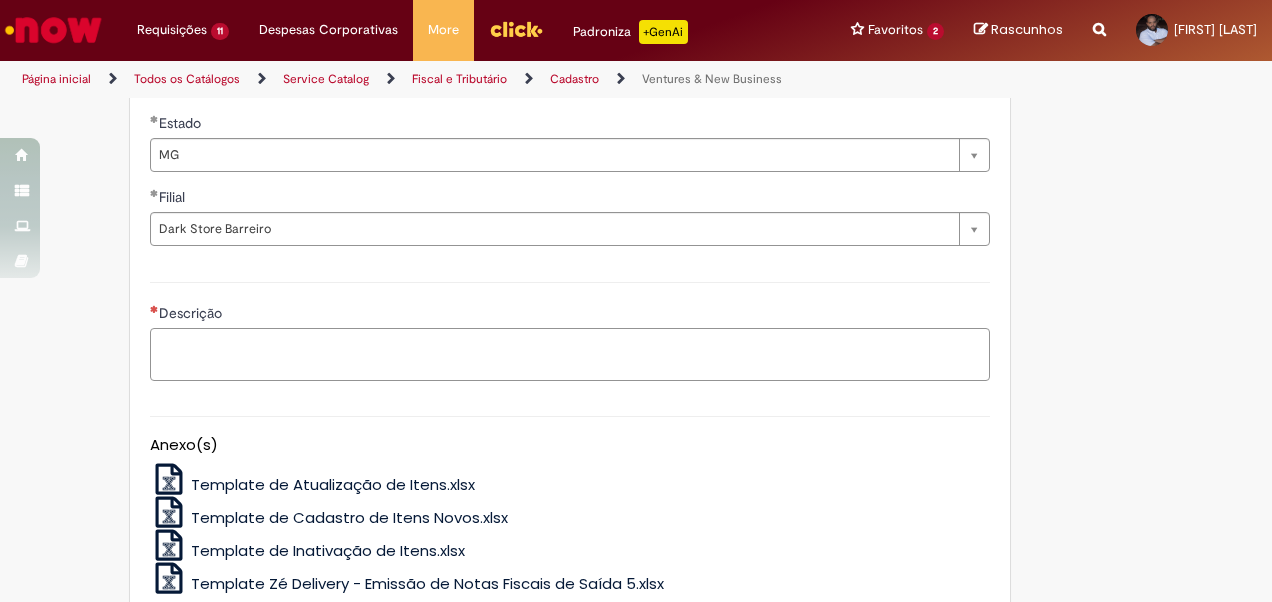 paste on "**********" 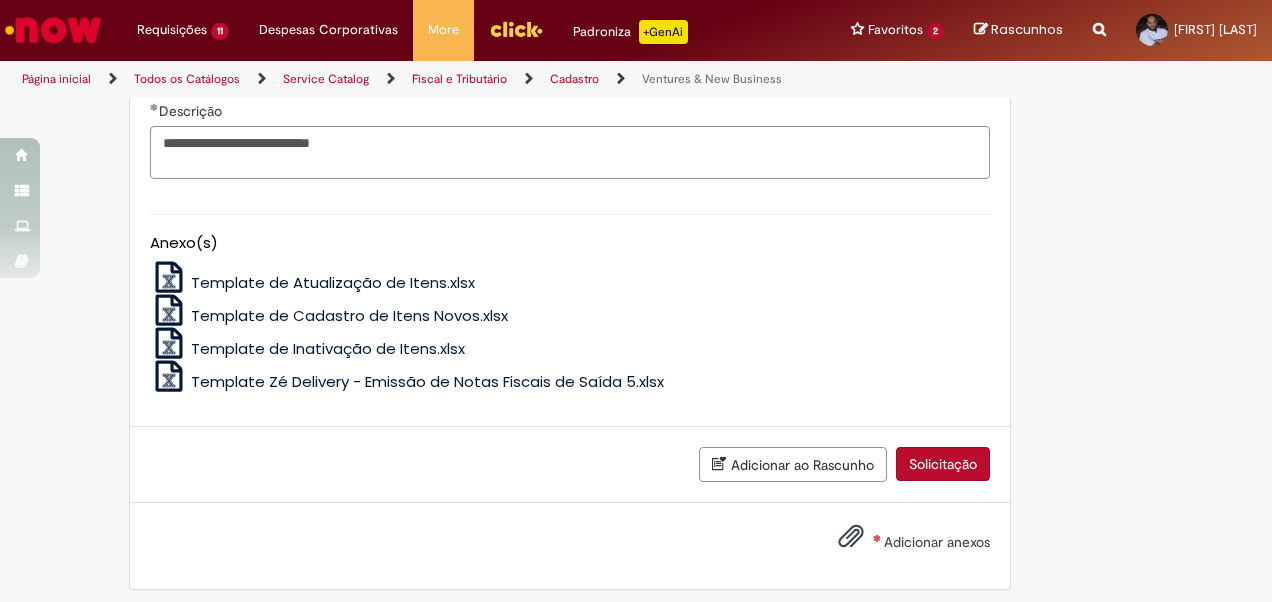 scroll, scrollTop: 1106, scrollLeft: 0, axis: vertical 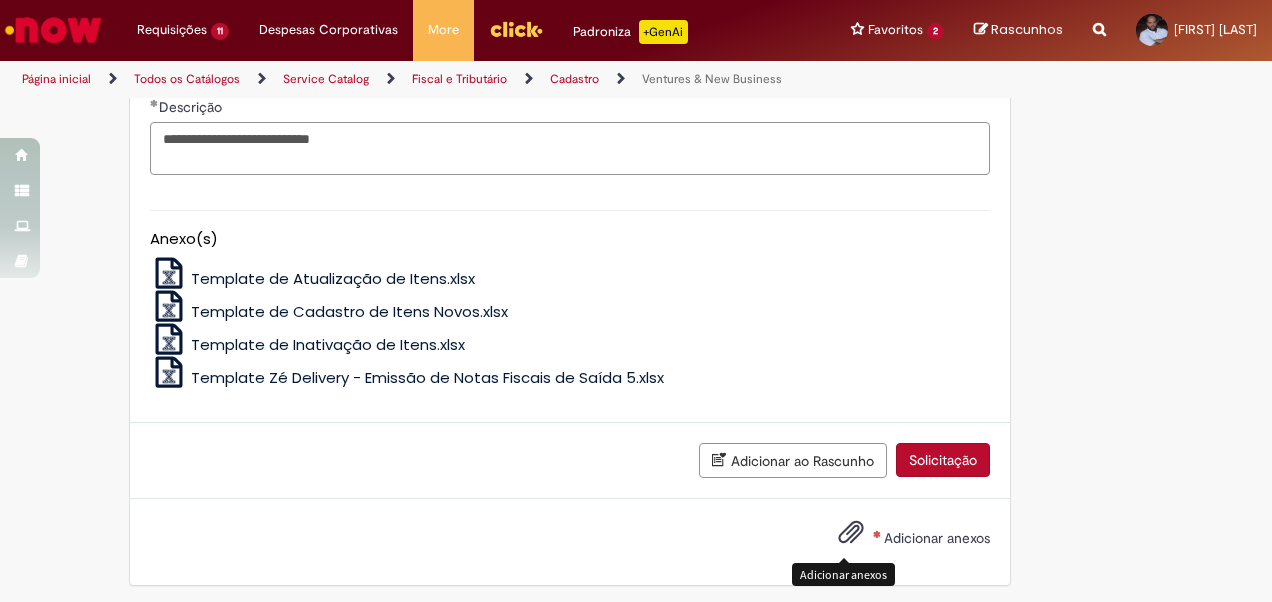 type on "**********" 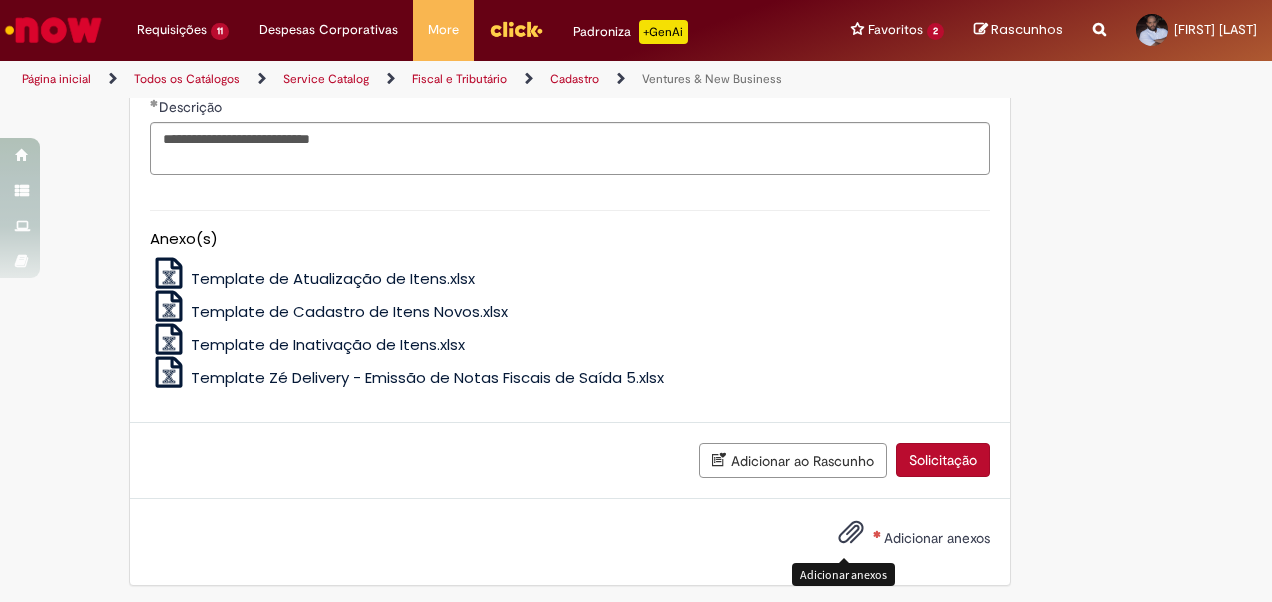 click at bounding box center [851, 533] 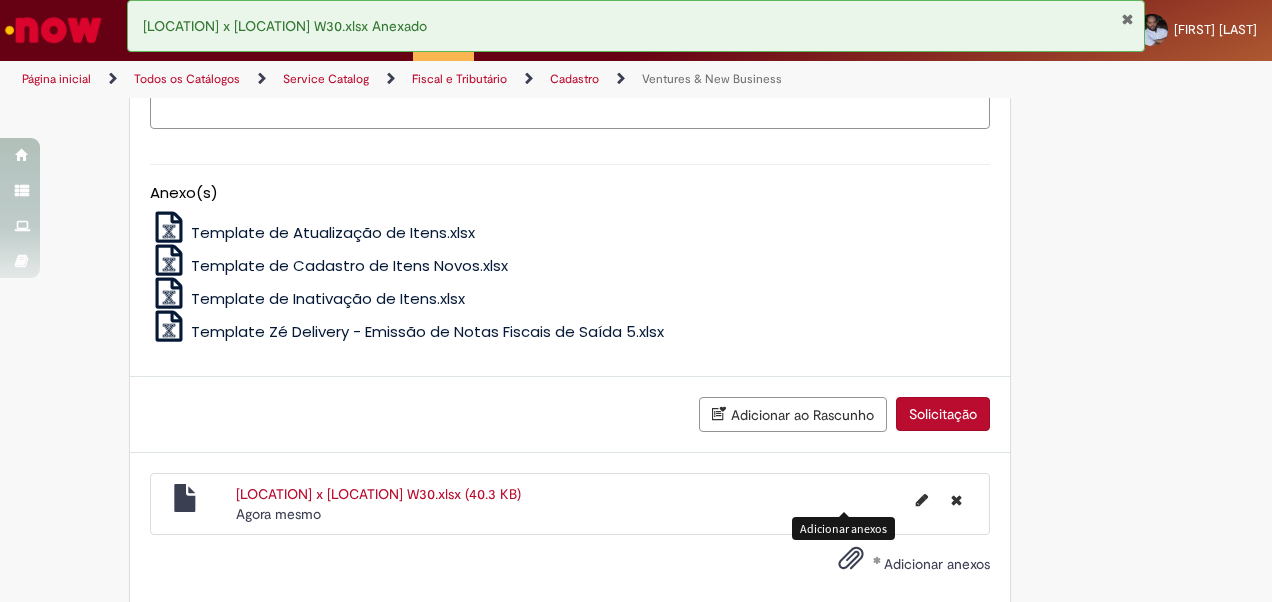 scroll, scrollTop: 1178, scrollLeft: 0, axis: vertical 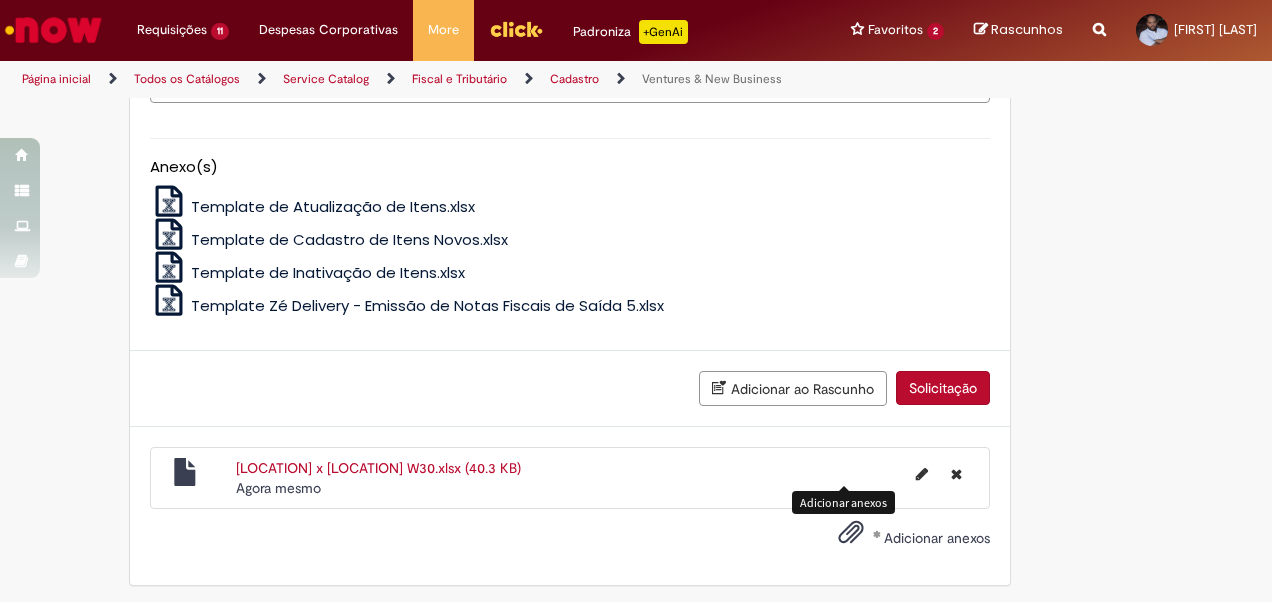click on "Solicitação" at bounding box center (943, 388) 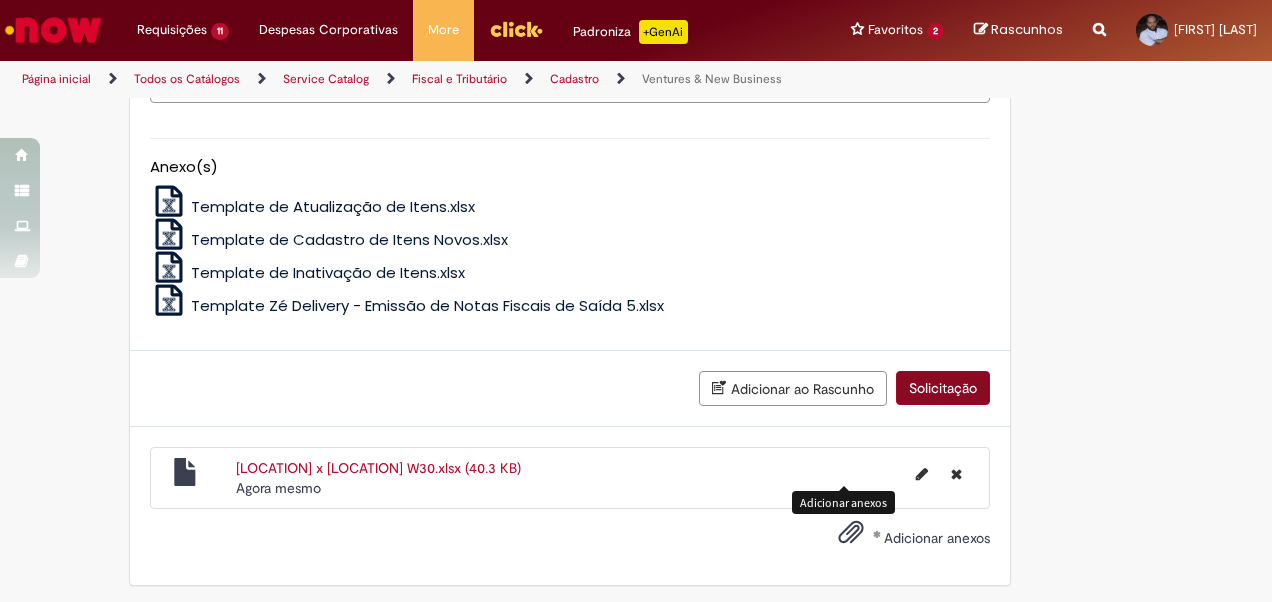 scroll, scrollTop: 1132, scrollLeft: 0, axis: vertical 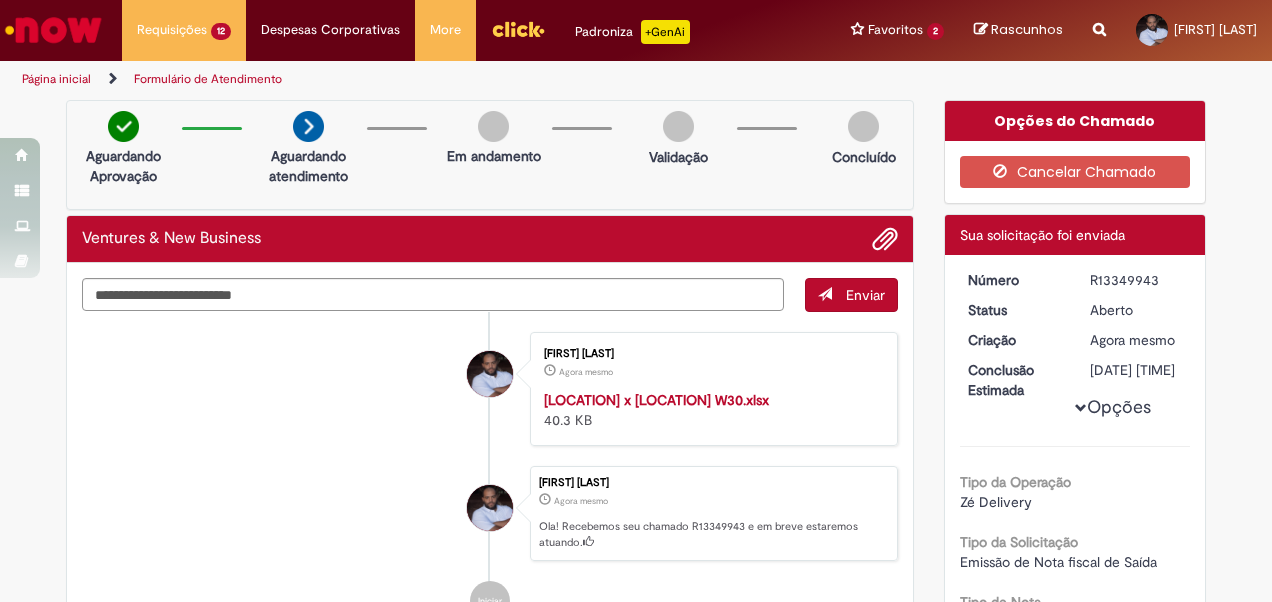 click on "Verificar Código de Barras
Aguardando Aprovação
Aguardando atendimento
Em andamento
Validação
Concluído
Ventures & New Business
Enviar
[FIRST] [LAST]
Agora mesmo Agora mesmo
[LOCATION] x [LOCATION] W30.xlsx  40.3 KB" at bounding box center [636, 605] 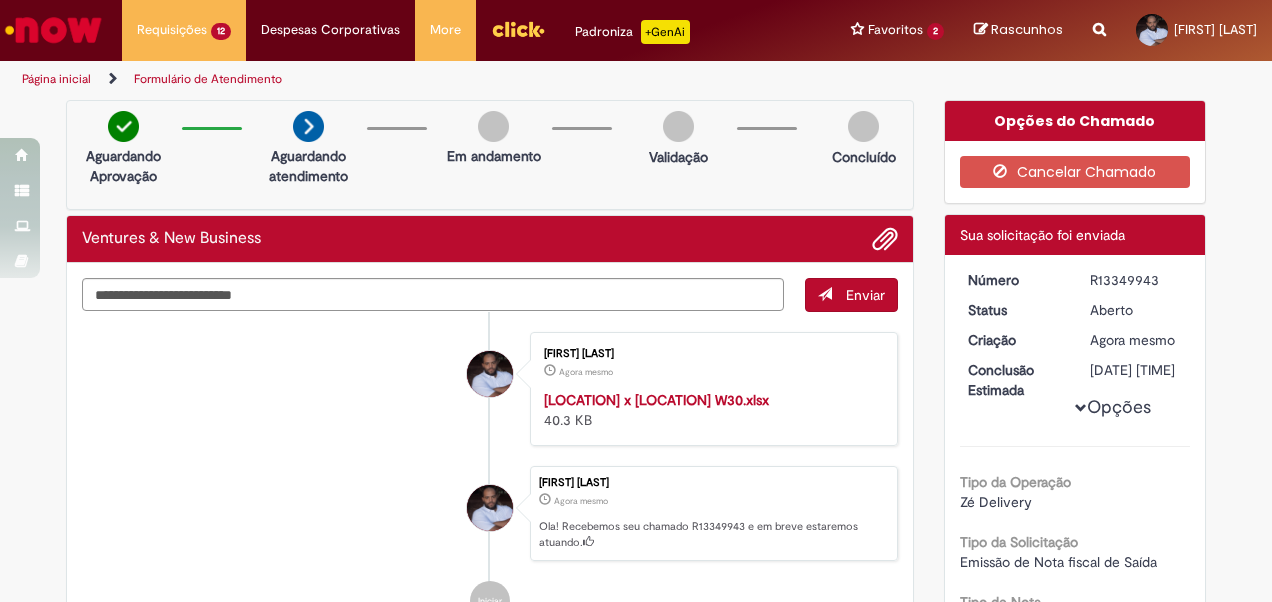 drag, startPoint x: 1086, startPoint y: 277, endPoint x: 1151, endPoint y: 274, distance: 65.06919 